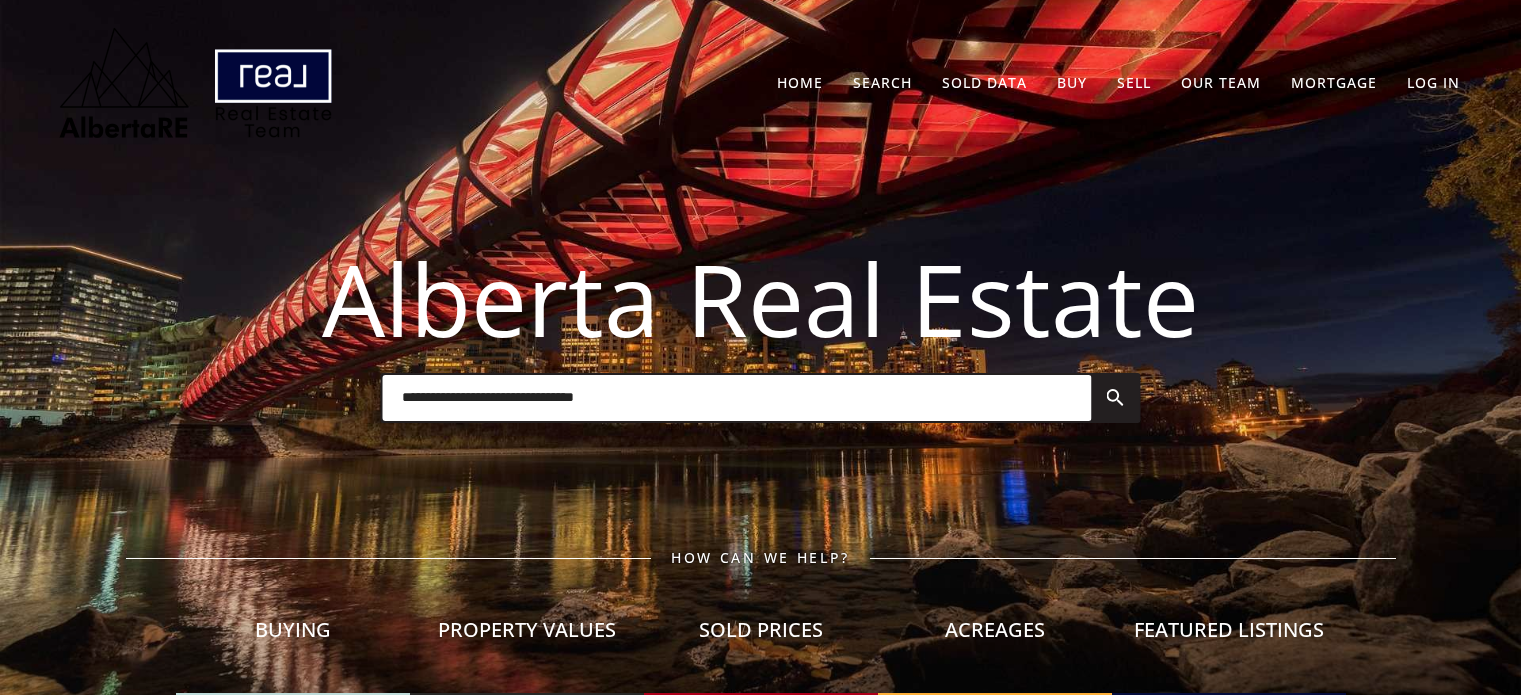 scroll, scrollTop: 0, scrollLeft: 0, axis: both 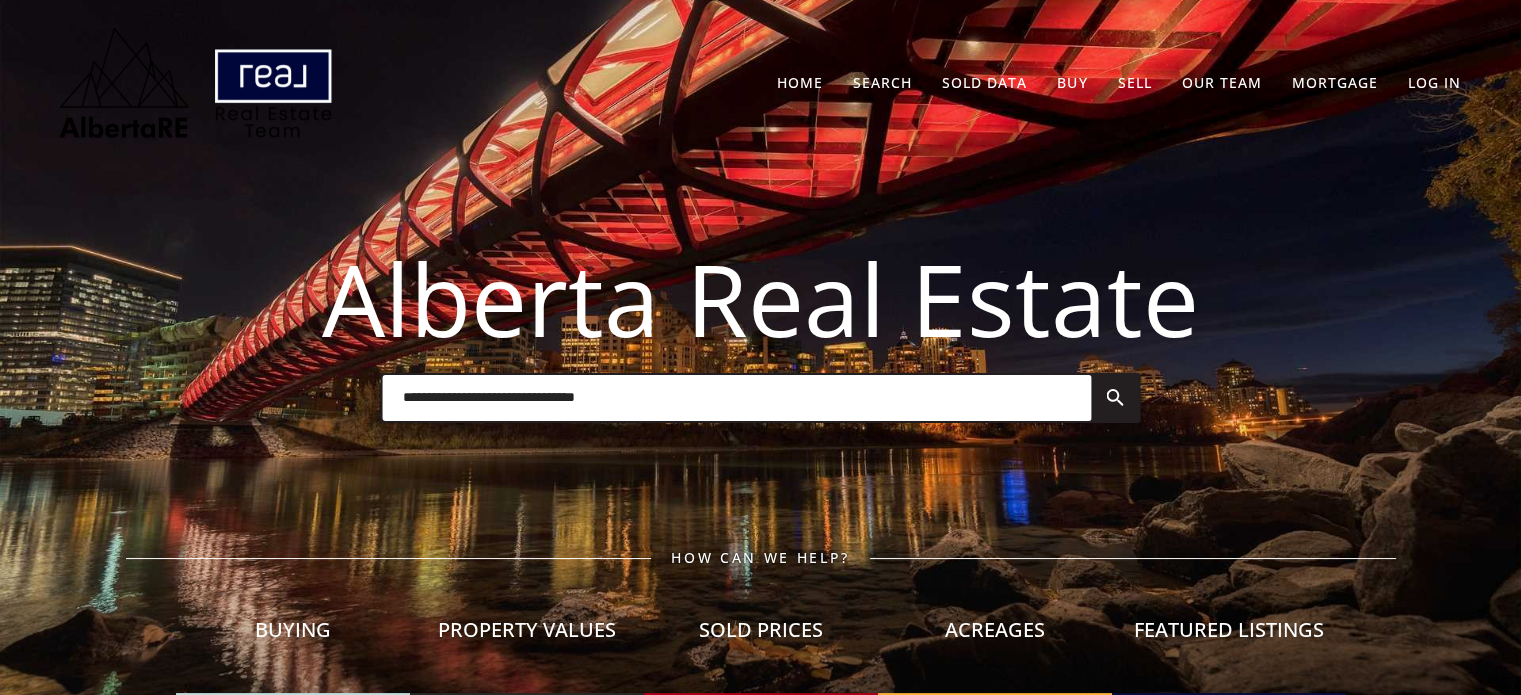 click on "Sold Data" at bounding box center (984, 82) 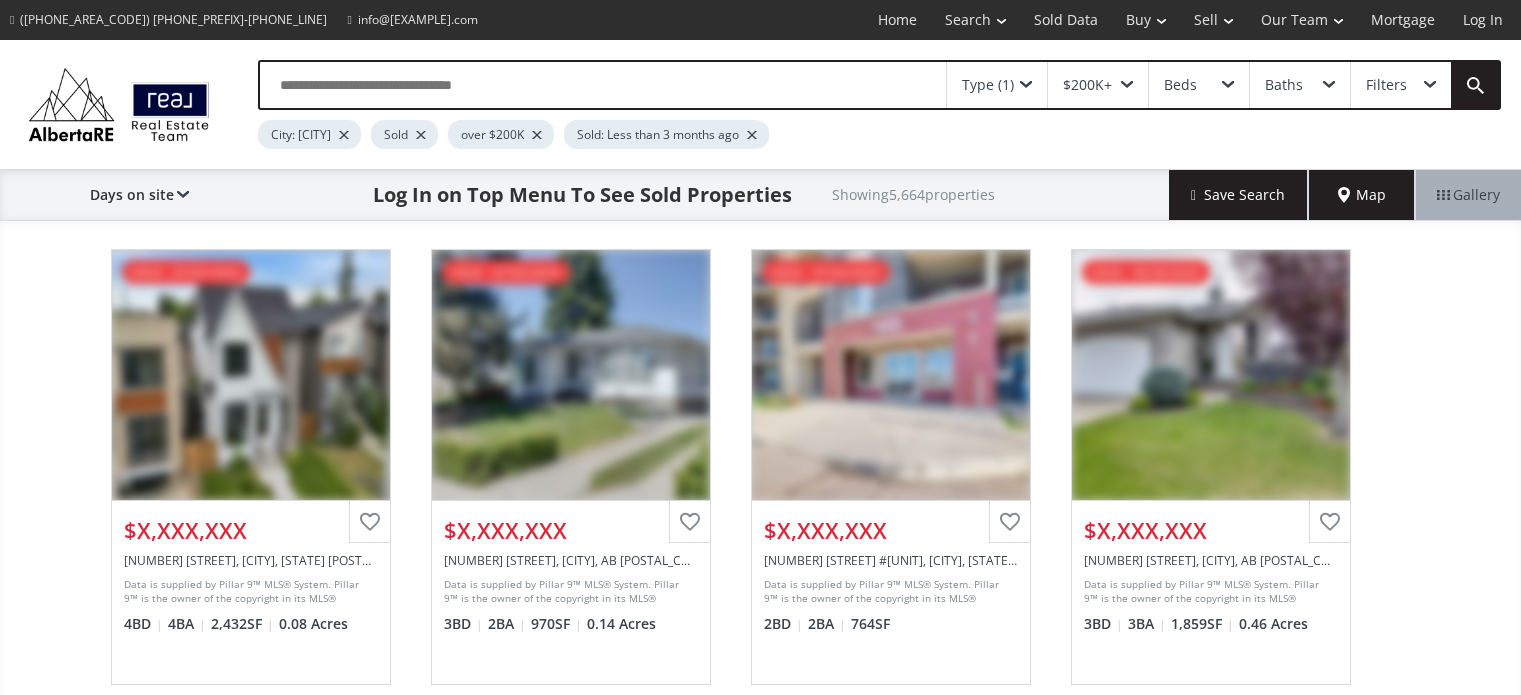 scroll, scrollTop: 0, scrollLeft: 0, axis: both 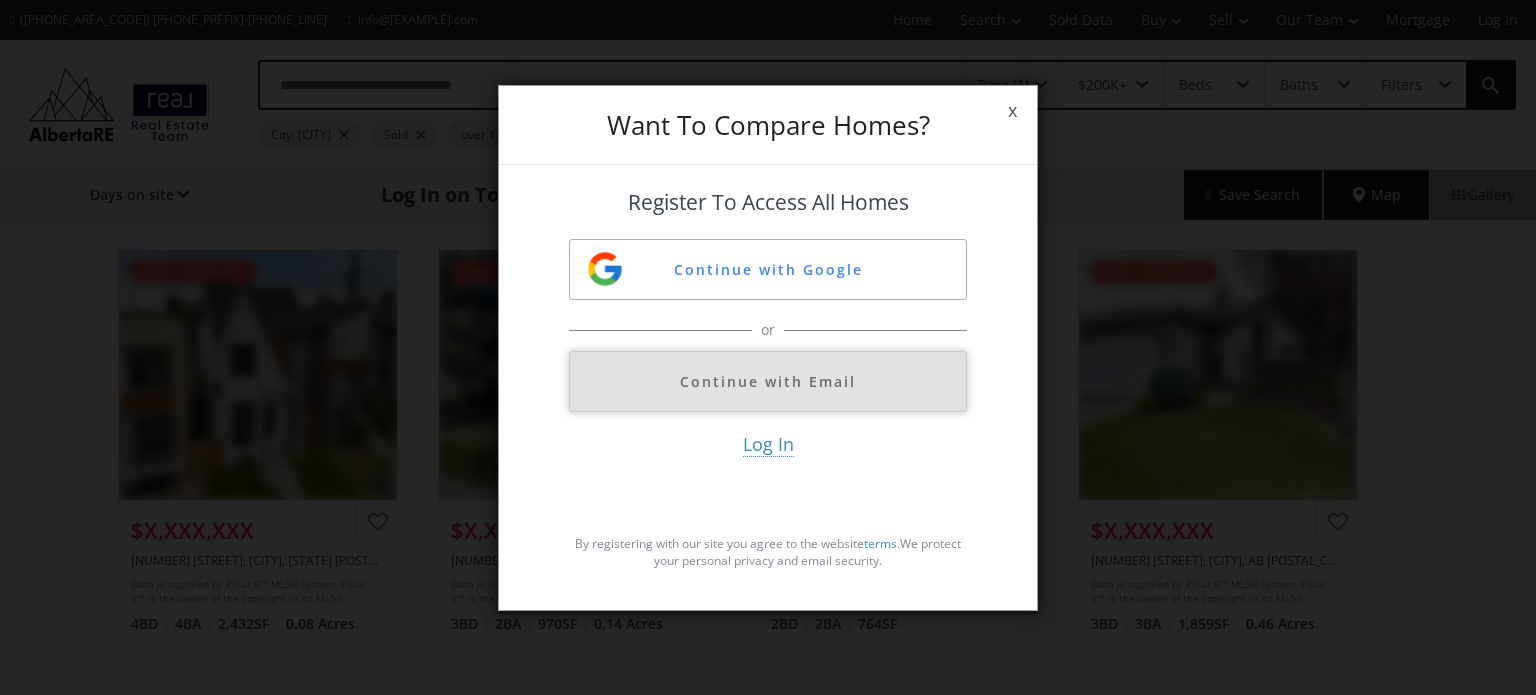 click on "Continue with Email" at bounding box center (768, 381) 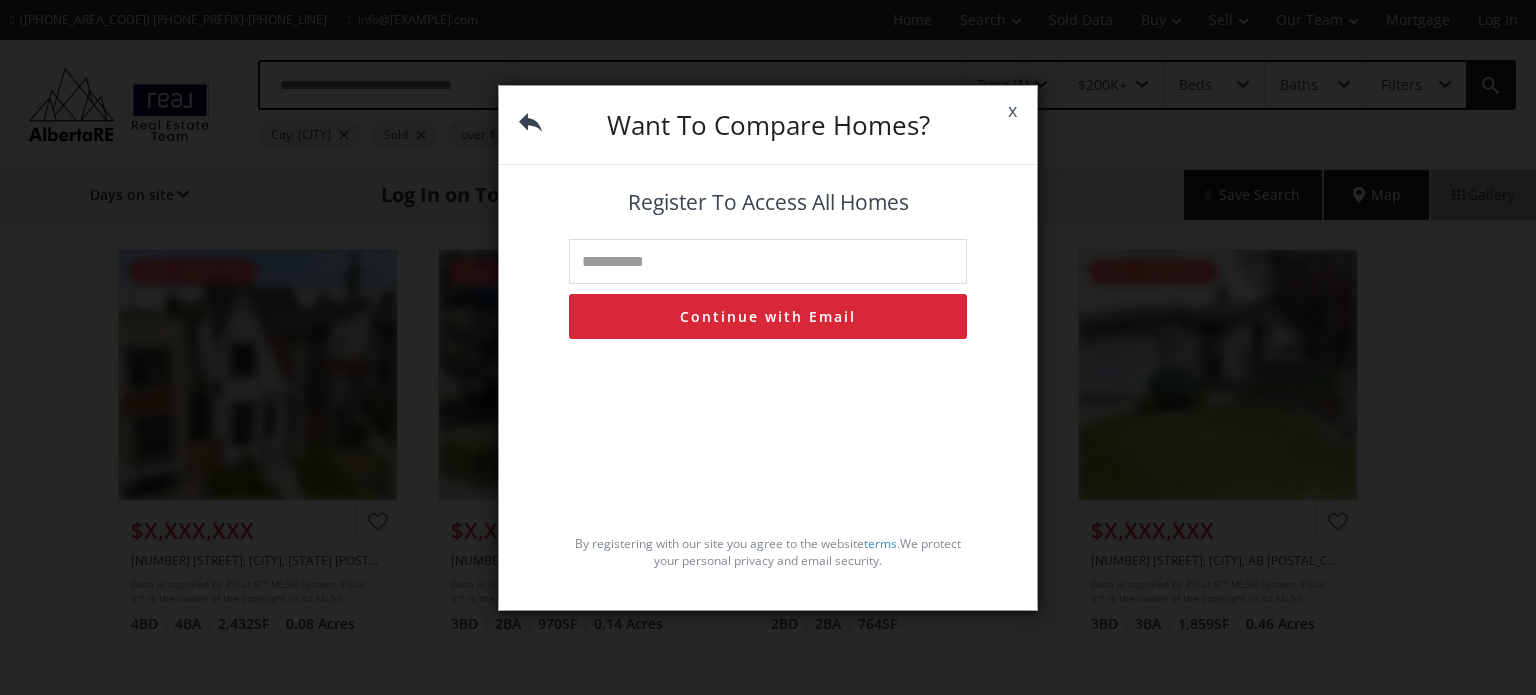 click at bounding box center (768, 261) 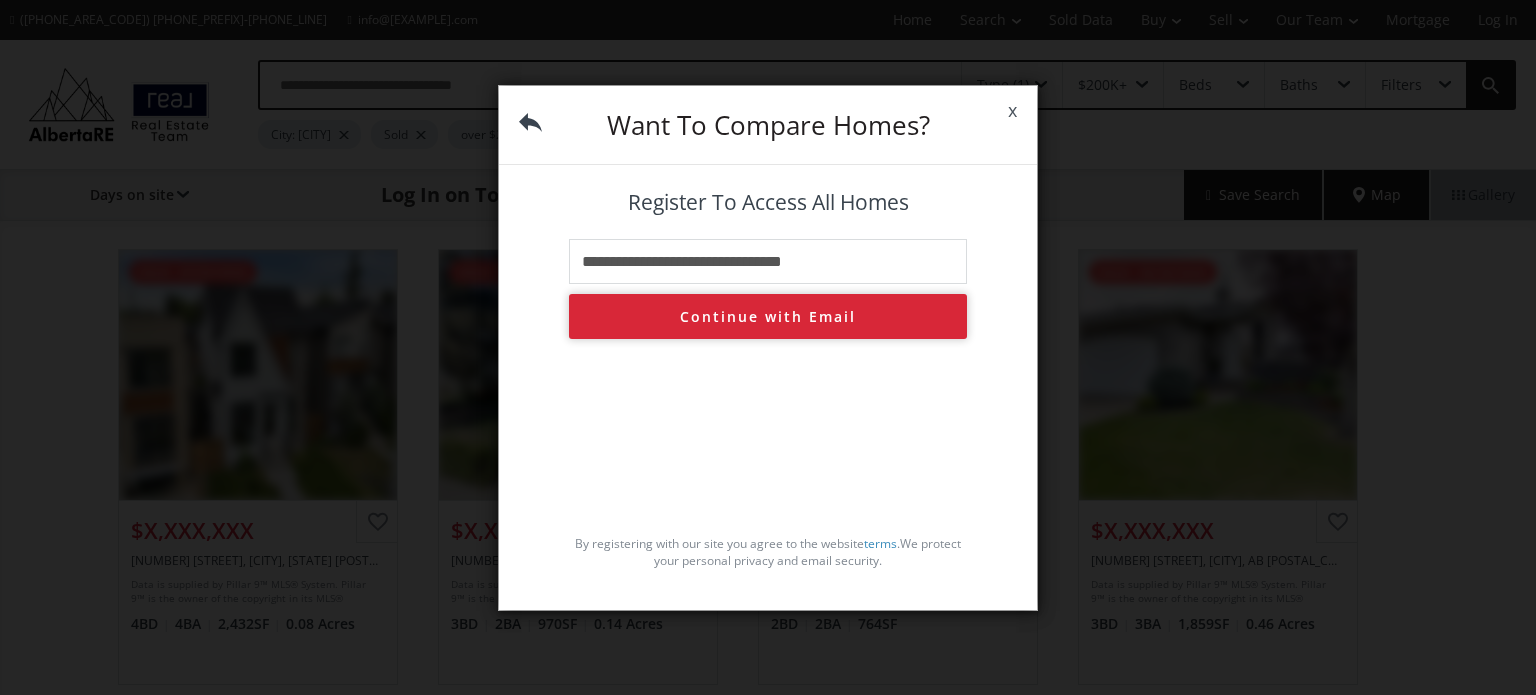 click on "Continue with Email" at bounding box center [768, 316] 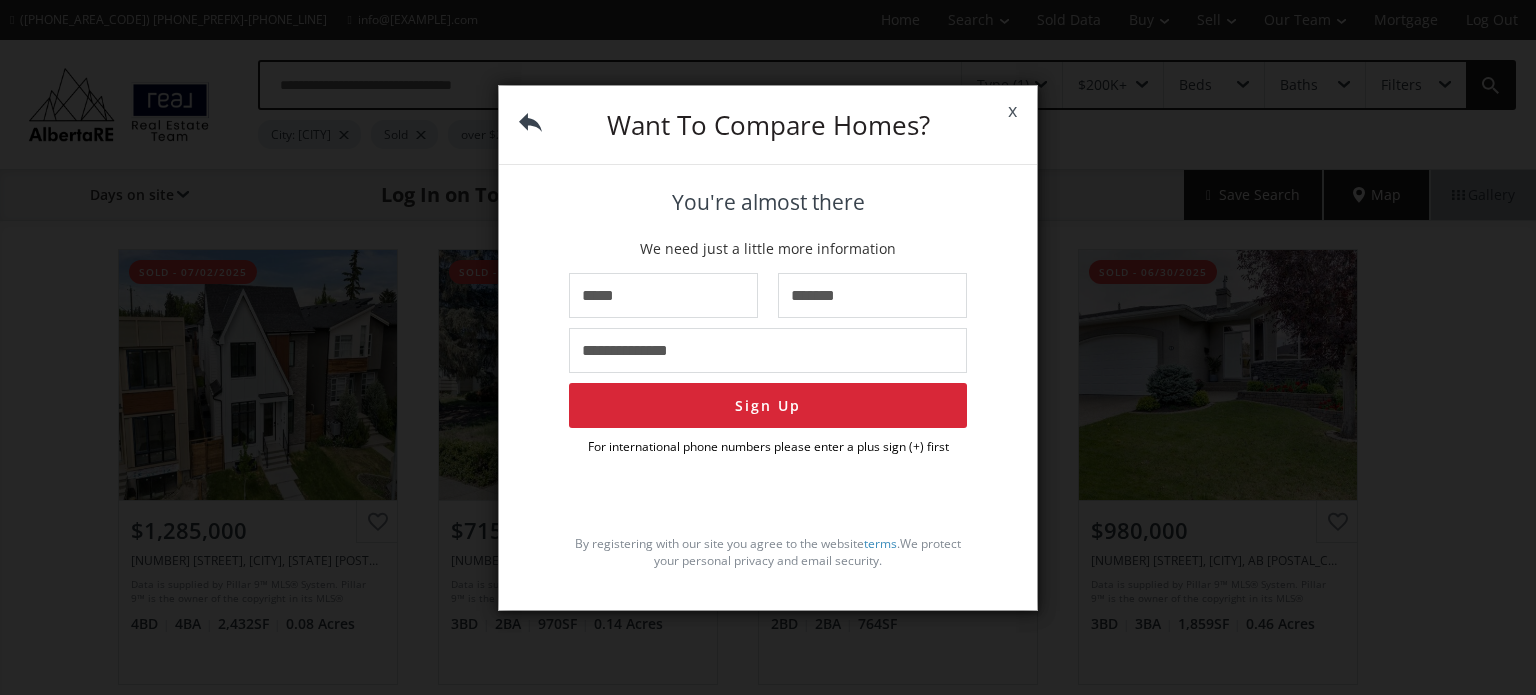 click on "x" at bounding box center (1012, 111) 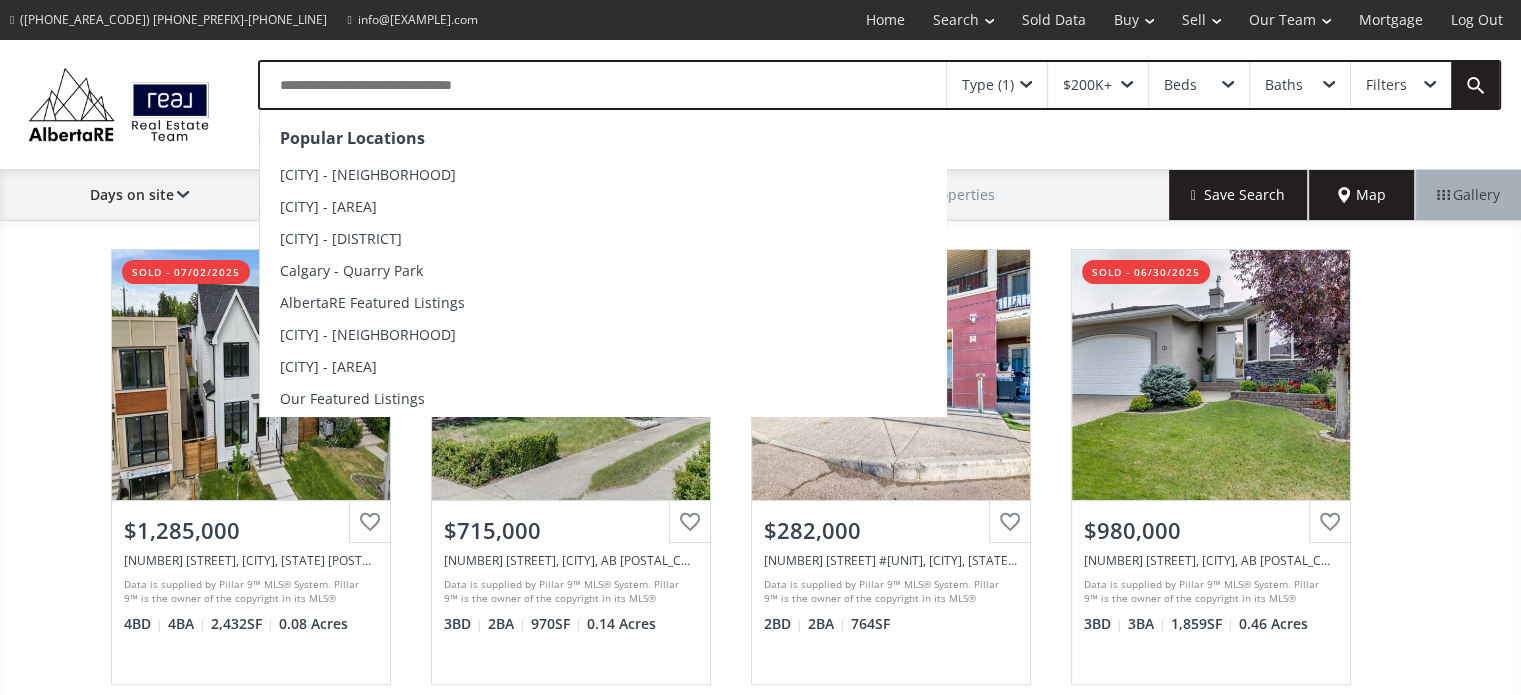 click at bounding box center [603, 85] 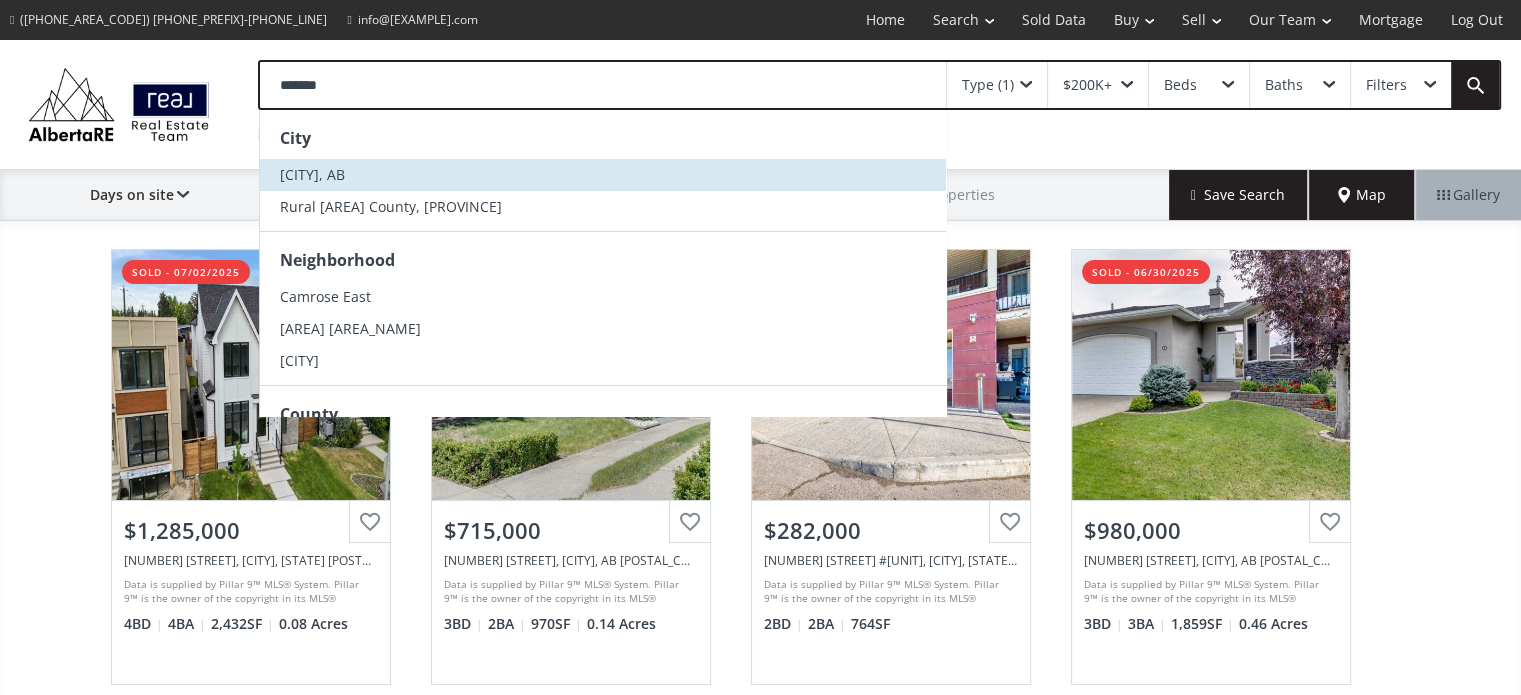 type on "*******" 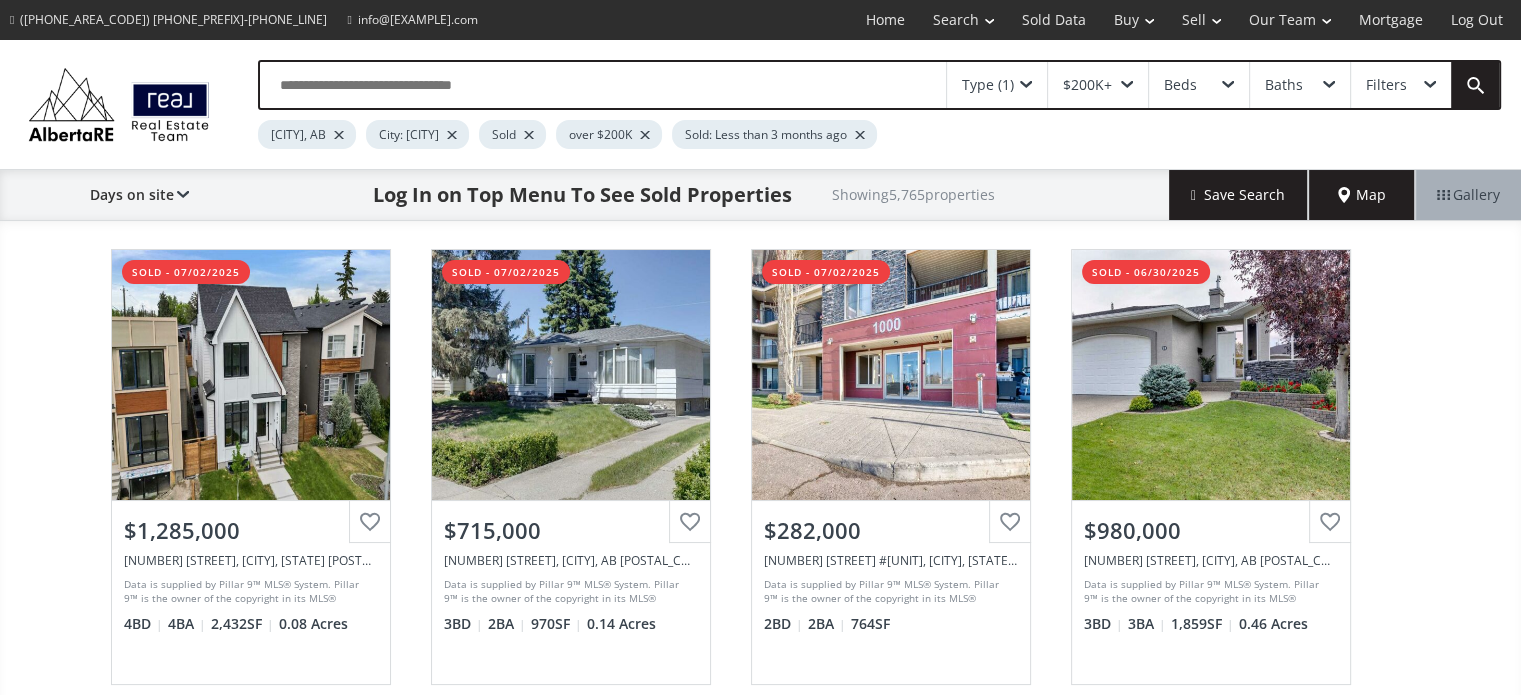 click at bounding box center [452, 135] 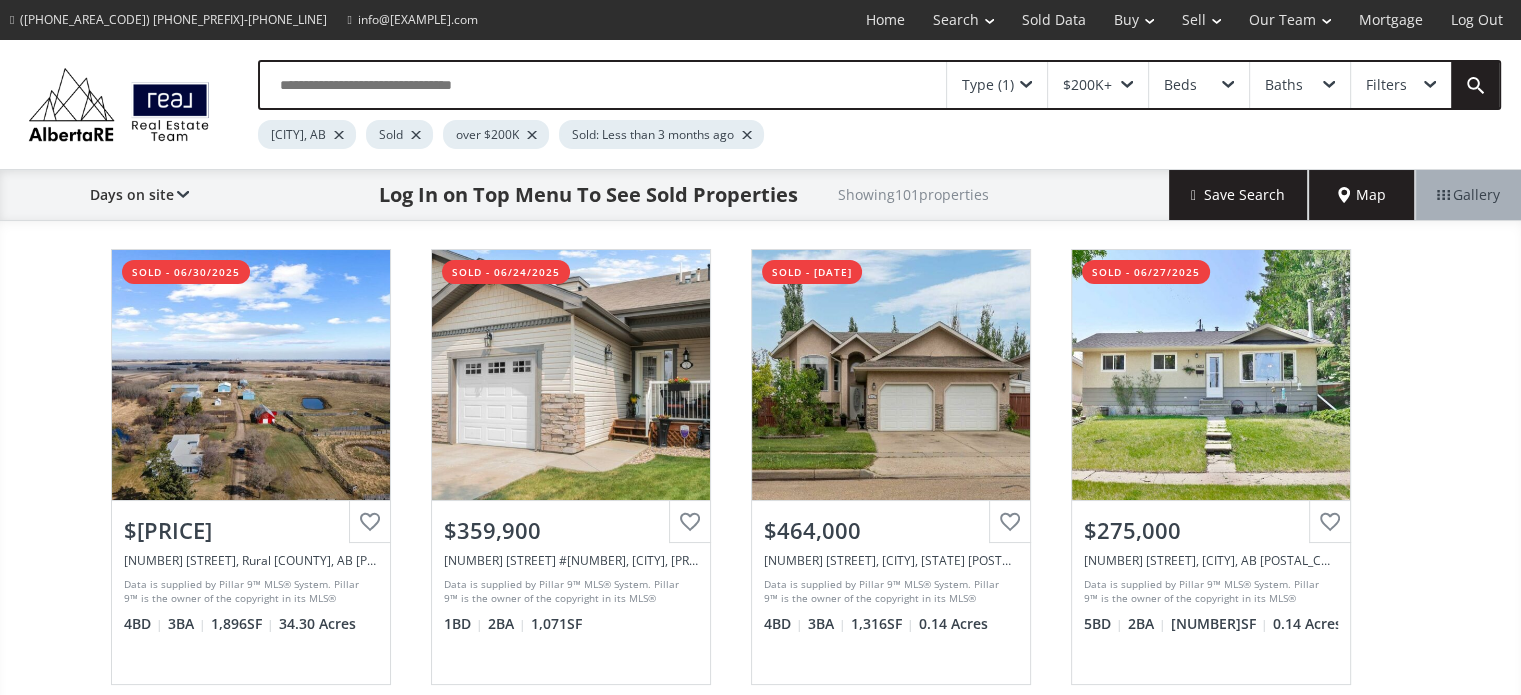 click at bounding box center (532, 135) 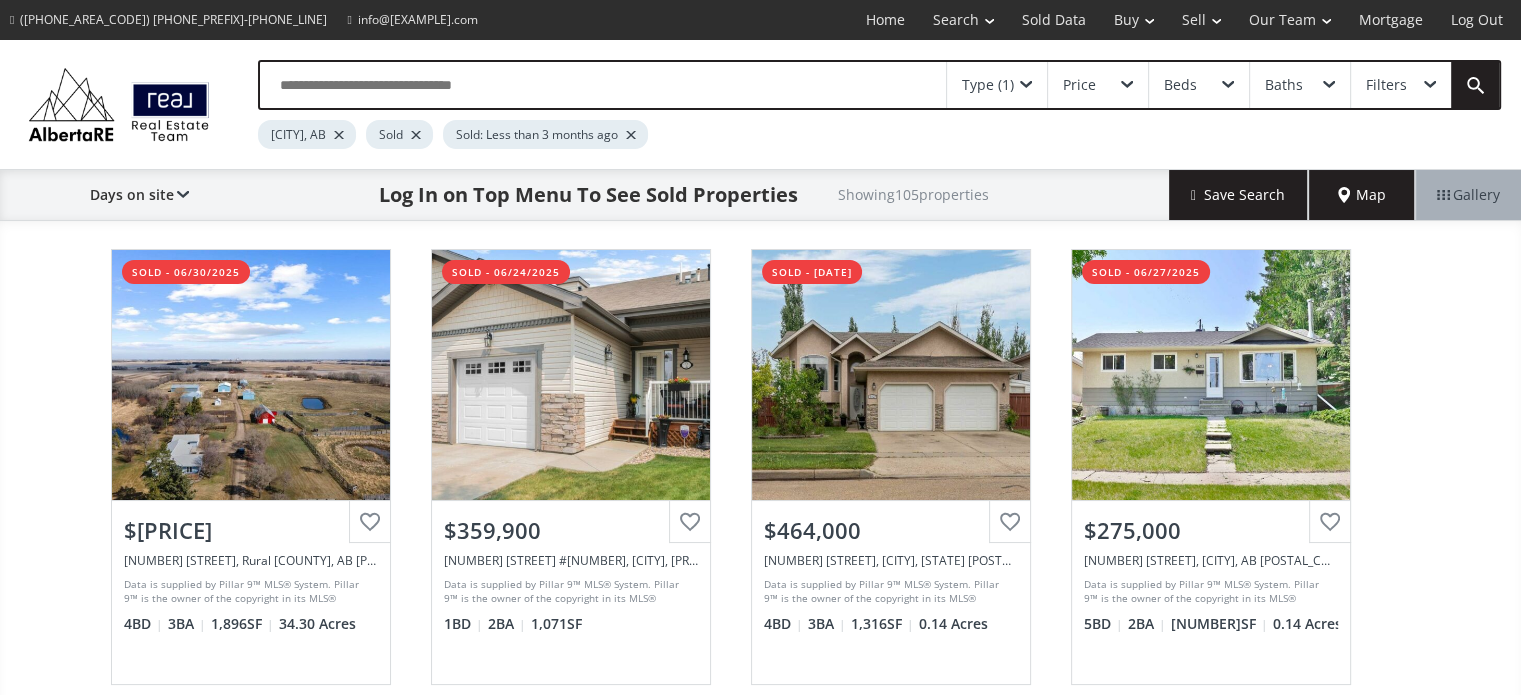 click at bounding box center [631, 135] 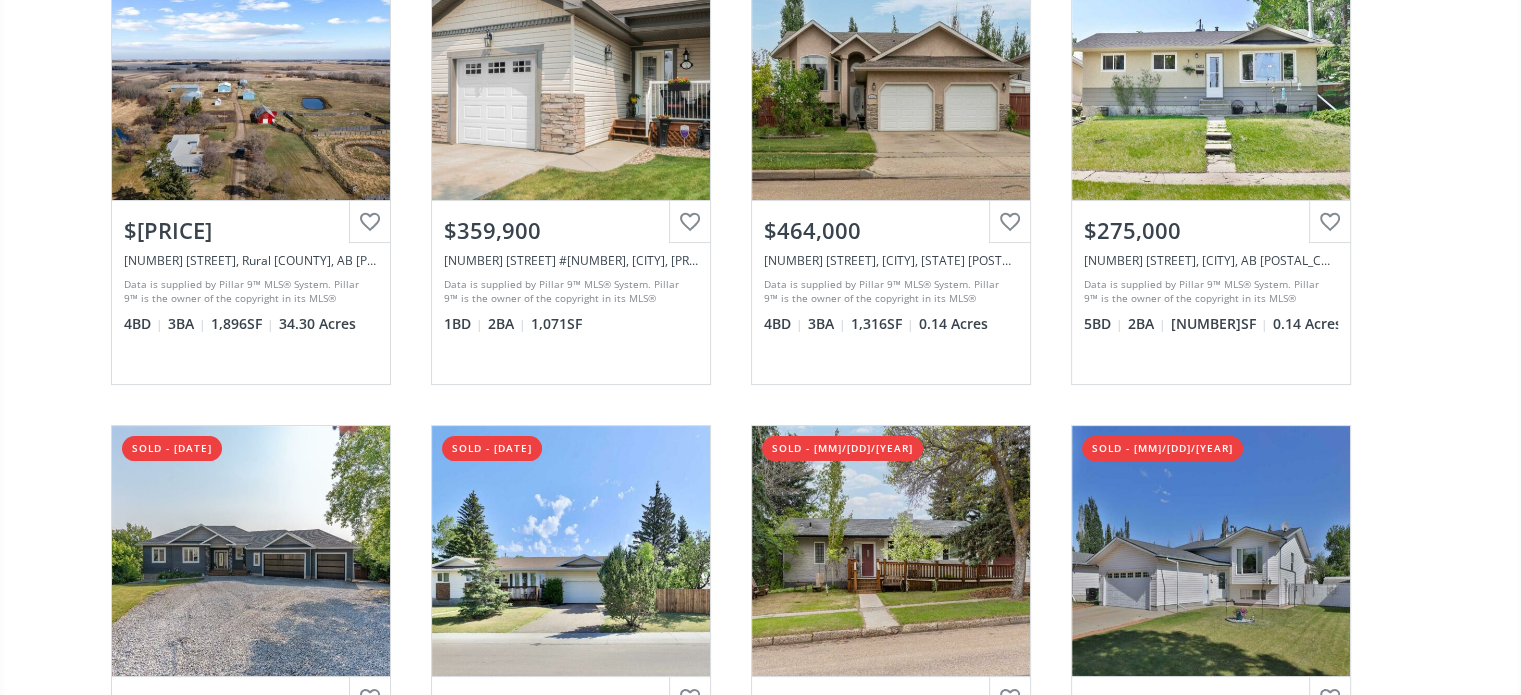 scroll, scrollTop: 0, scrollLeft: 0, axis: both 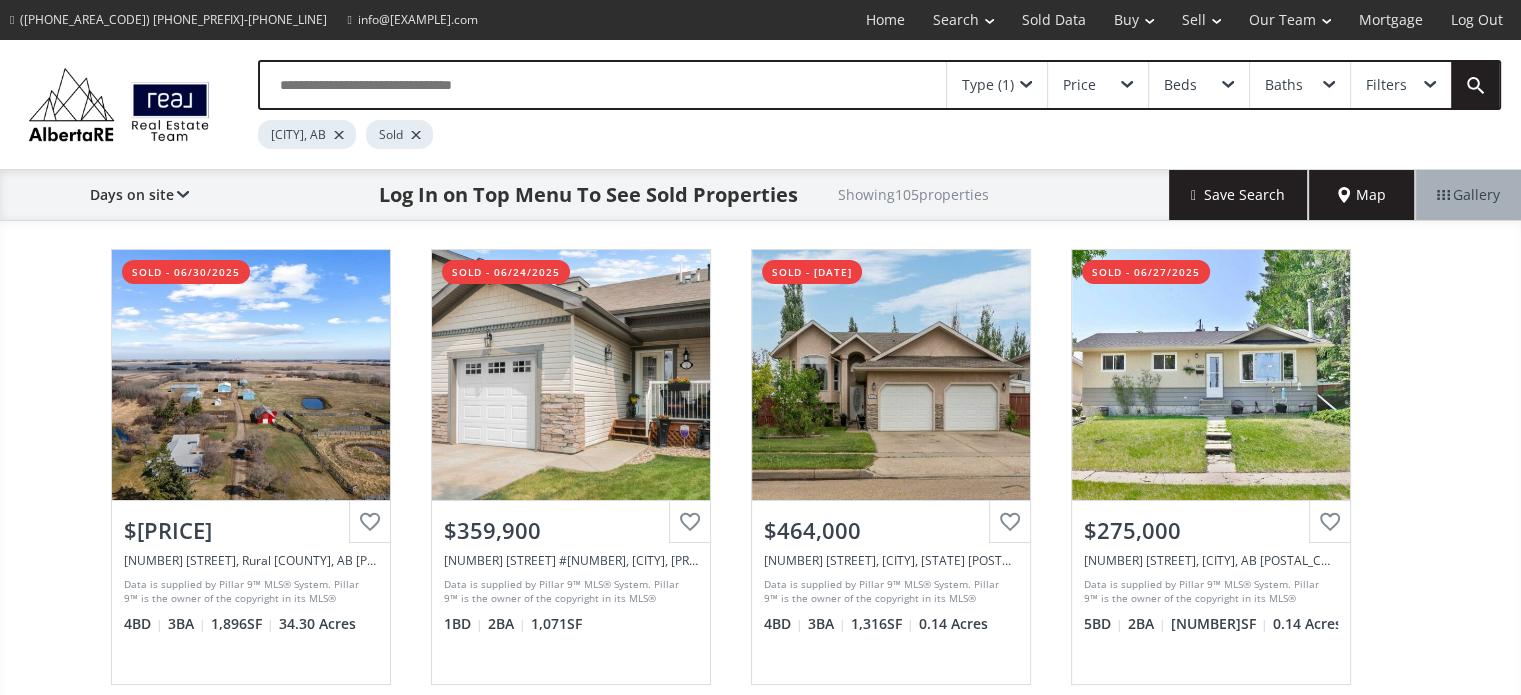 click on "Type   (1)" at bounding box center (997, 85) 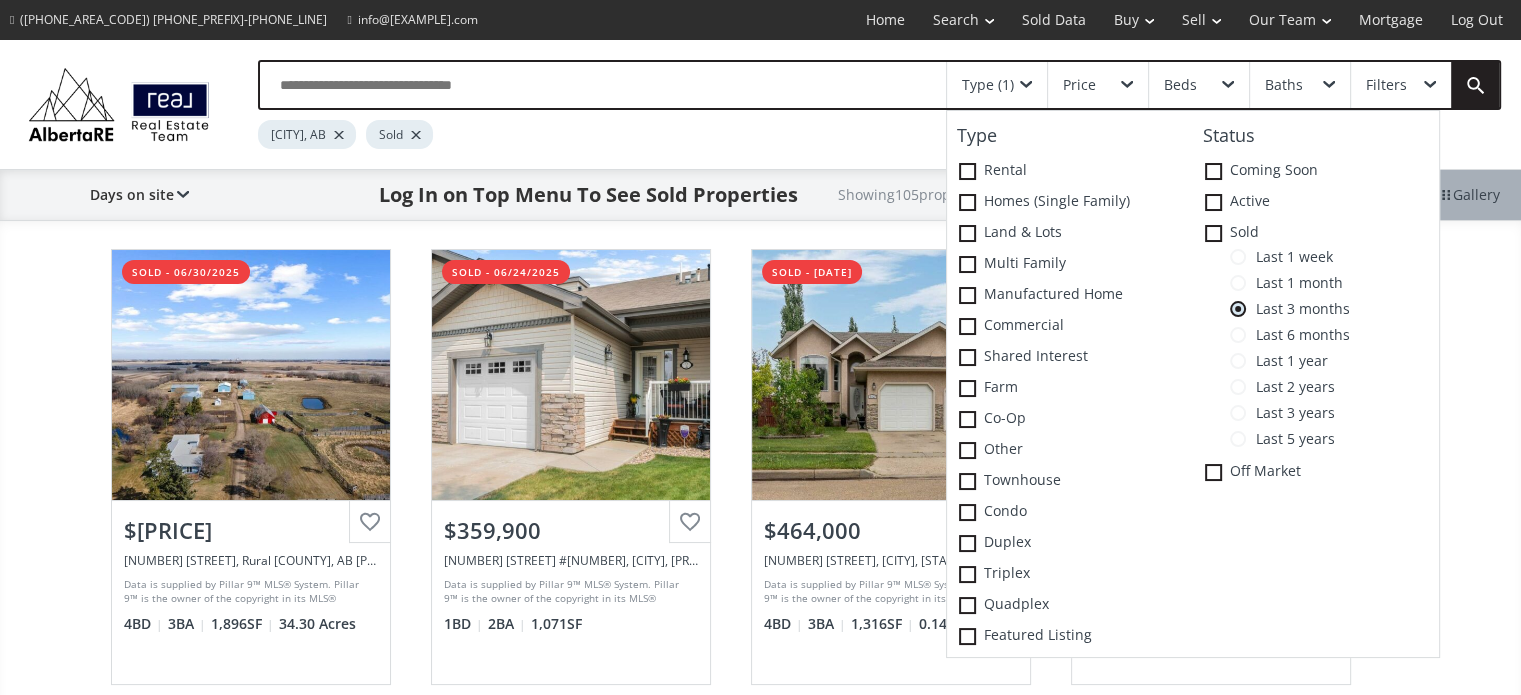 click at bounding box center [967, 171] 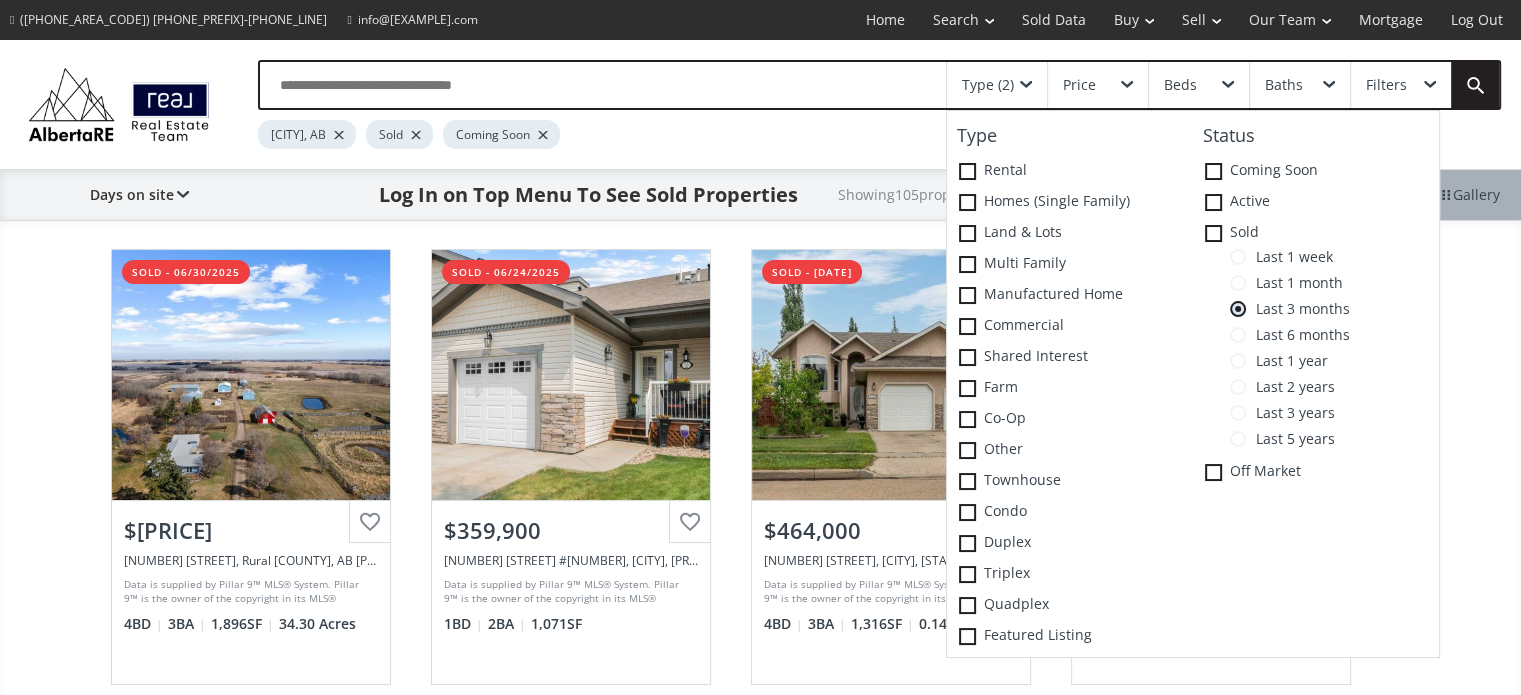 click at bounding box center (967, 171) 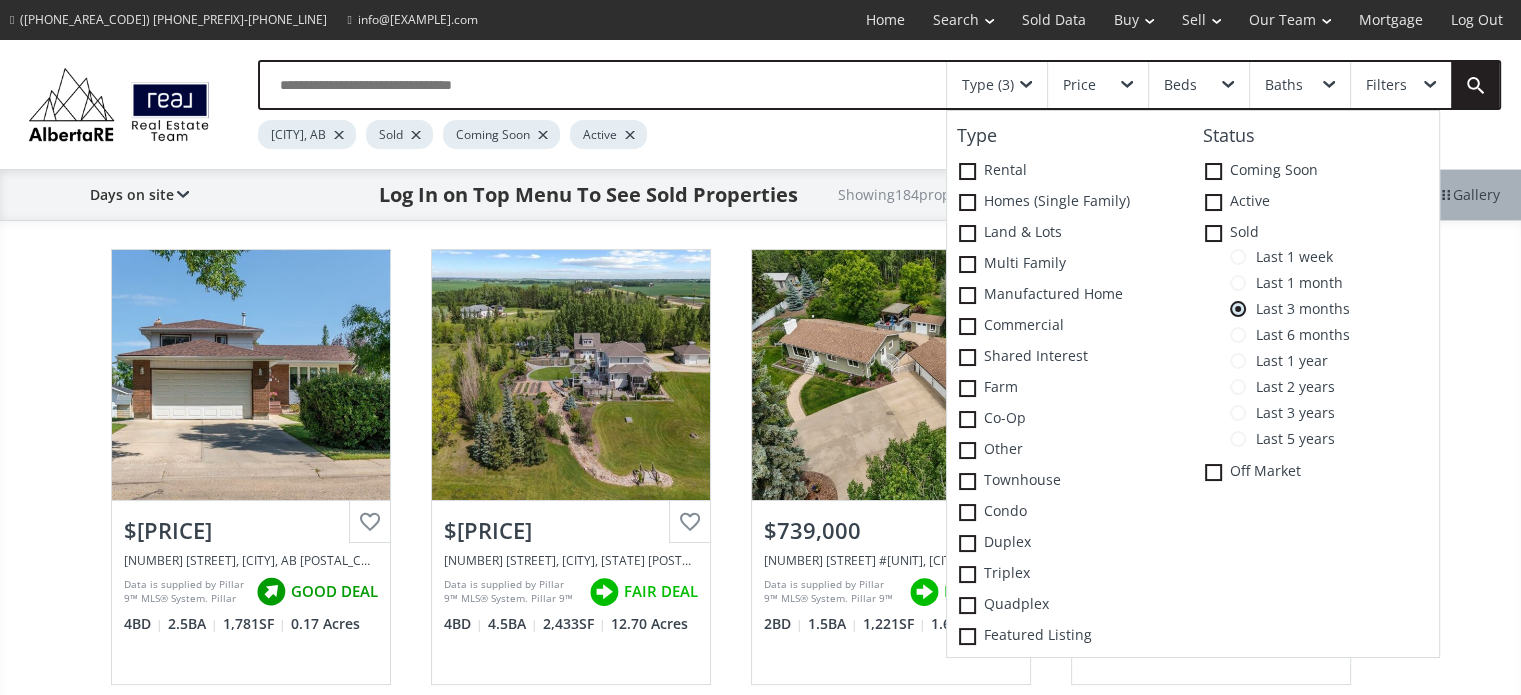 click on "Type   ([NUMBER]) Type Rental Homes (Single Family) Land & Lots Multi family Manufactured Home Commercial Shared Interest Farm Co-op Other Townhouse Condo Duplex Triplex Quadplex Featured Listing Status Coming Soon Active Sold Last [NUMBER] week Last [NUMBER] month Last [NUMBER] months Last [NUMBER] months Last [NUMBER] year Last [NUMBER] years Last [NUMBER] years Last [NUMBER] years Off Market Price Beds Baths Filters [CITY], [PROVINCE] Sold Coming Soon Active" at bounding box center [760, 104] 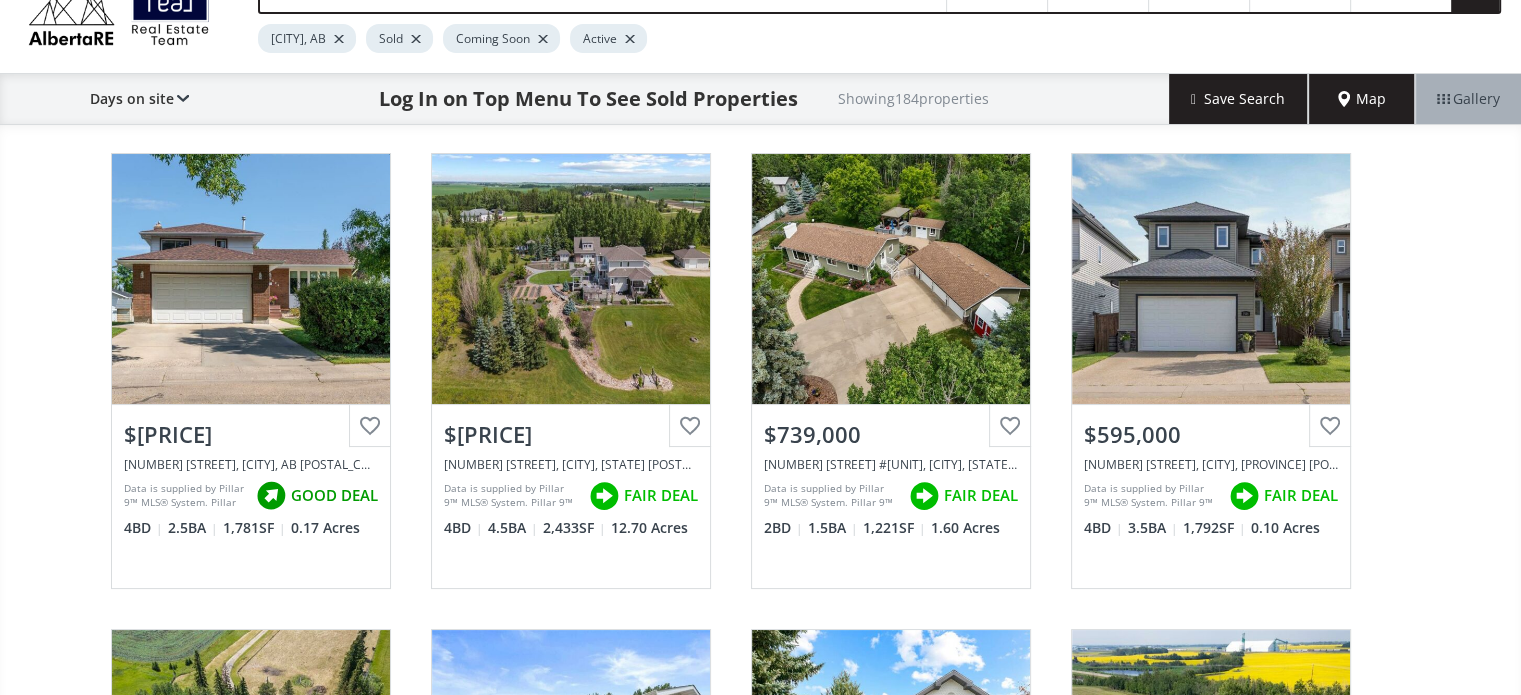 scroll, scrollTop: 0, scrollLeft: 0, axis: both 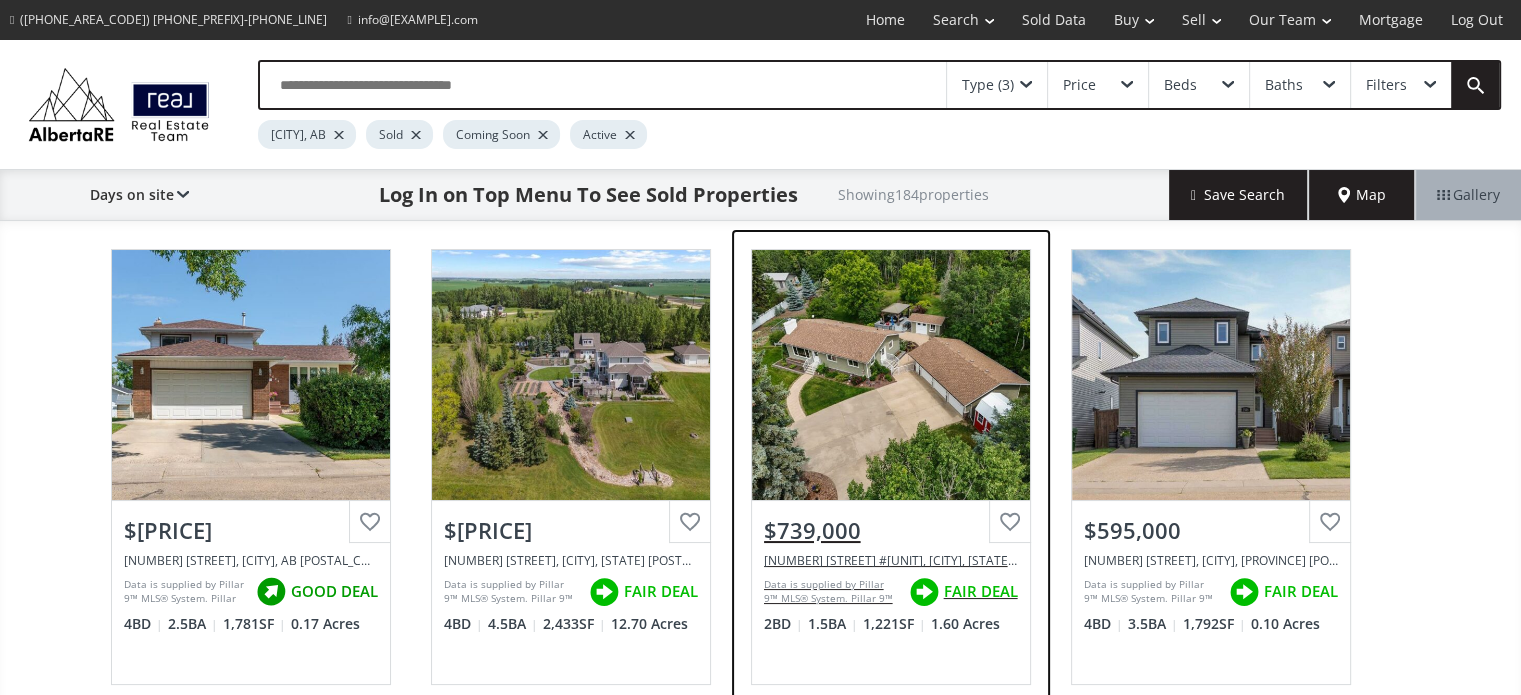 click on "View Photos & Details" at bounding box center (891, 375) 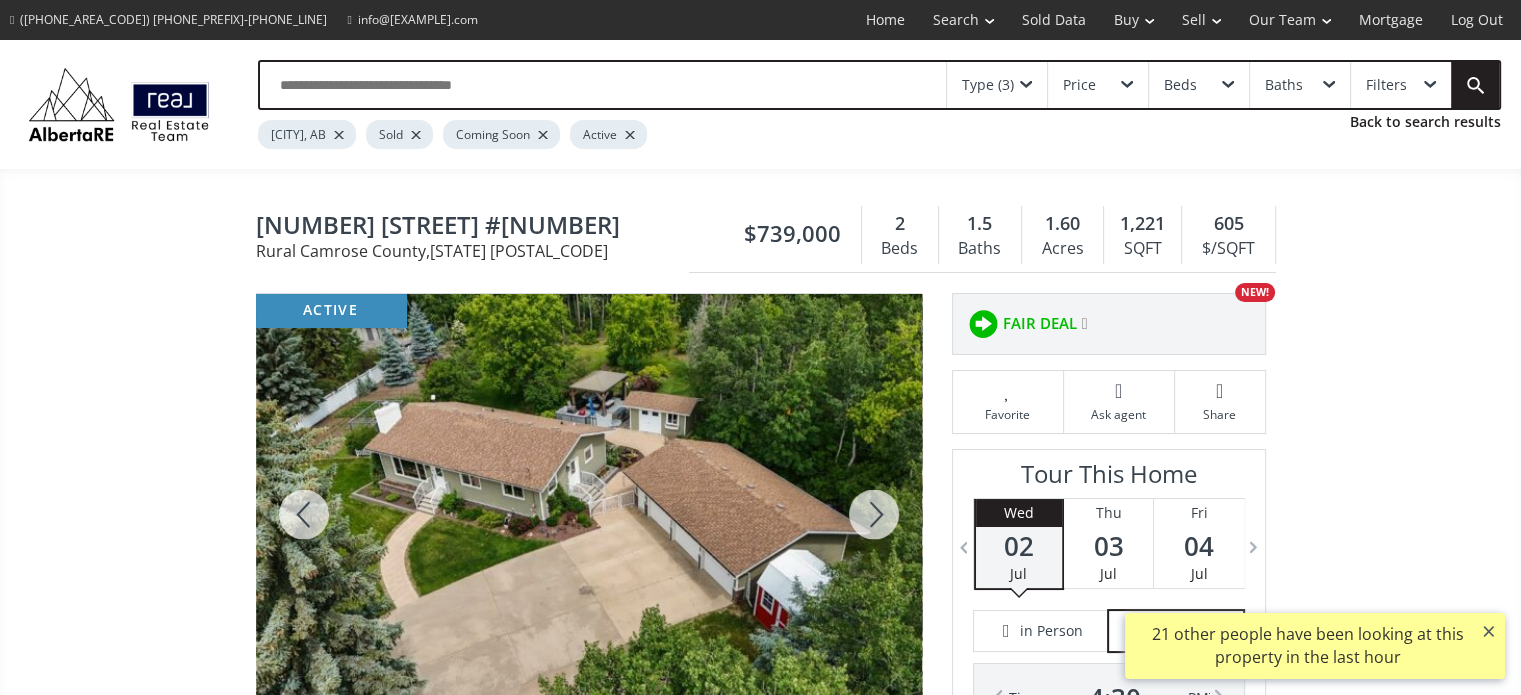 scroll, scrollTop: 200, scrollLeft: 0, axis: vertical 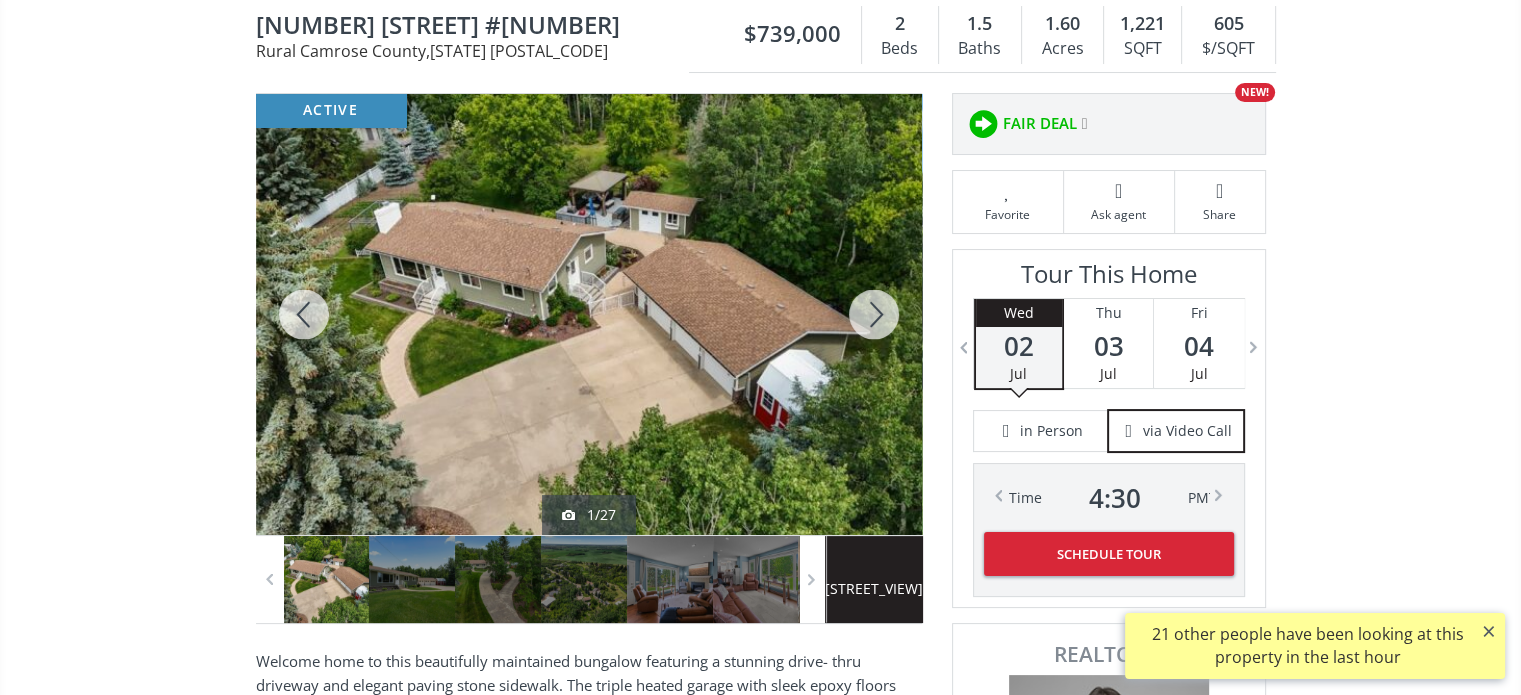 click at bounding box center (874, 314) 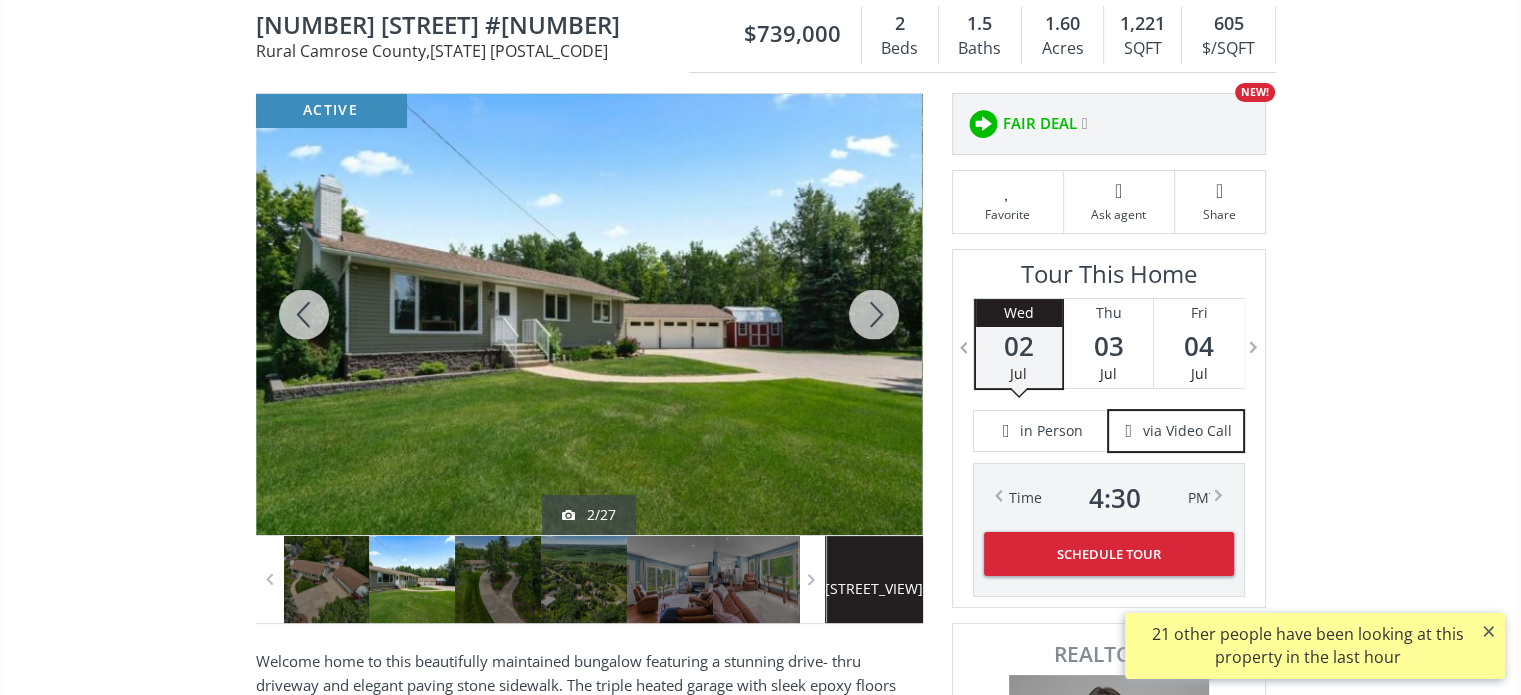 click at bounding box center (874, 314) 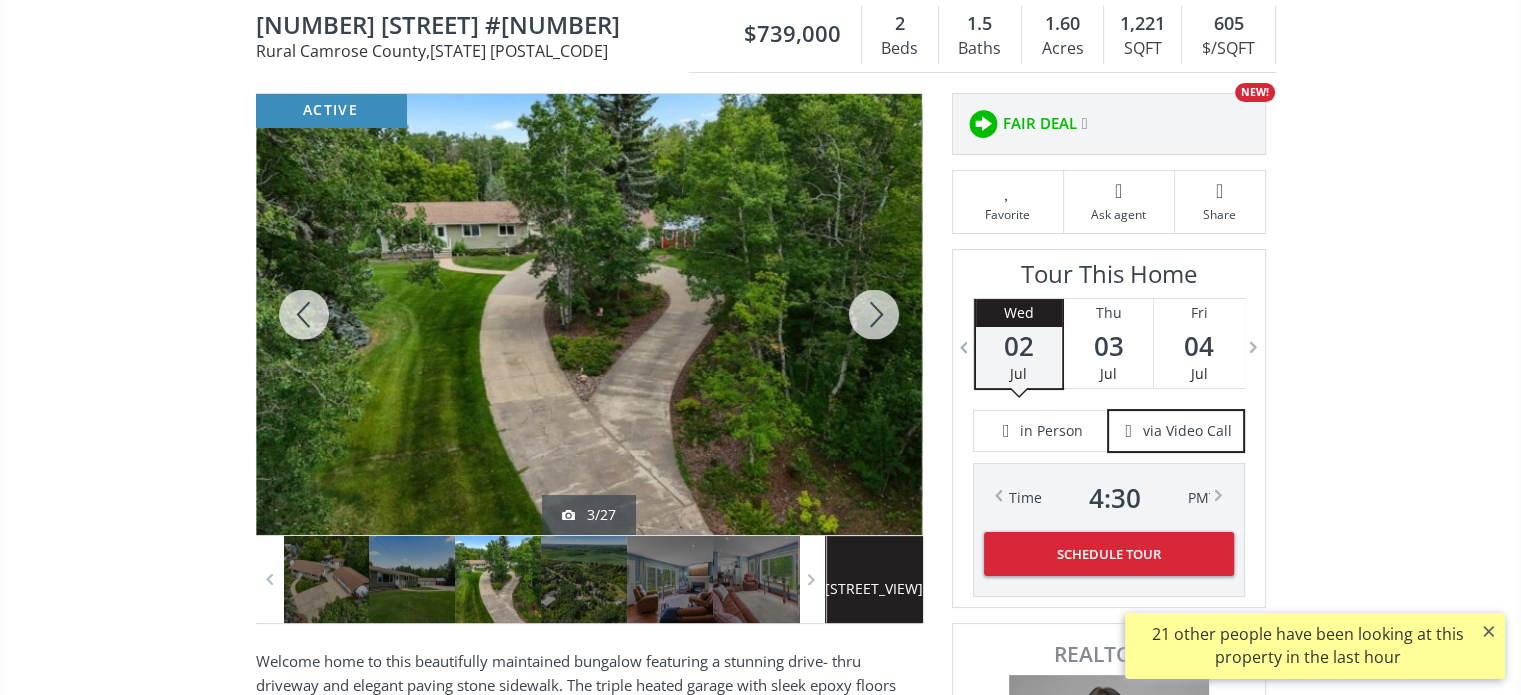 click at bounding box center [874, 314] 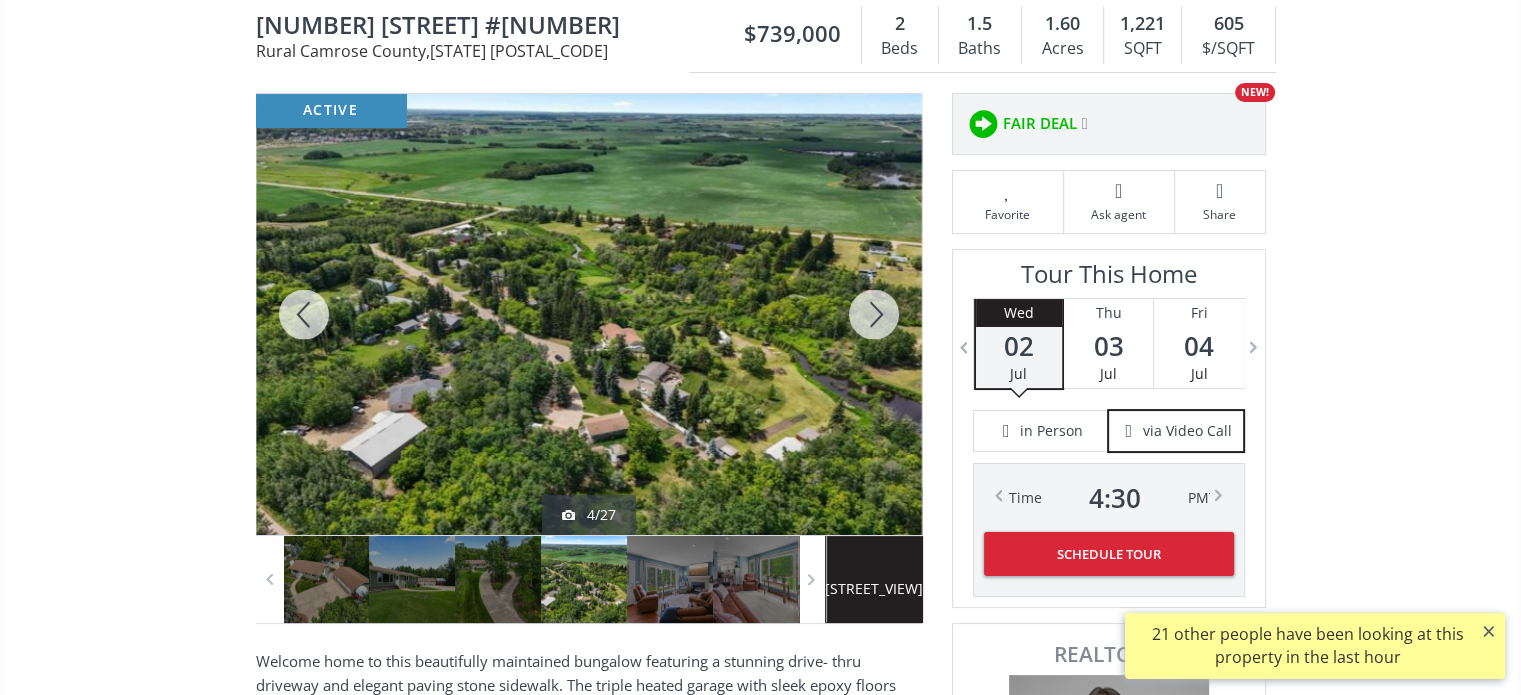 click at bounding box center (874, 314) 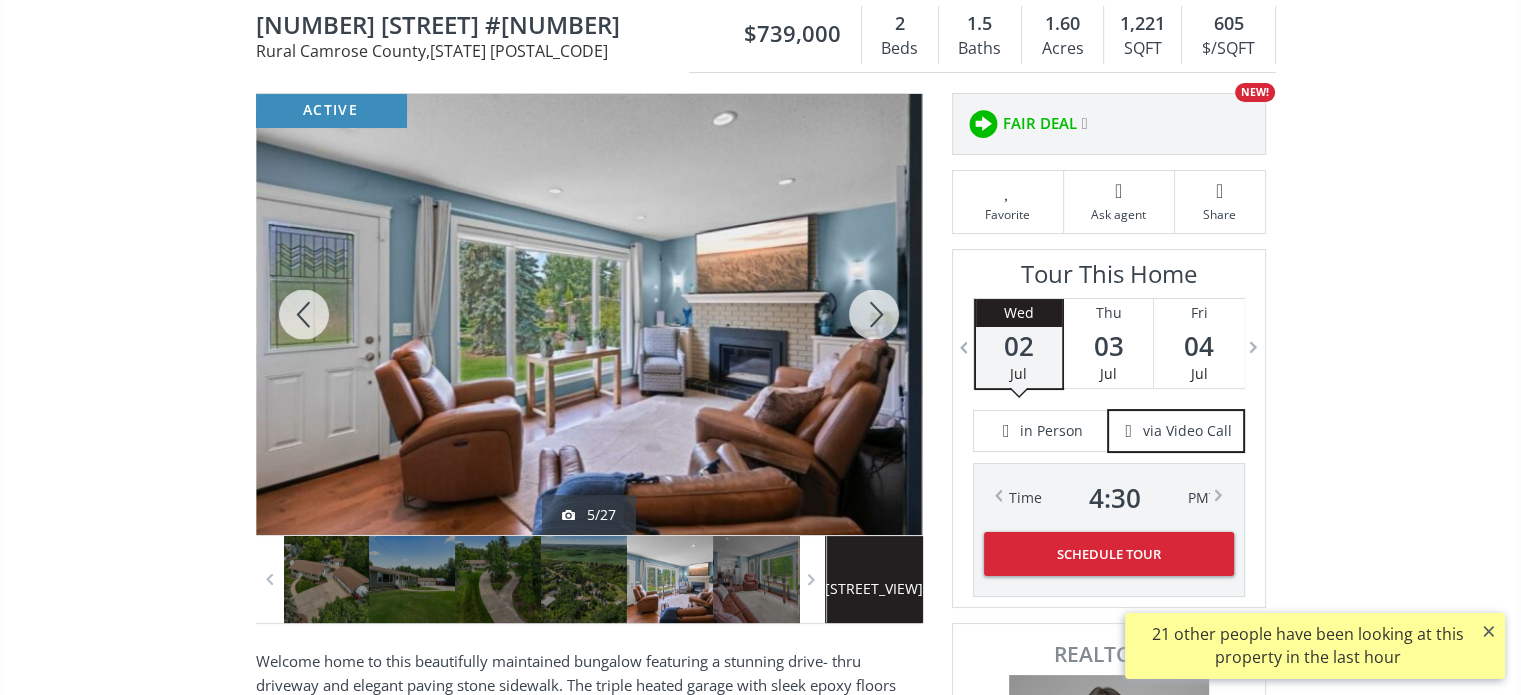 click at bounding box center (874, 314) 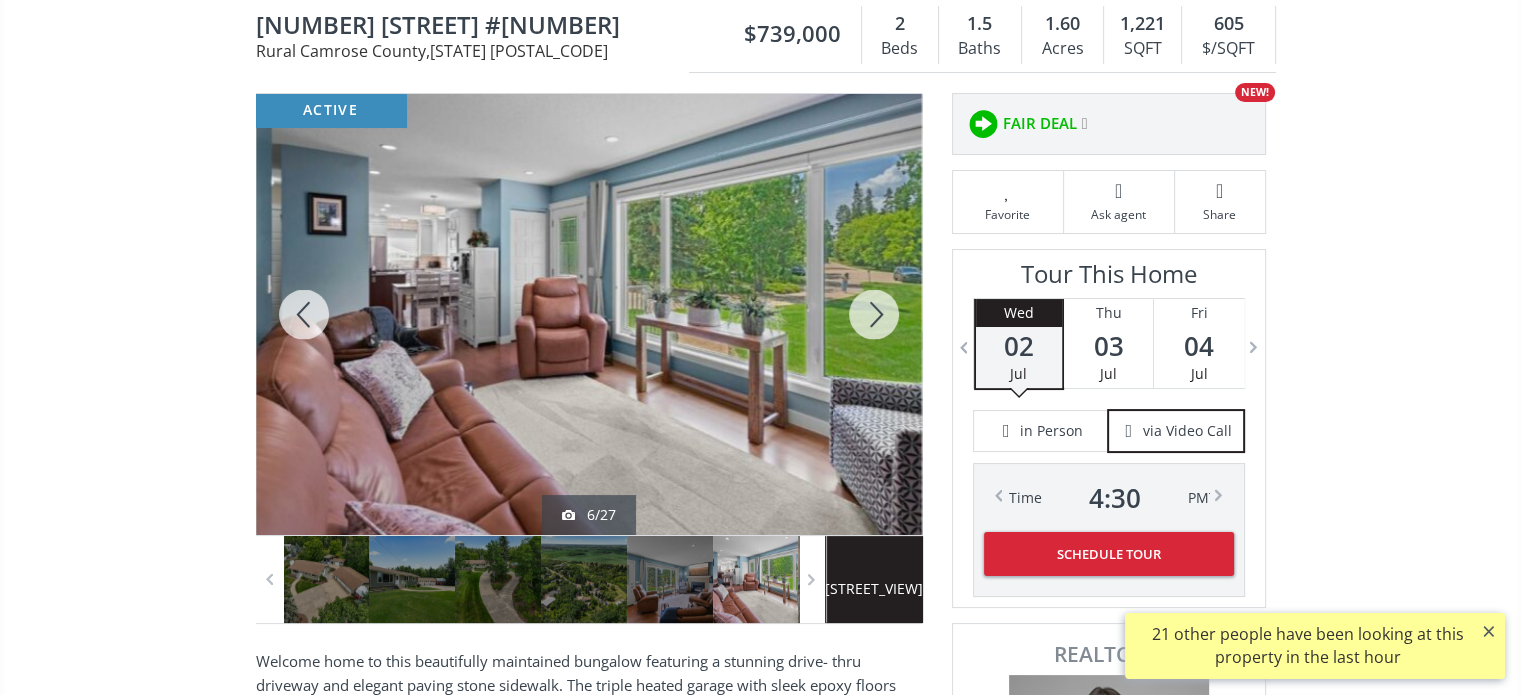 click at bounding box center (874, 314) 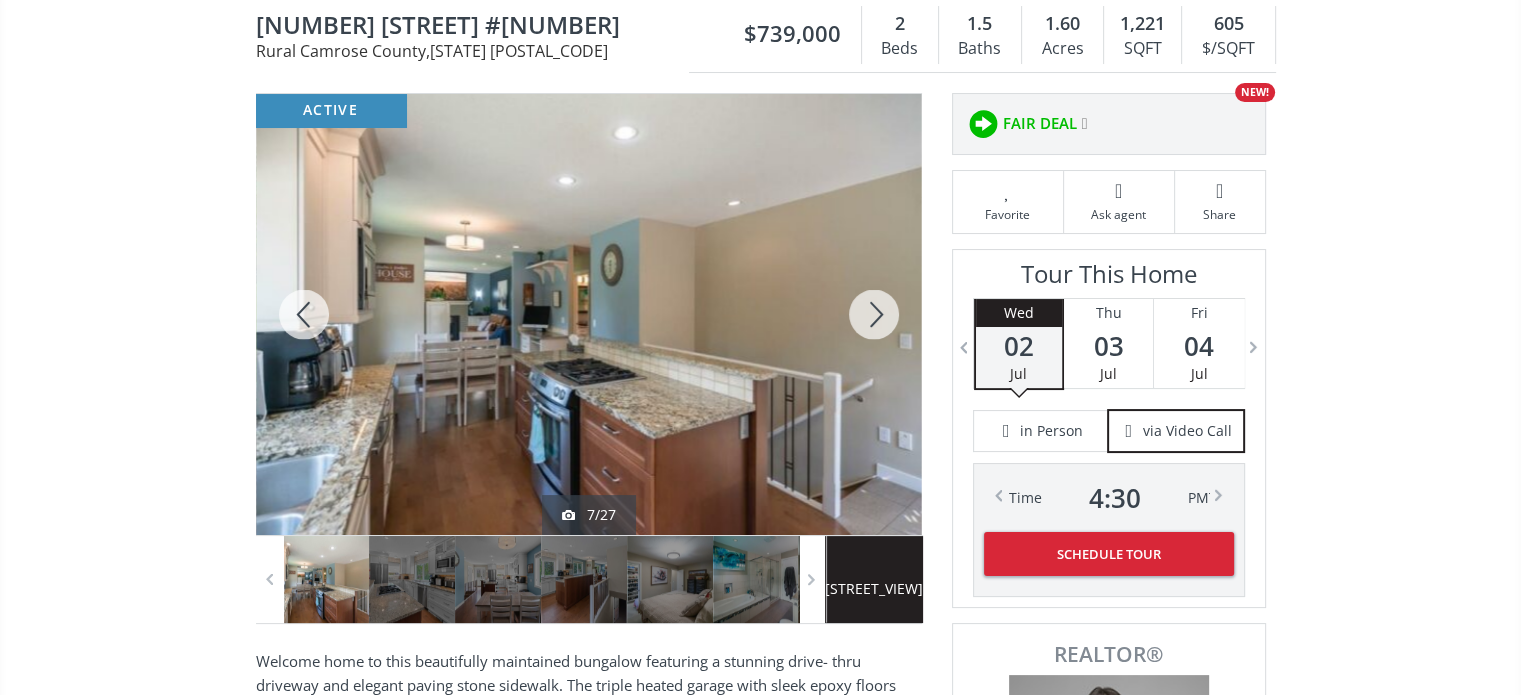 click at bounding box center (874, 314) 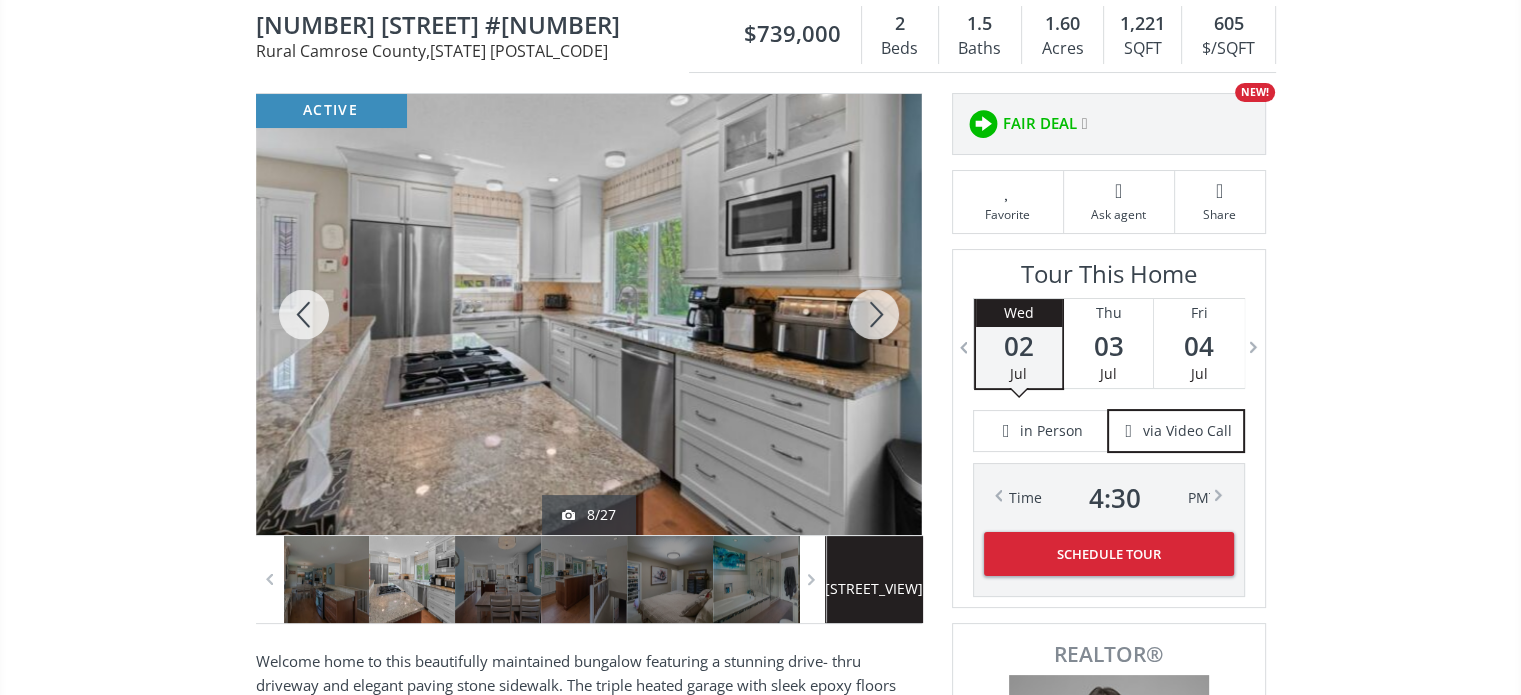 click at bounding box center [874, 314] 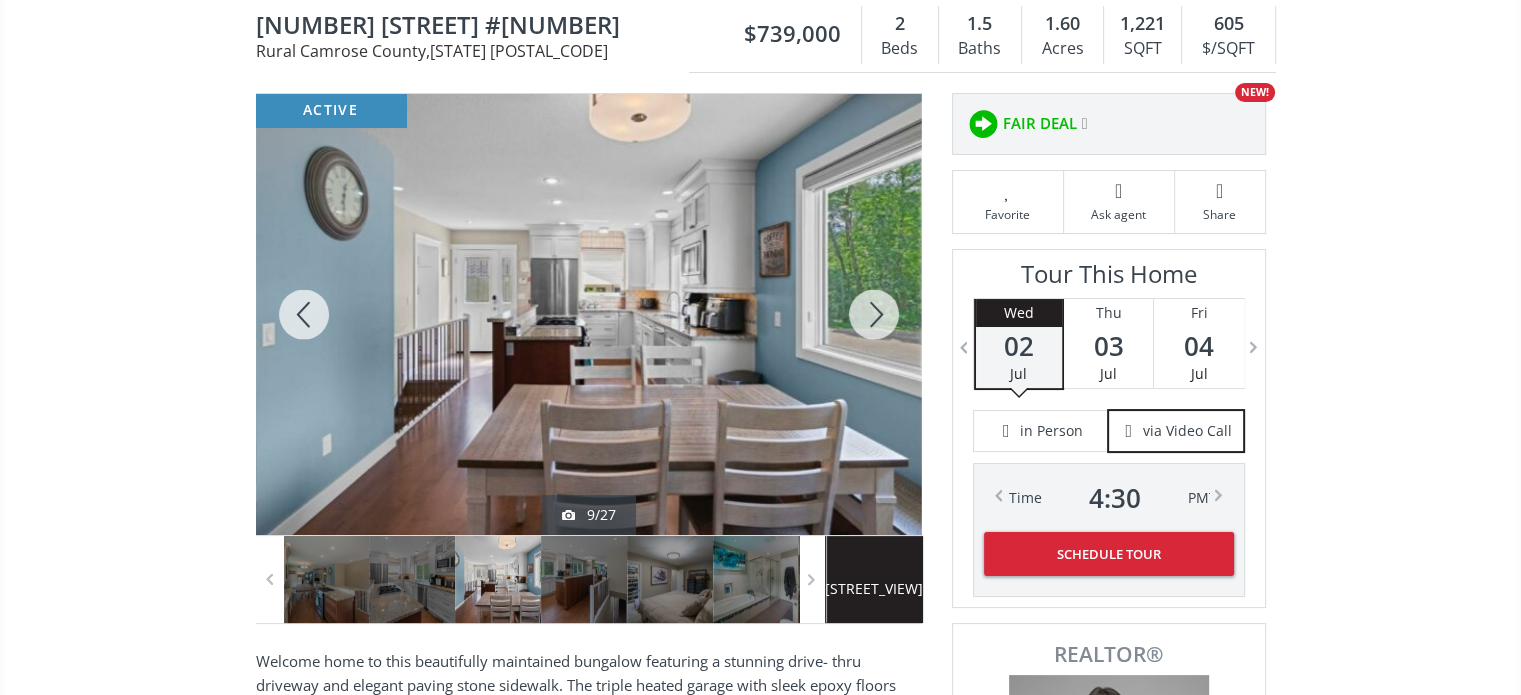 click at bounding box center [874, 314] 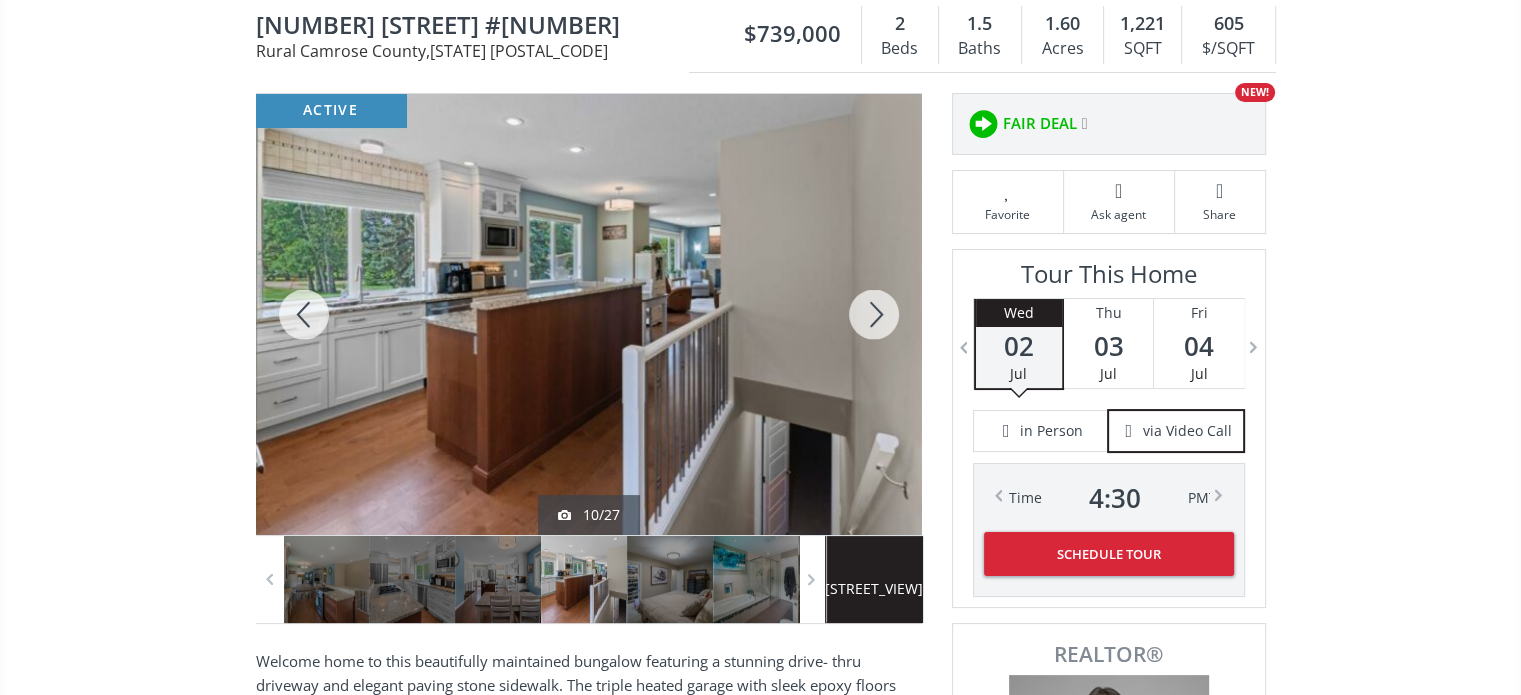 click at bounding box center [874, 314] 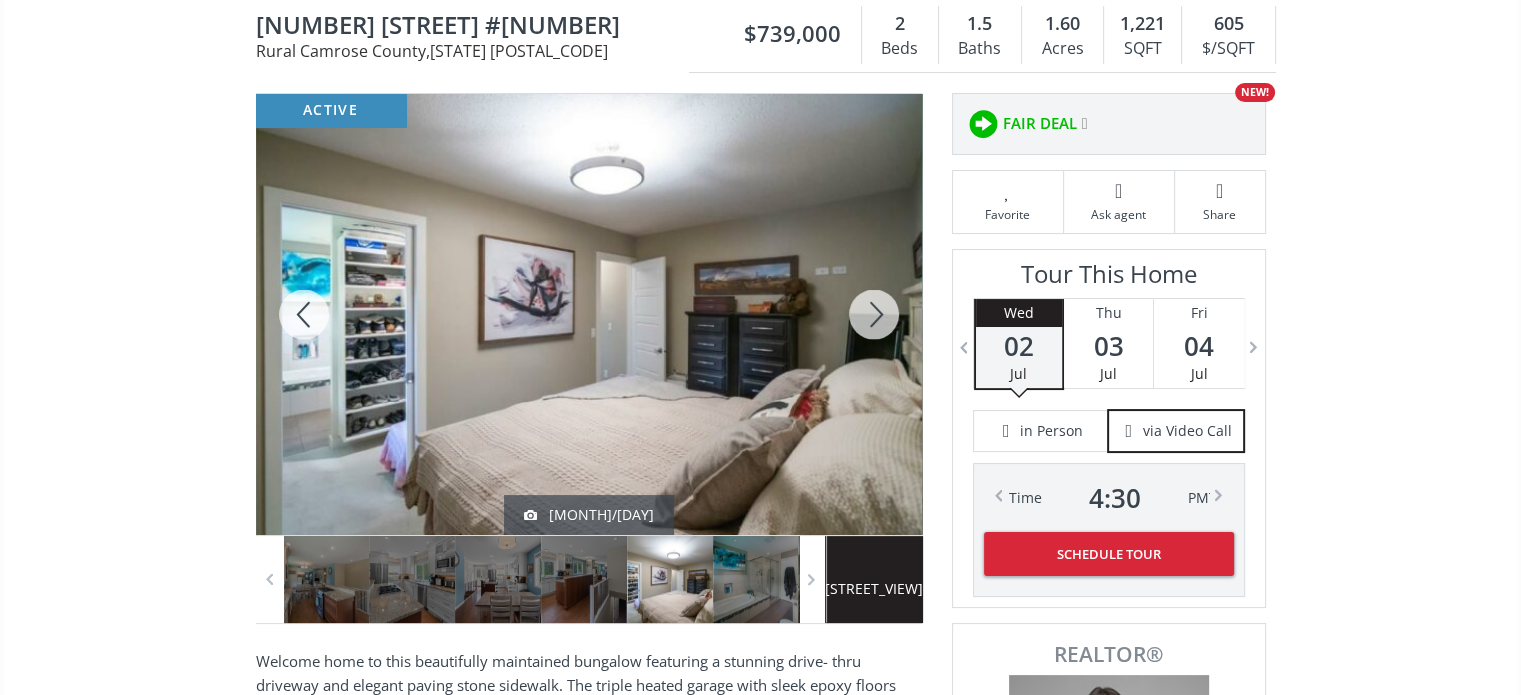 click at bounding box center [874, 314] 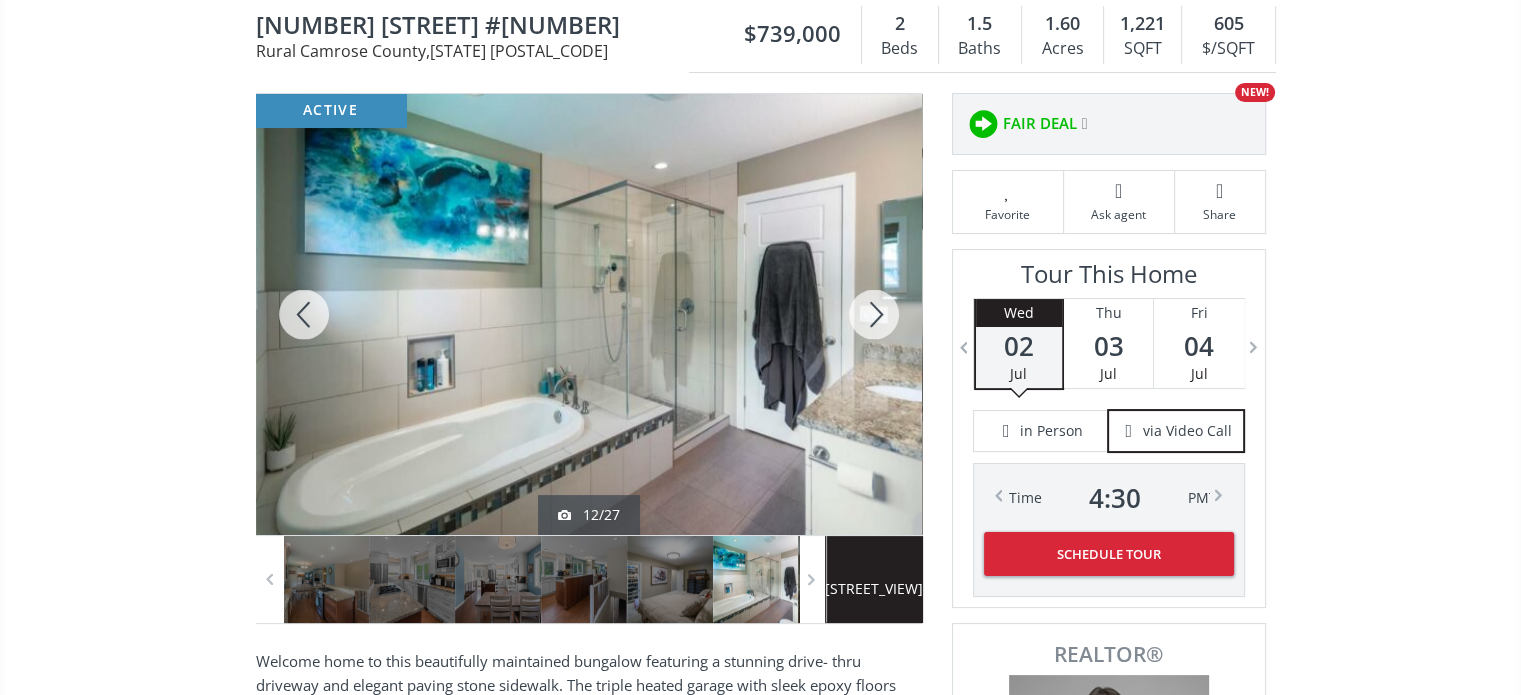 click at bounding box center (874, 314) 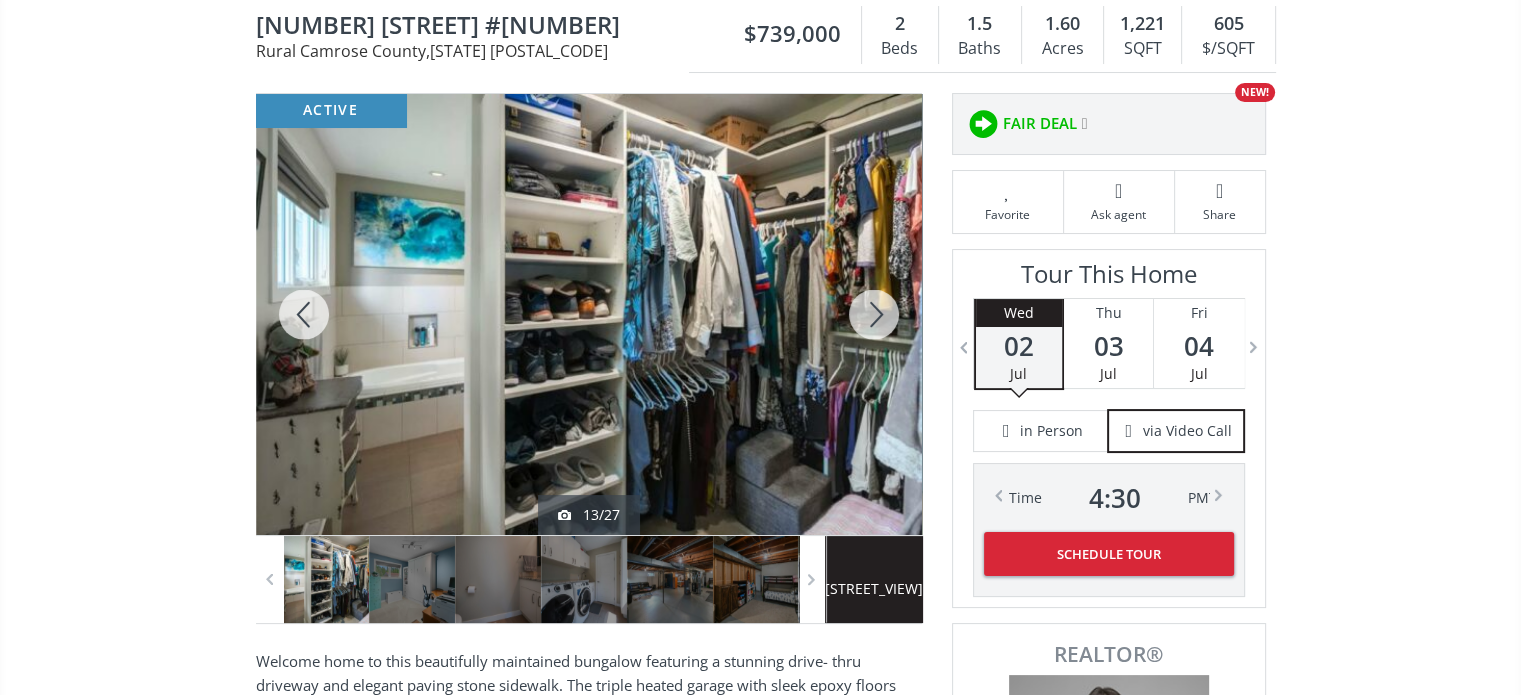 click at bounding box center (874, 314) 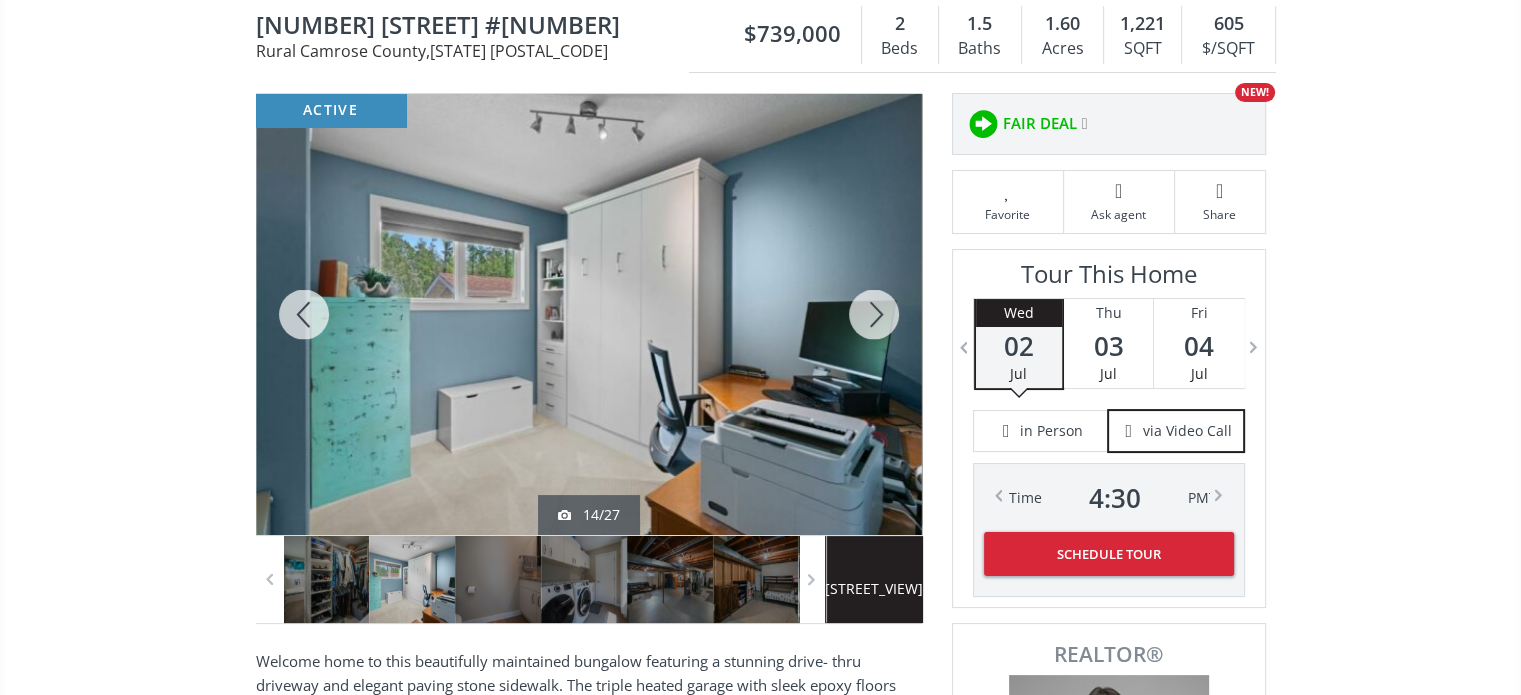 click at bounding box center [874, 314] 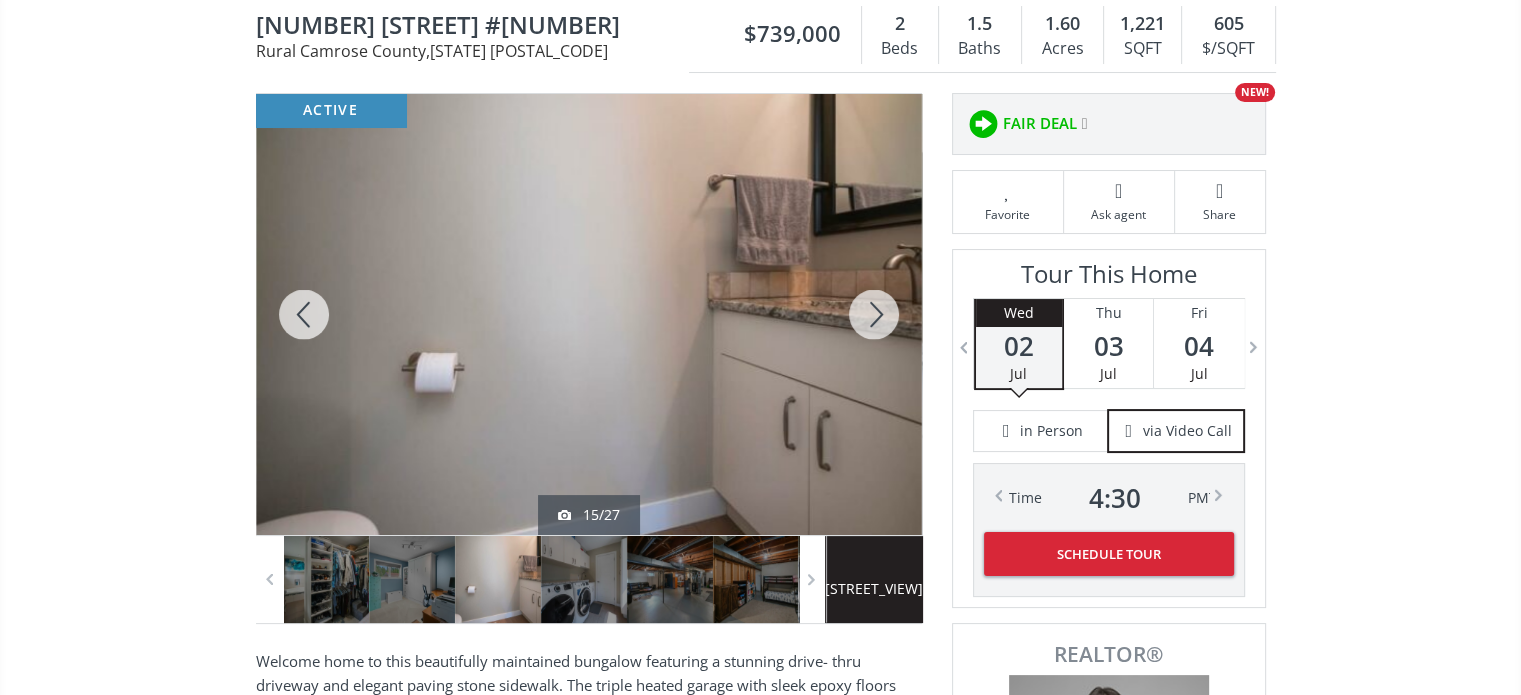 click at bounding box center (874, 314) 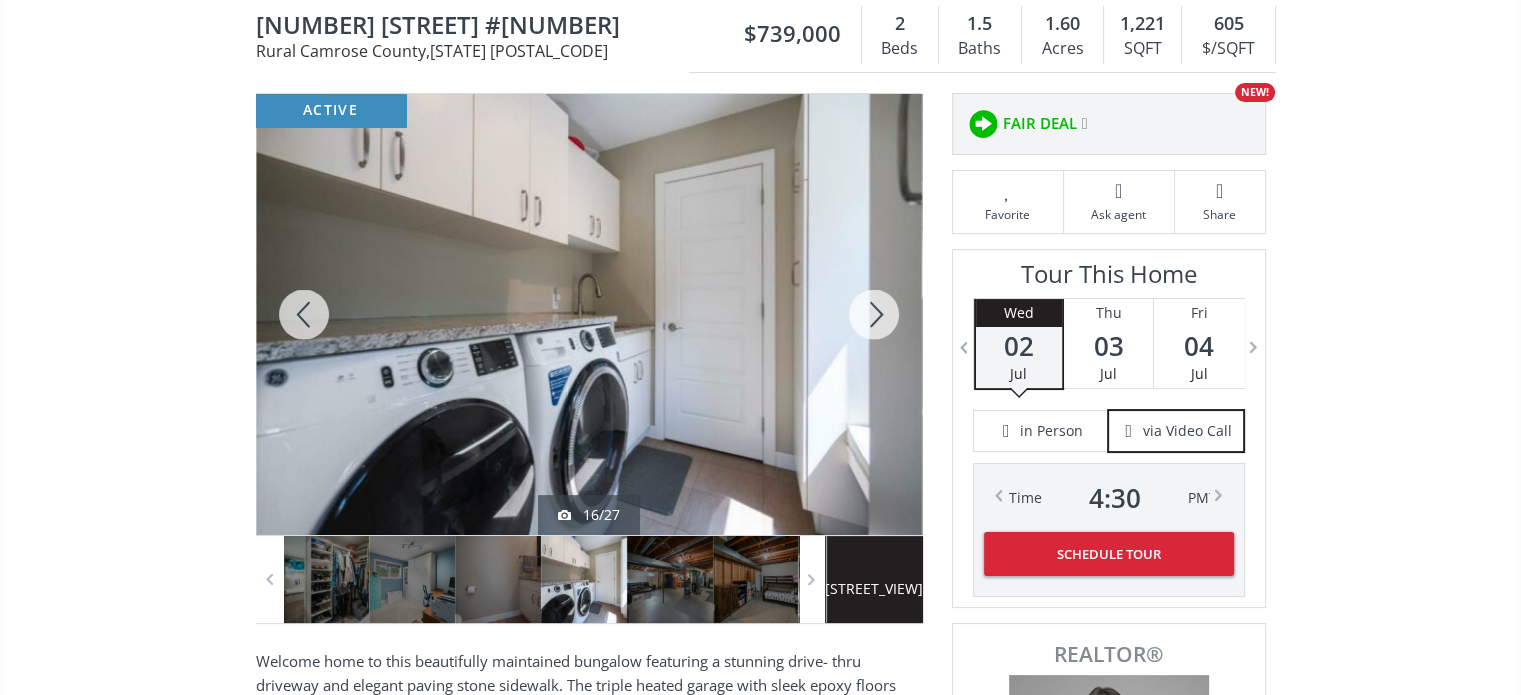 click at bounding box center (874, 314) 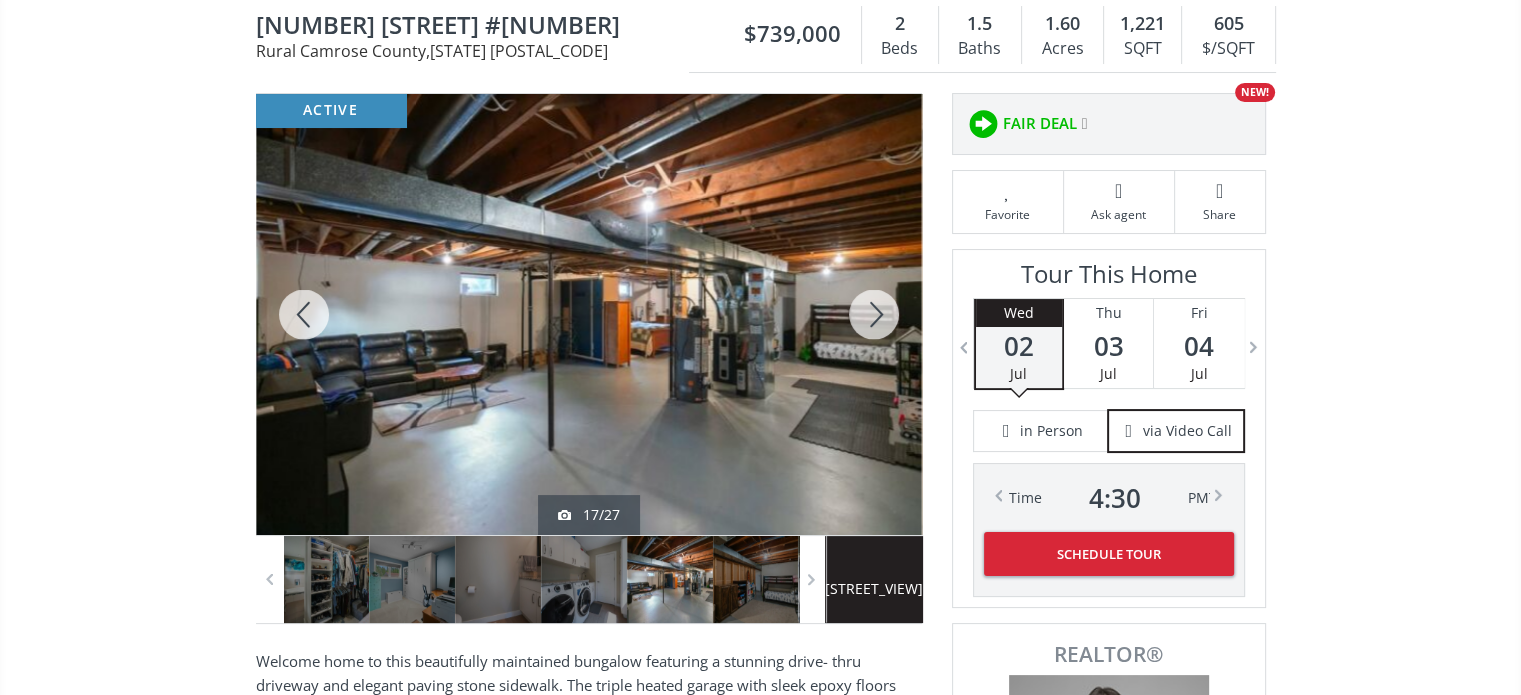click at bounding box center (874, 314) 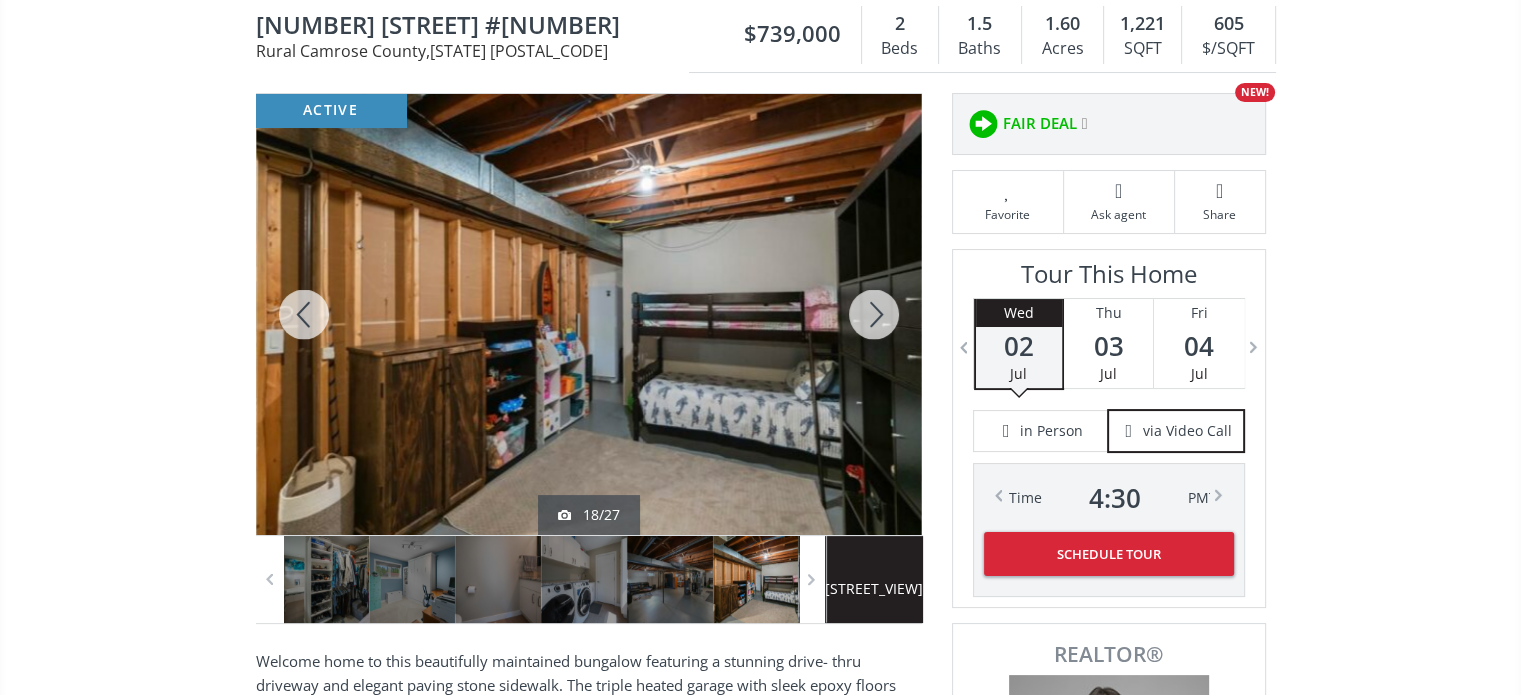 click at bounding box center (874, 314) 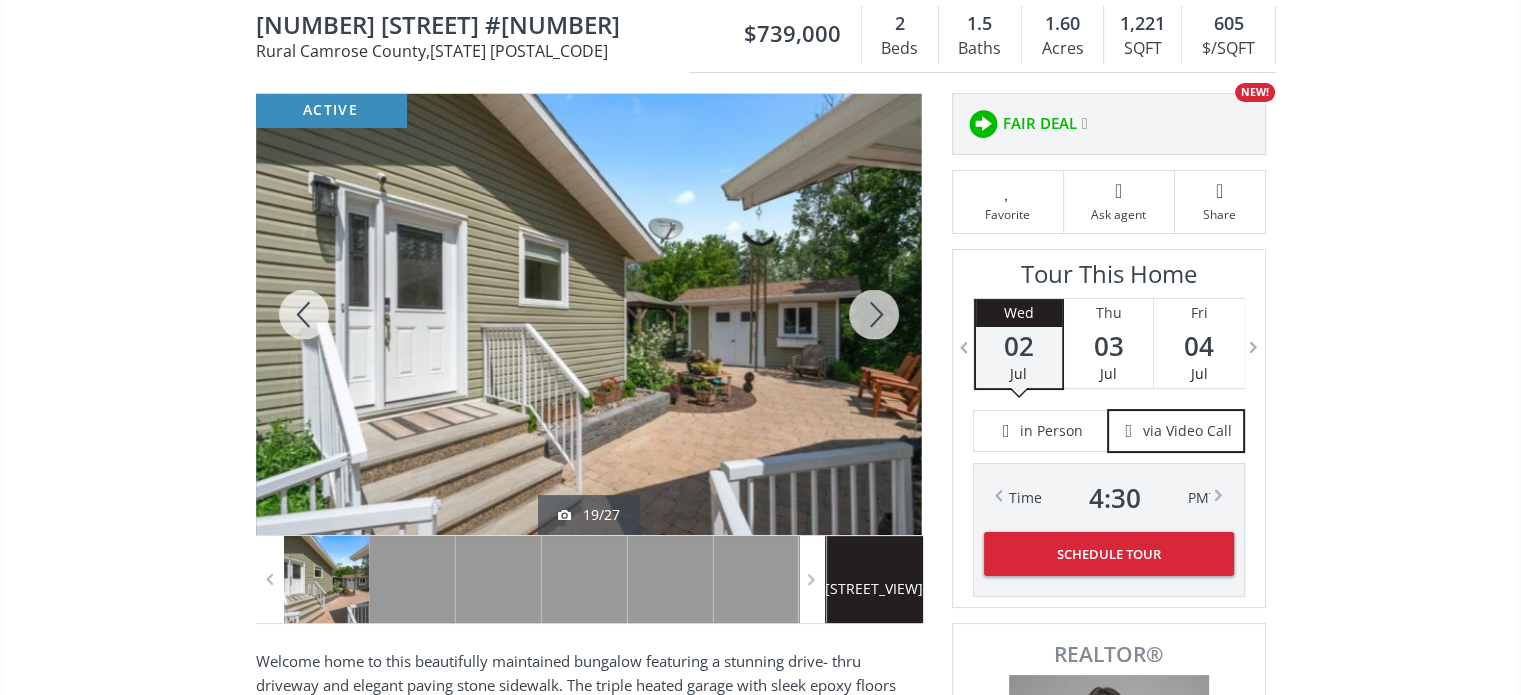 click at bounding box center [874, 314] 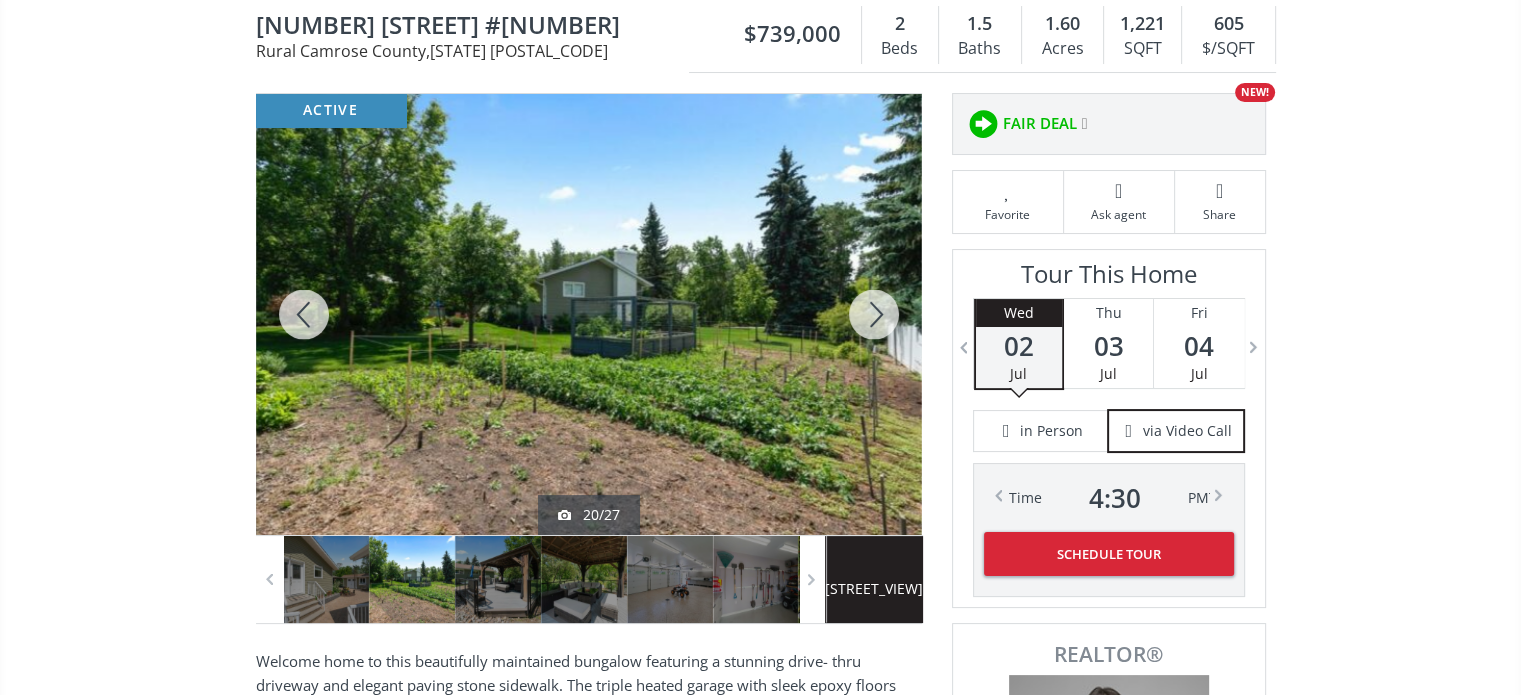 click at bounding box center [874, 314] 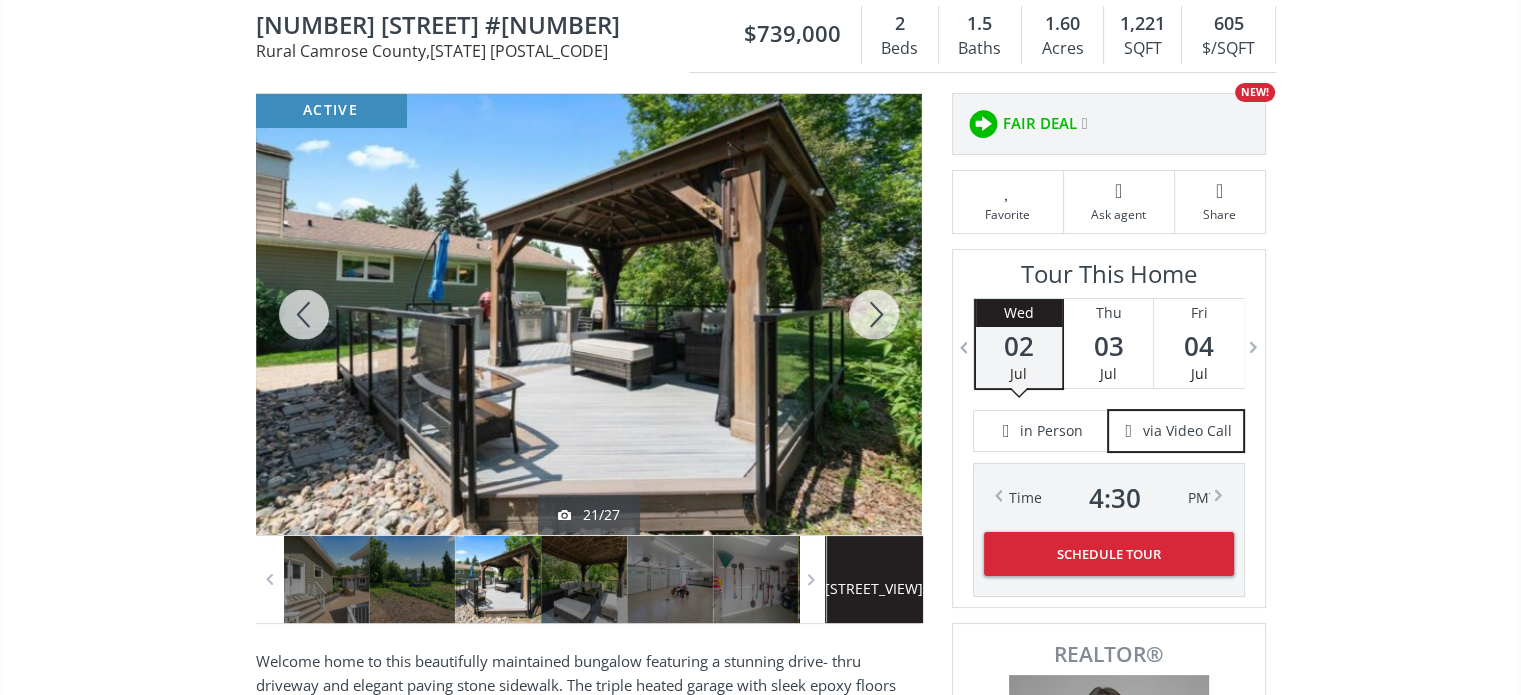 click at bounding box center (874, 314) 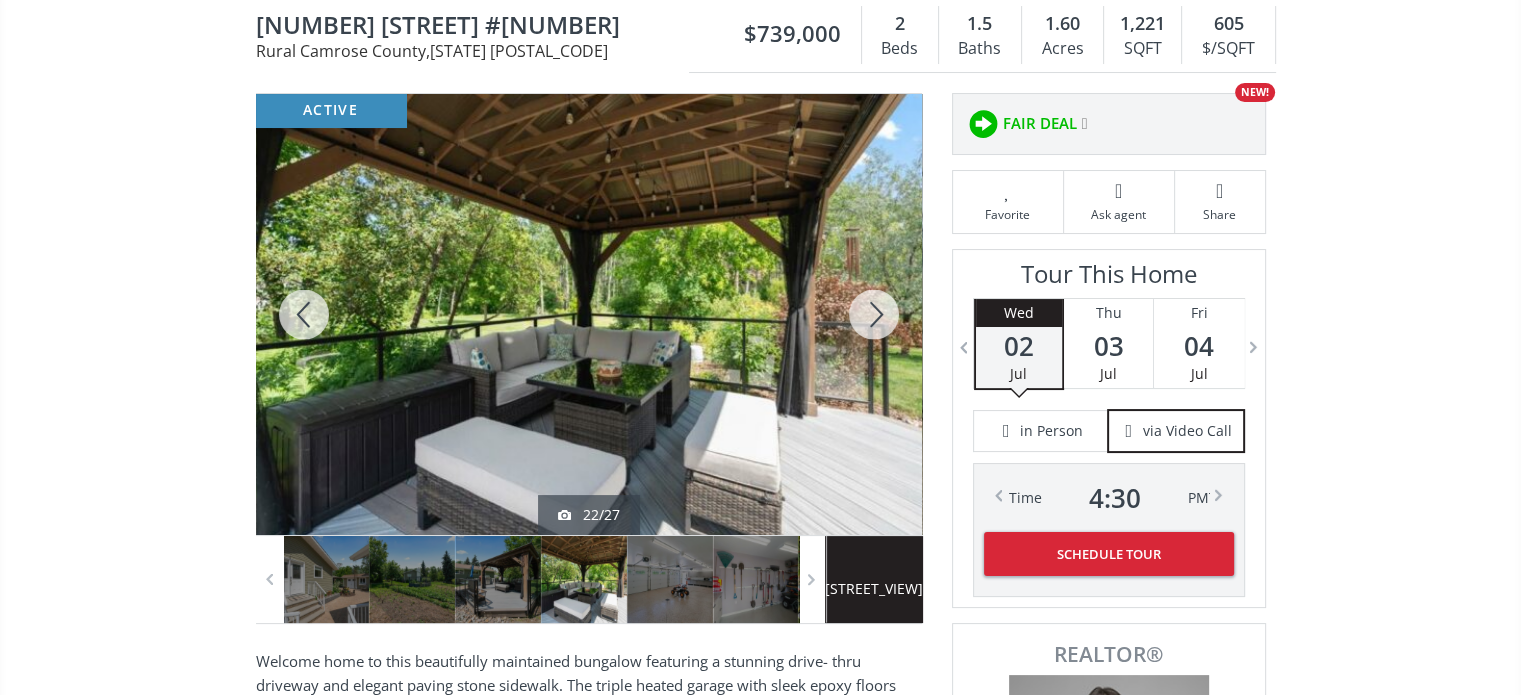 click at bounding box center (874, 314) 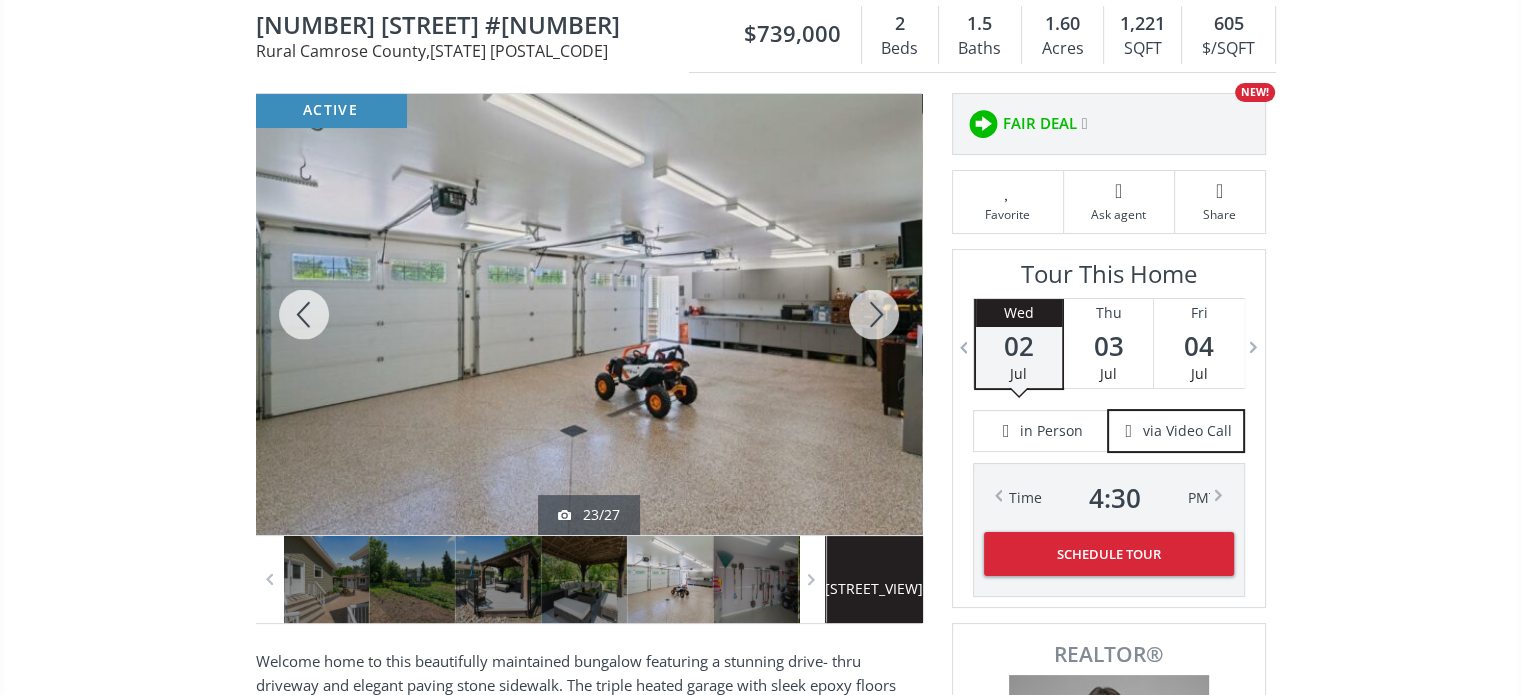 click at bounding box center (874, 314) 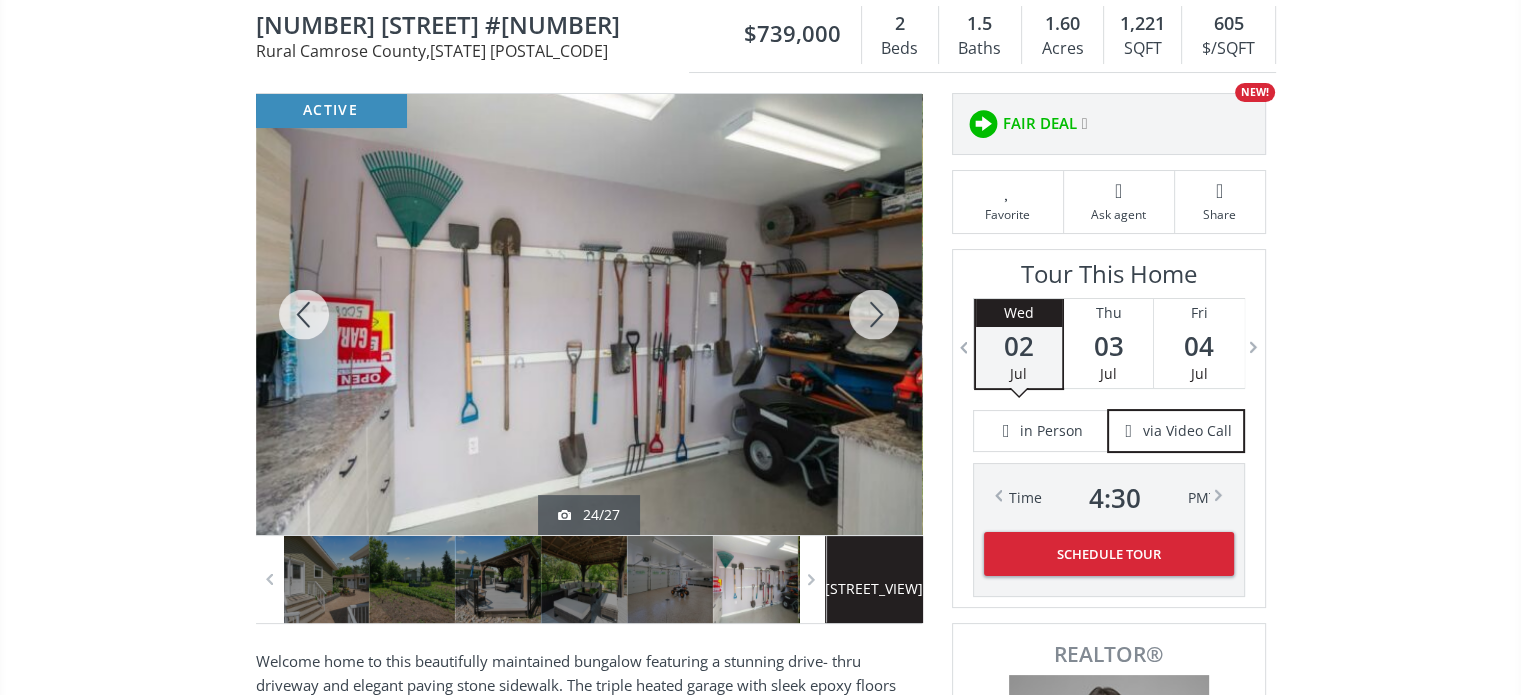 click at bounding box center (874, 314) 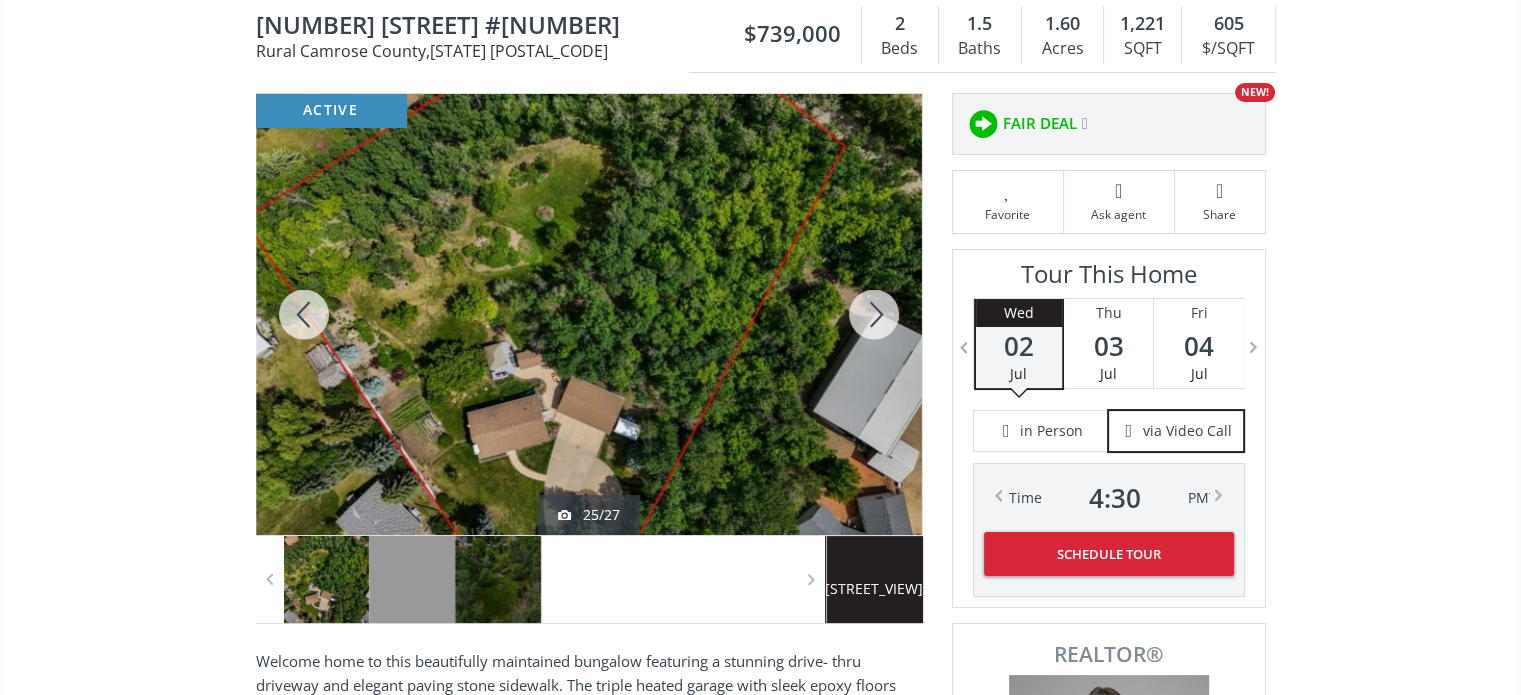 click at bounding box center [874, 314] 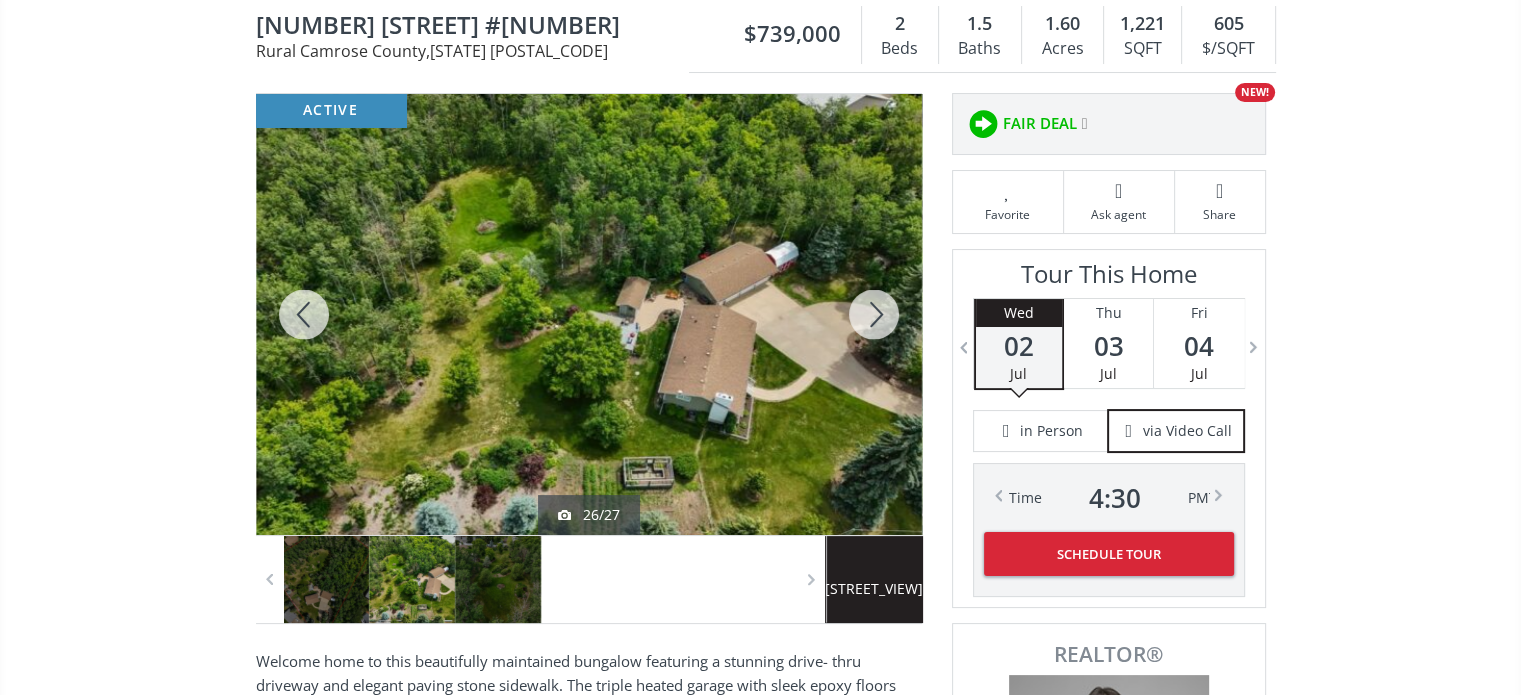 click at bounding box center (874, 314) 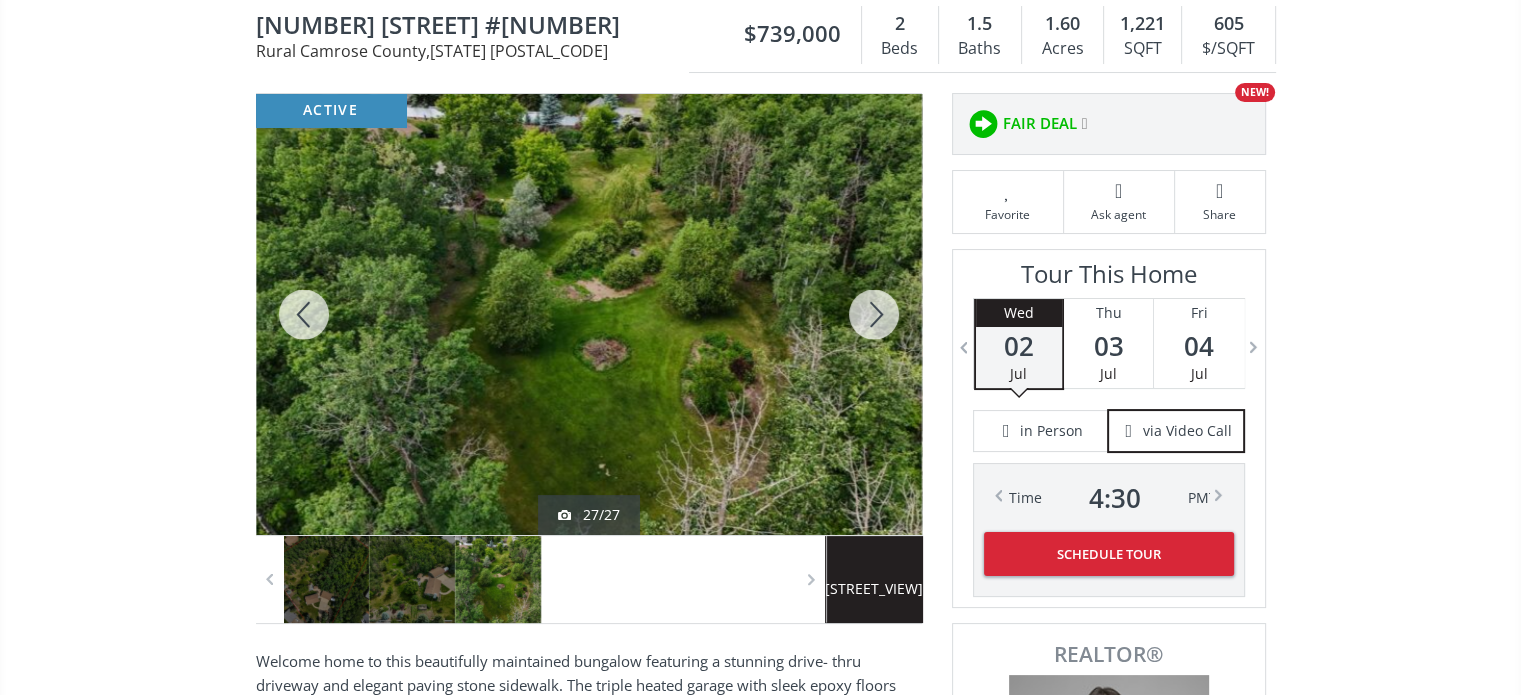 click at bounding box center [874, 314] 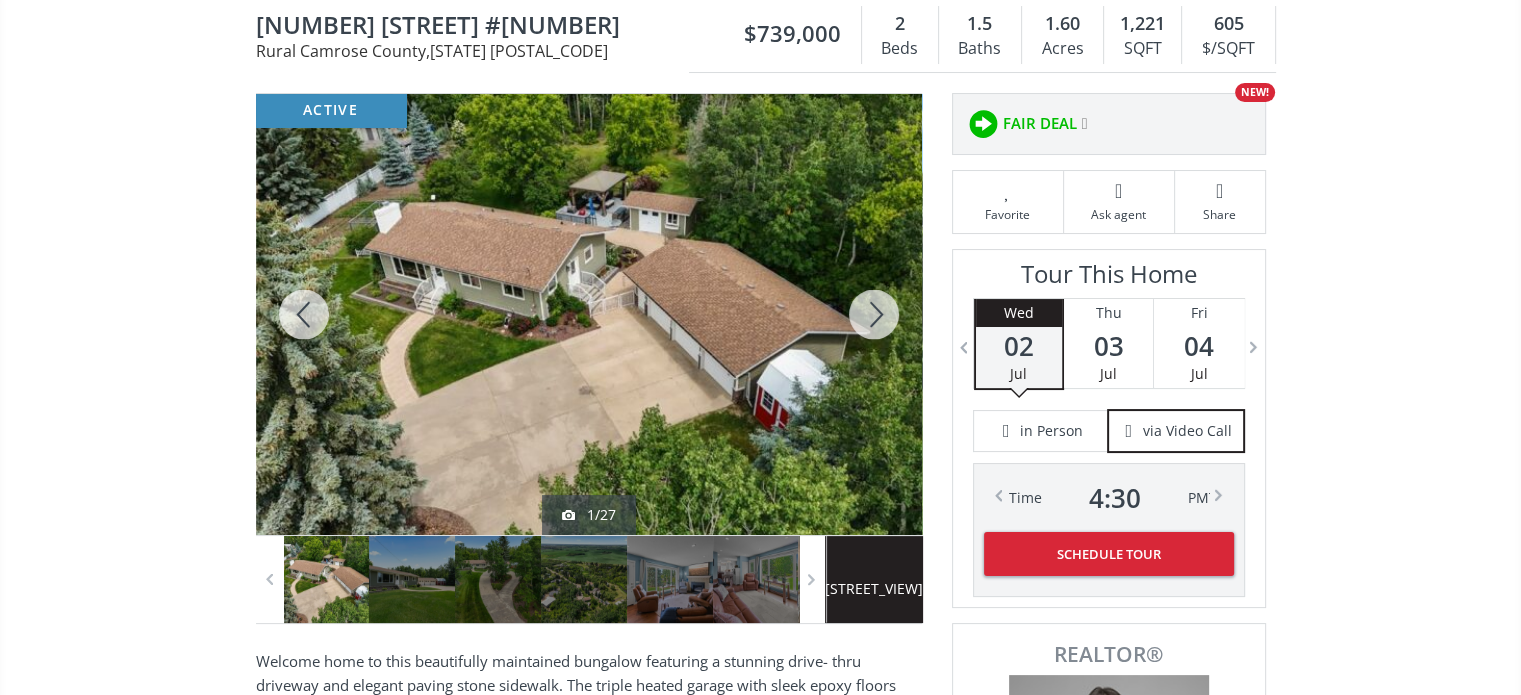 click at bounding box center (874, 314) 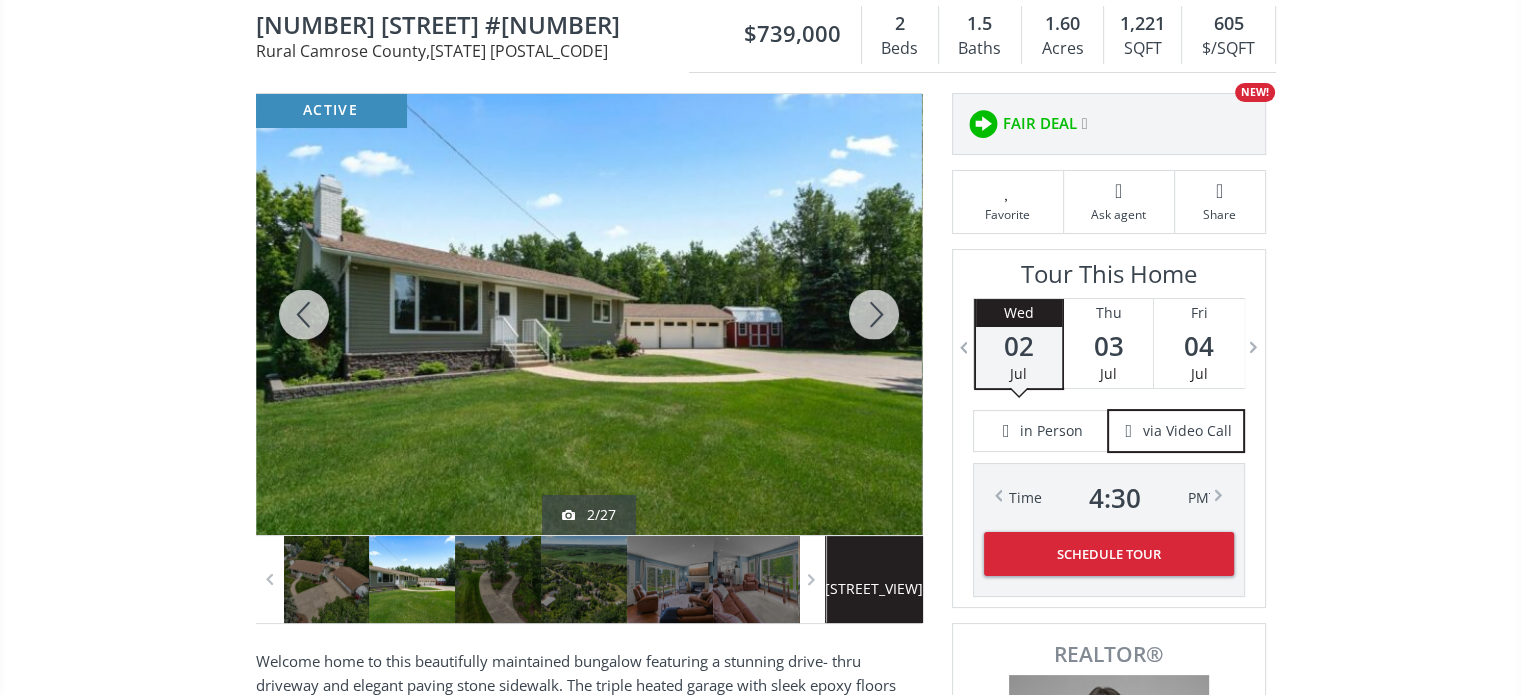 click at bounding box center [874, 314] 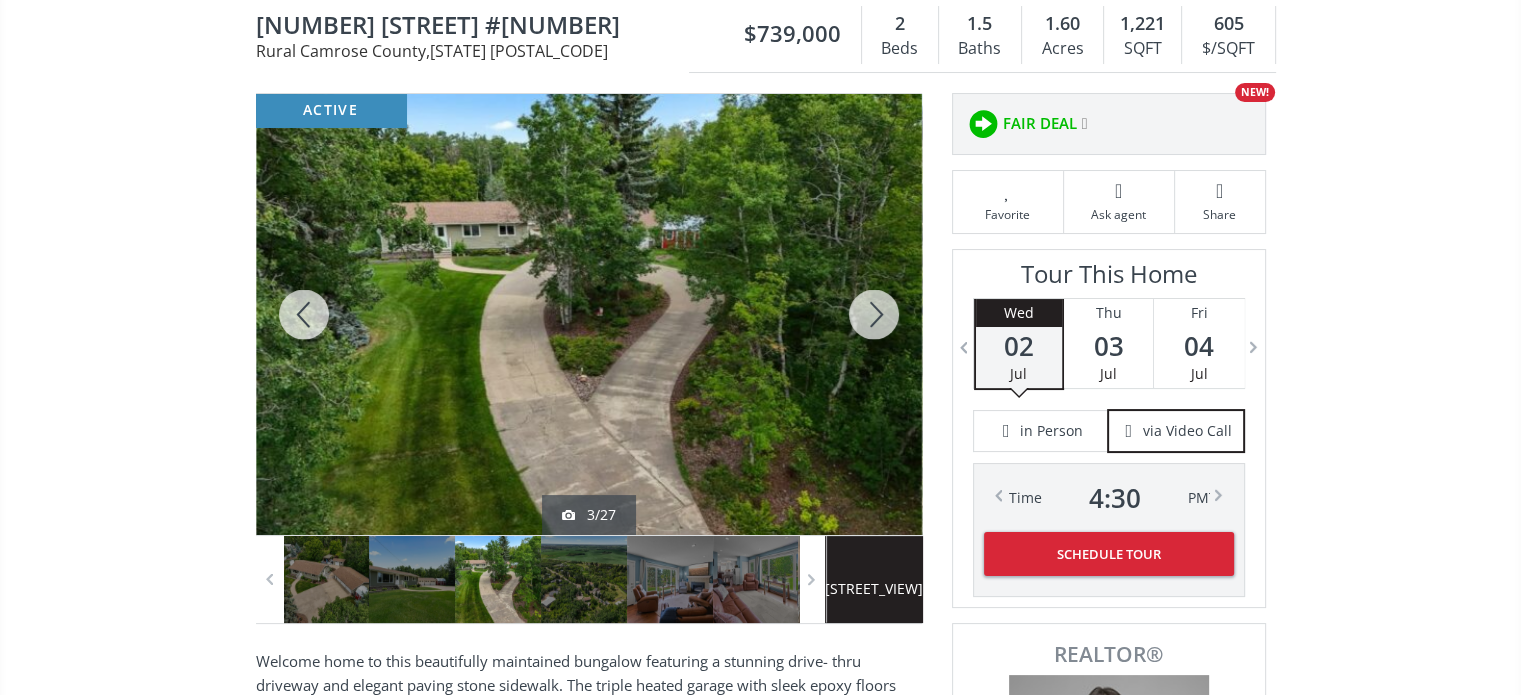 click at bounding box center (874, 314) 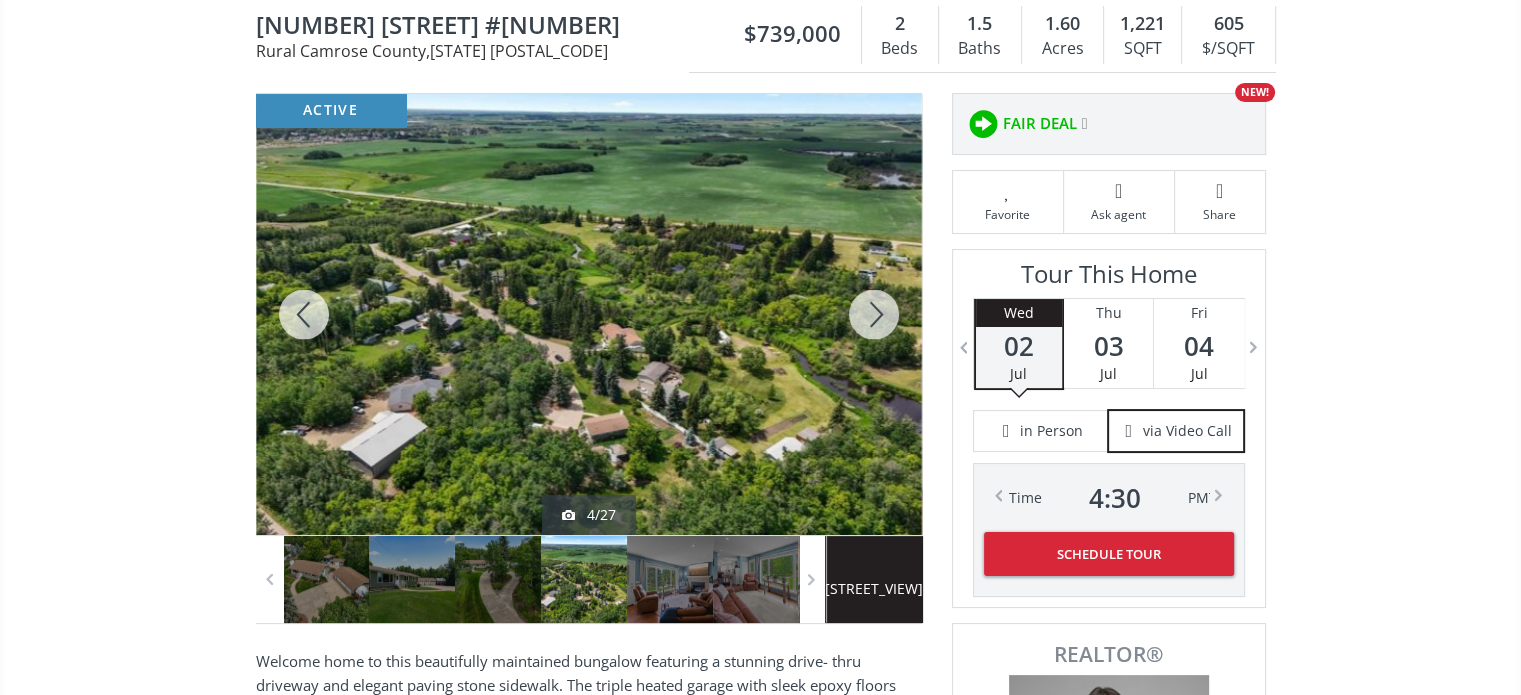 click at bounding box center [874, 314] 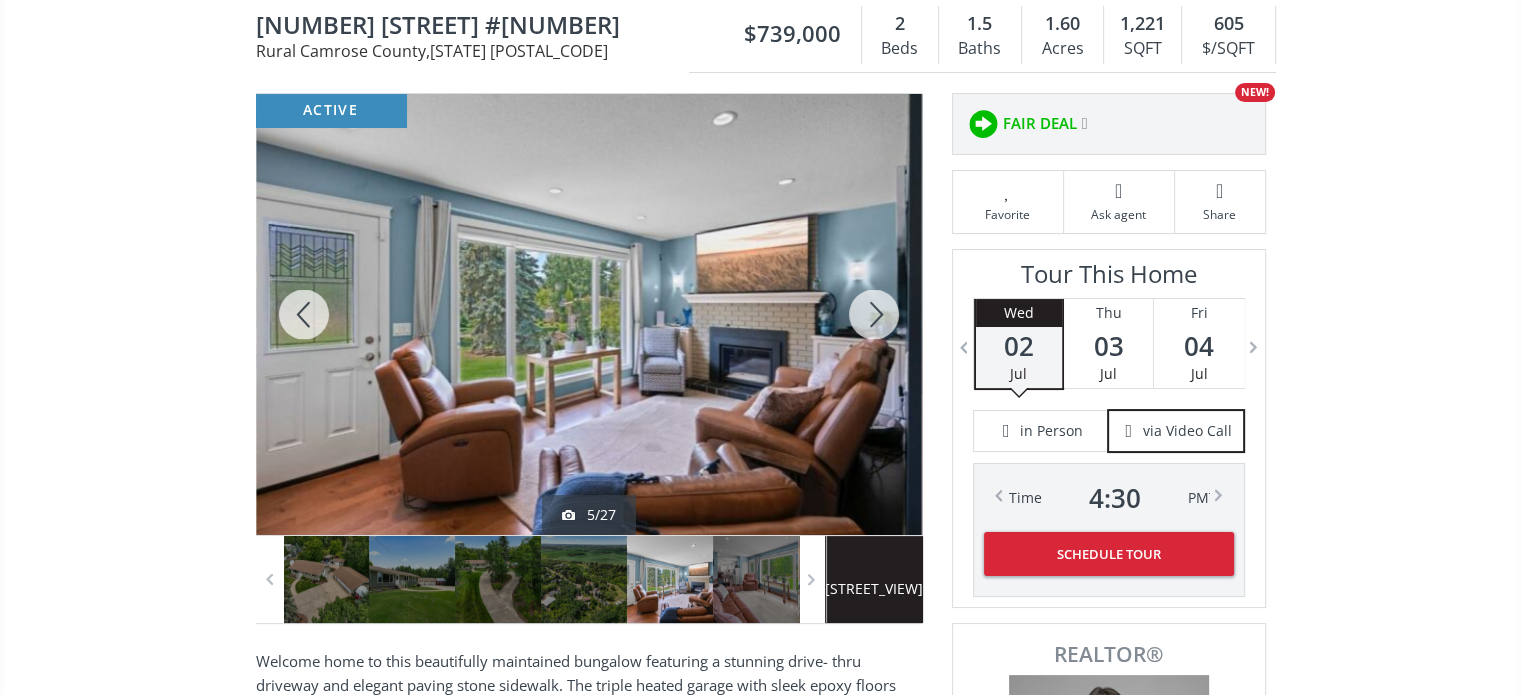 click at bounding box center [874, 314] 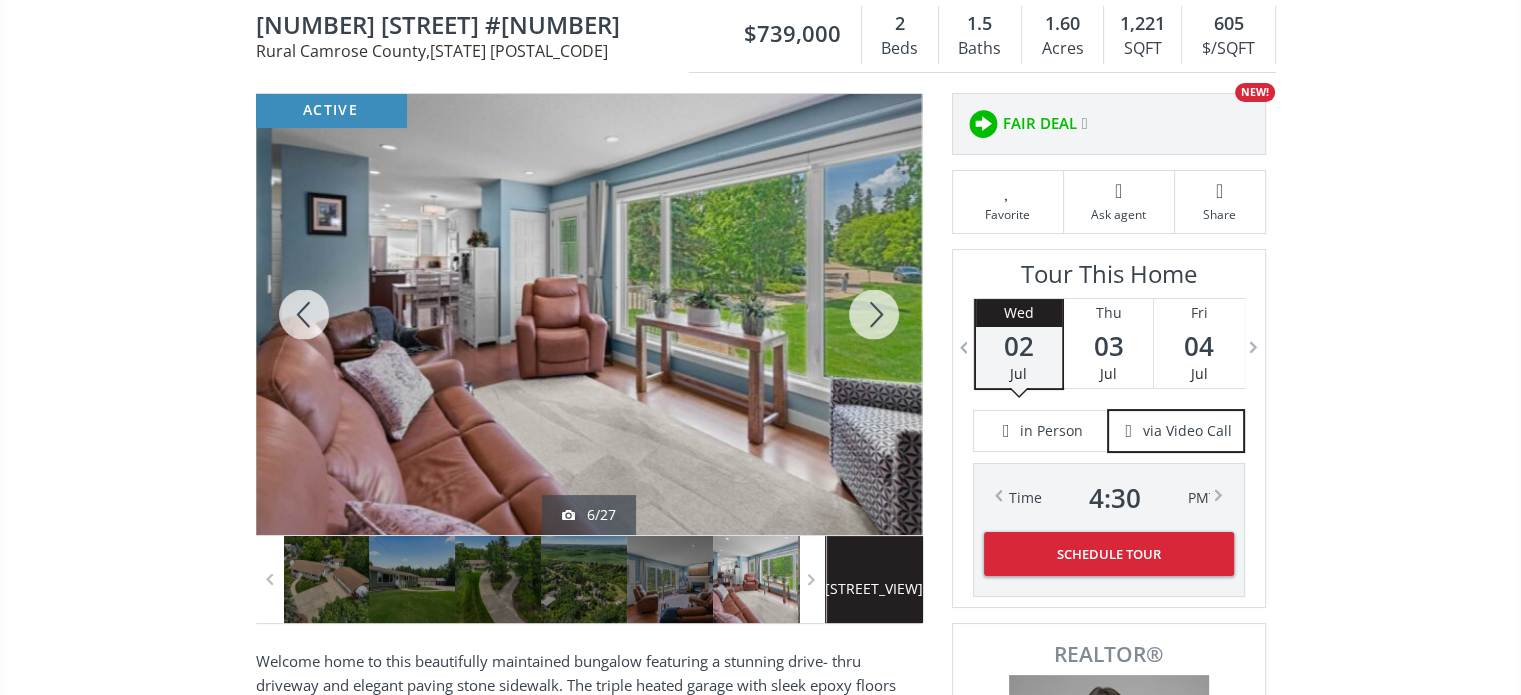 click at bounding box center (874, 314) 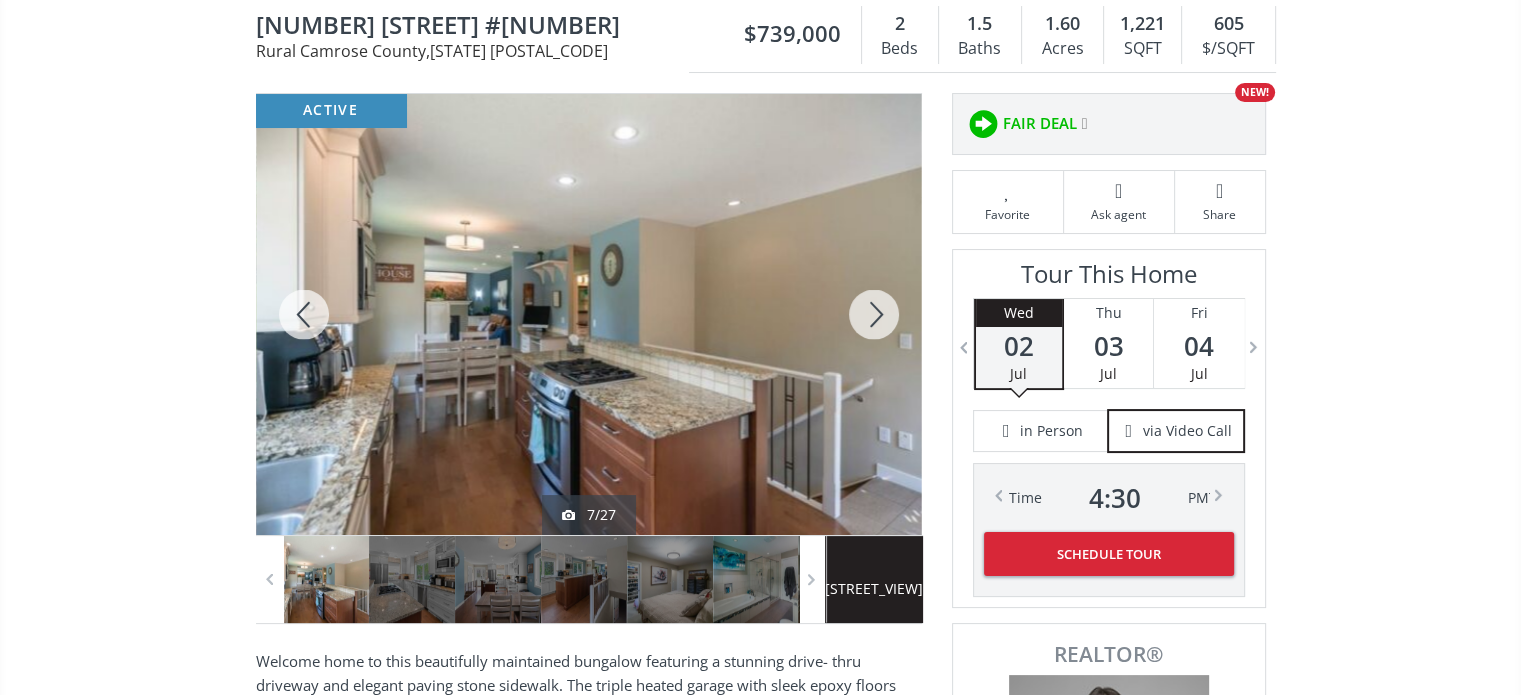click at bounding box center [874, 314] 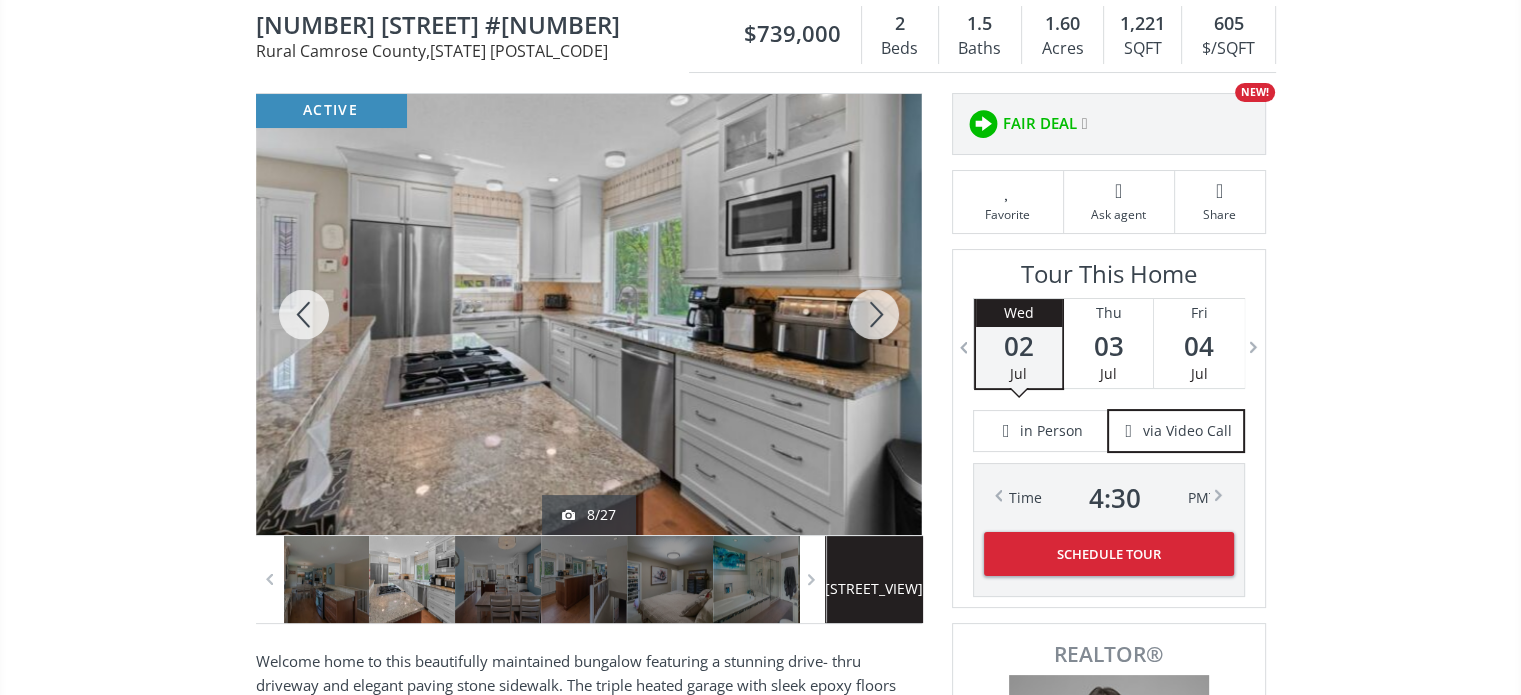 click at bounding box center [874, 314] 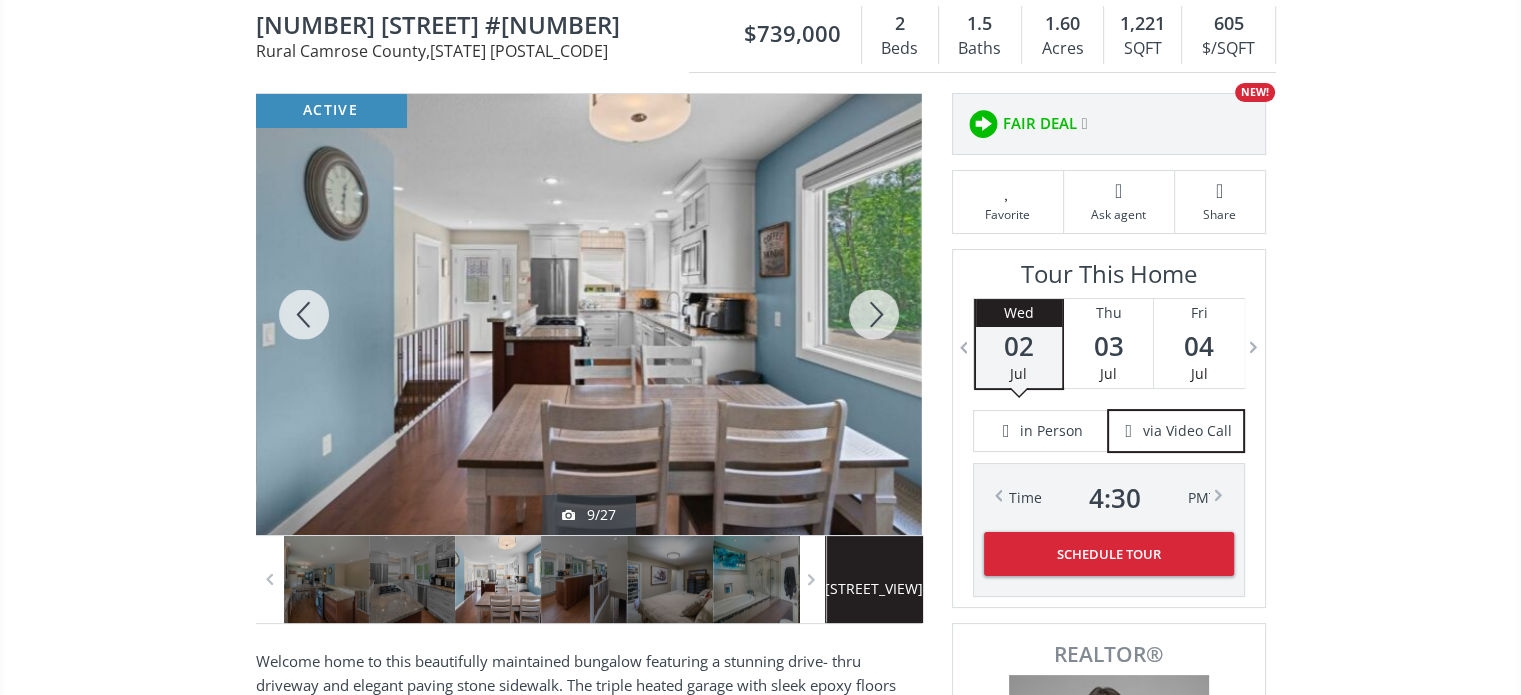 click at bounding box center (874, 314) 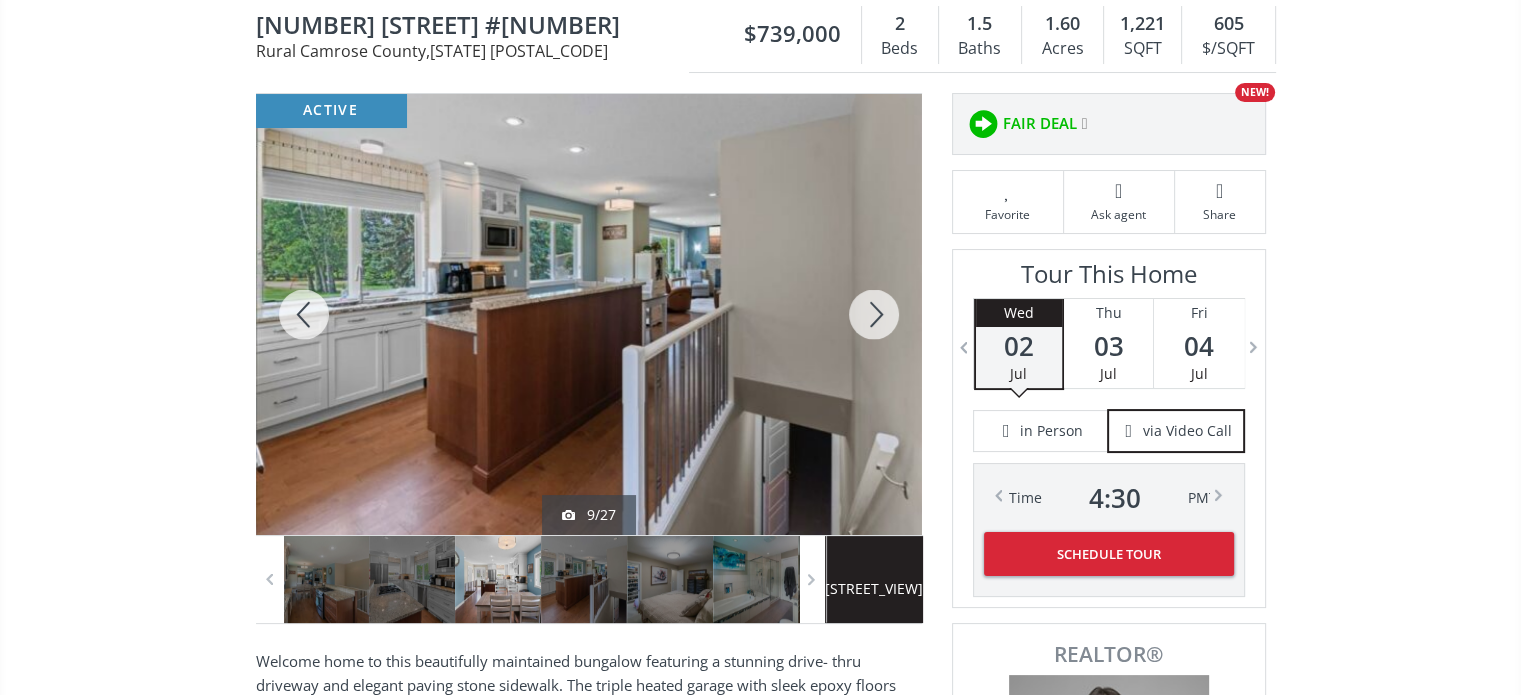 click at bounding box center [874, 314] 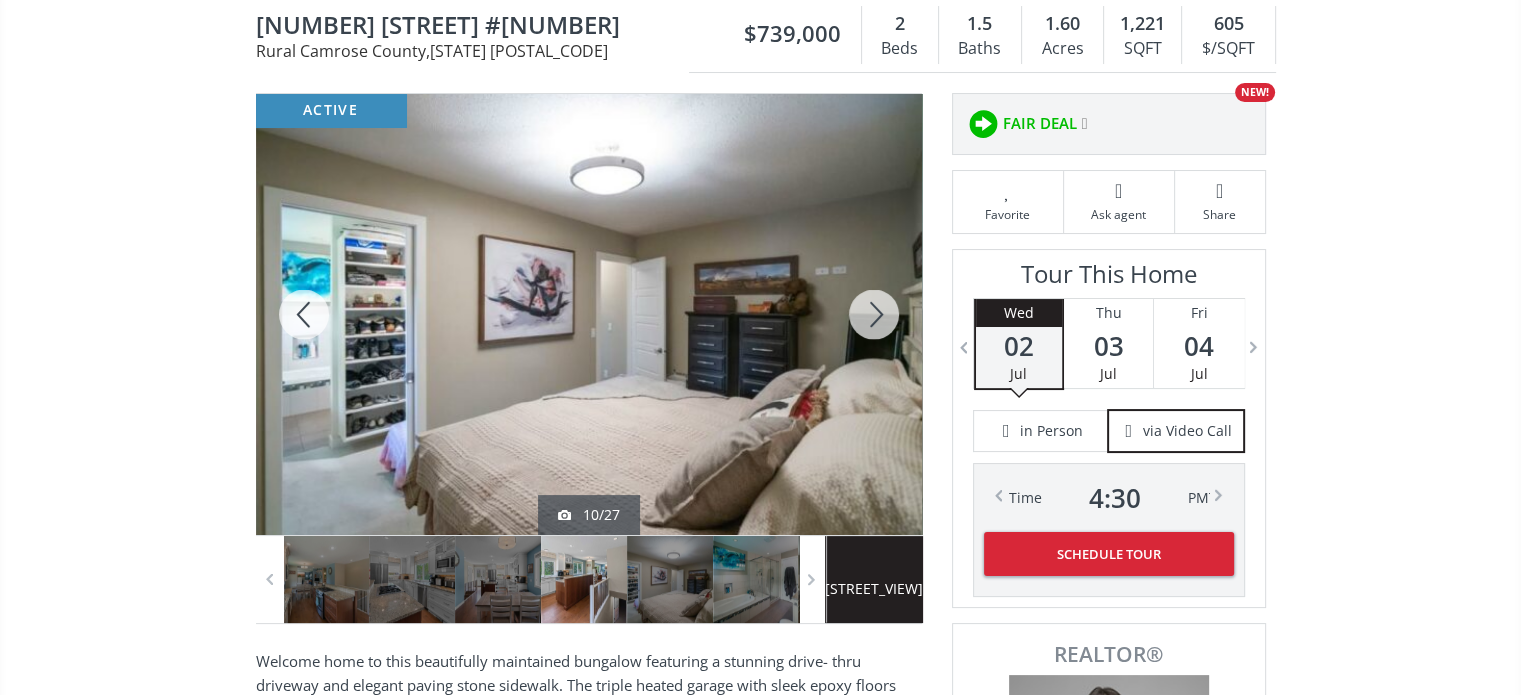click at bounding box center [874, 314] 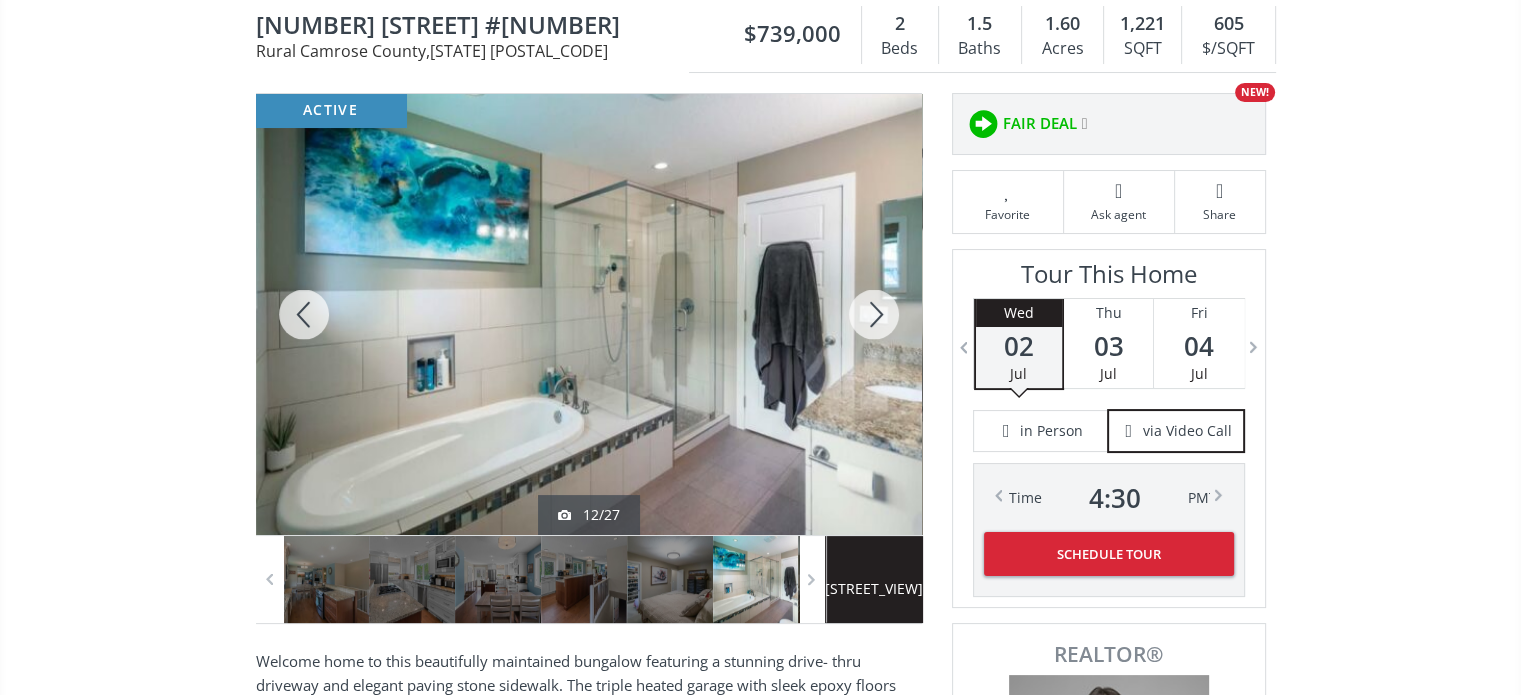 click at bounding box center [874, 314] 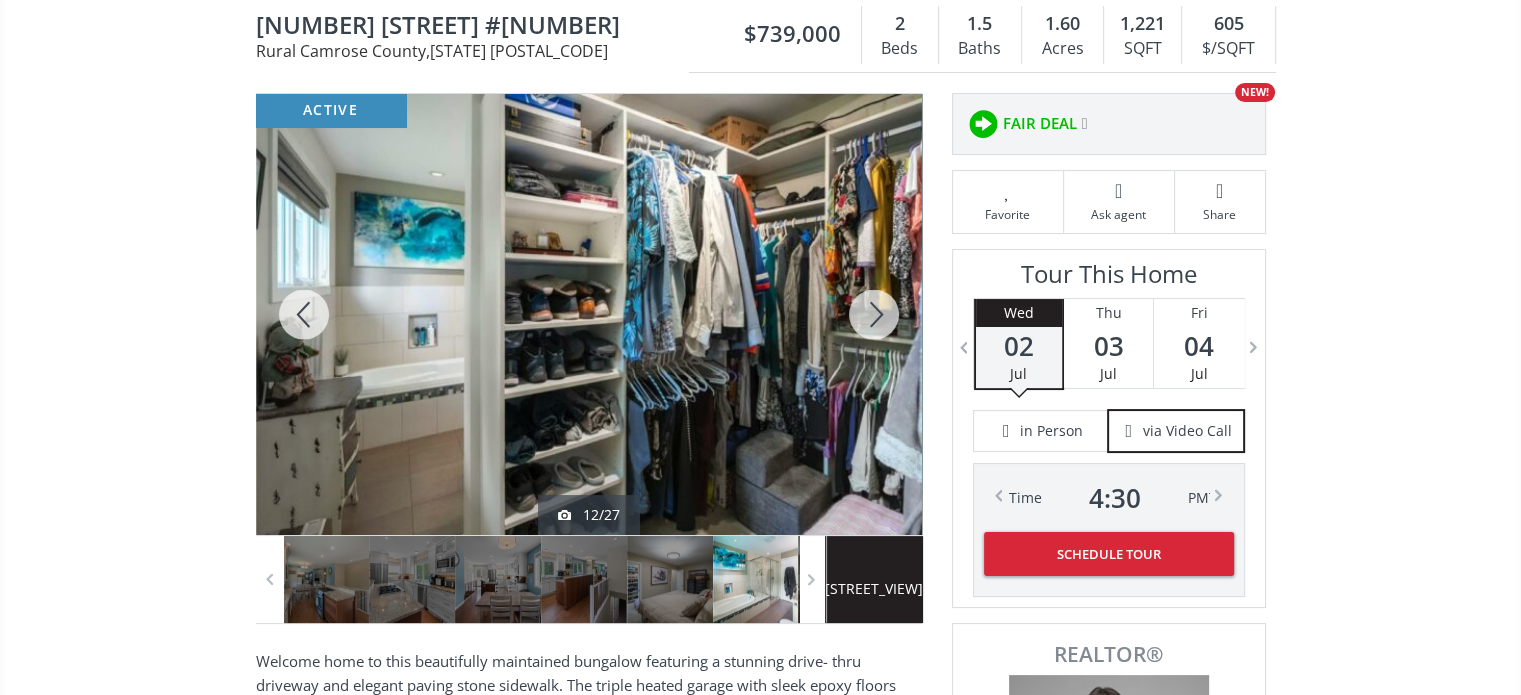 click at bounding box center [874, 314] 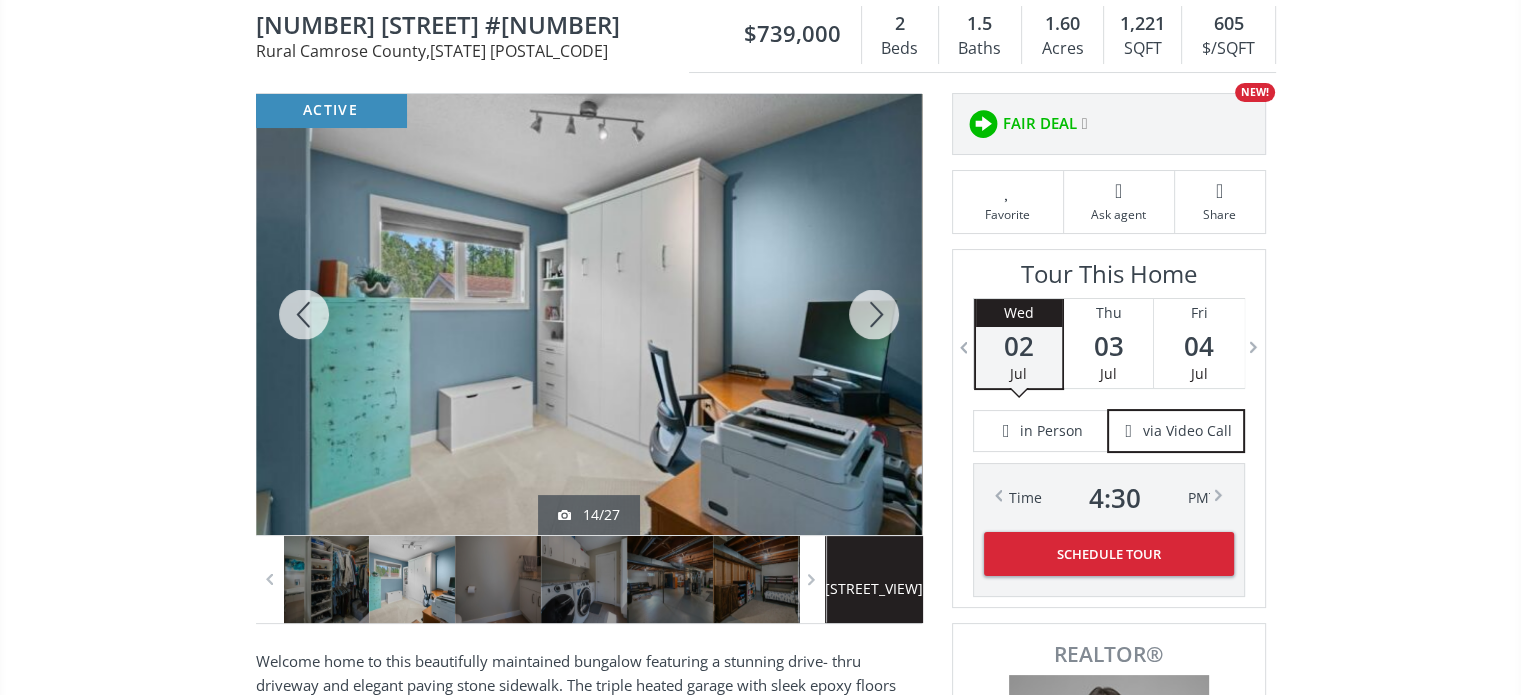 click at bounding box center (874, 314) 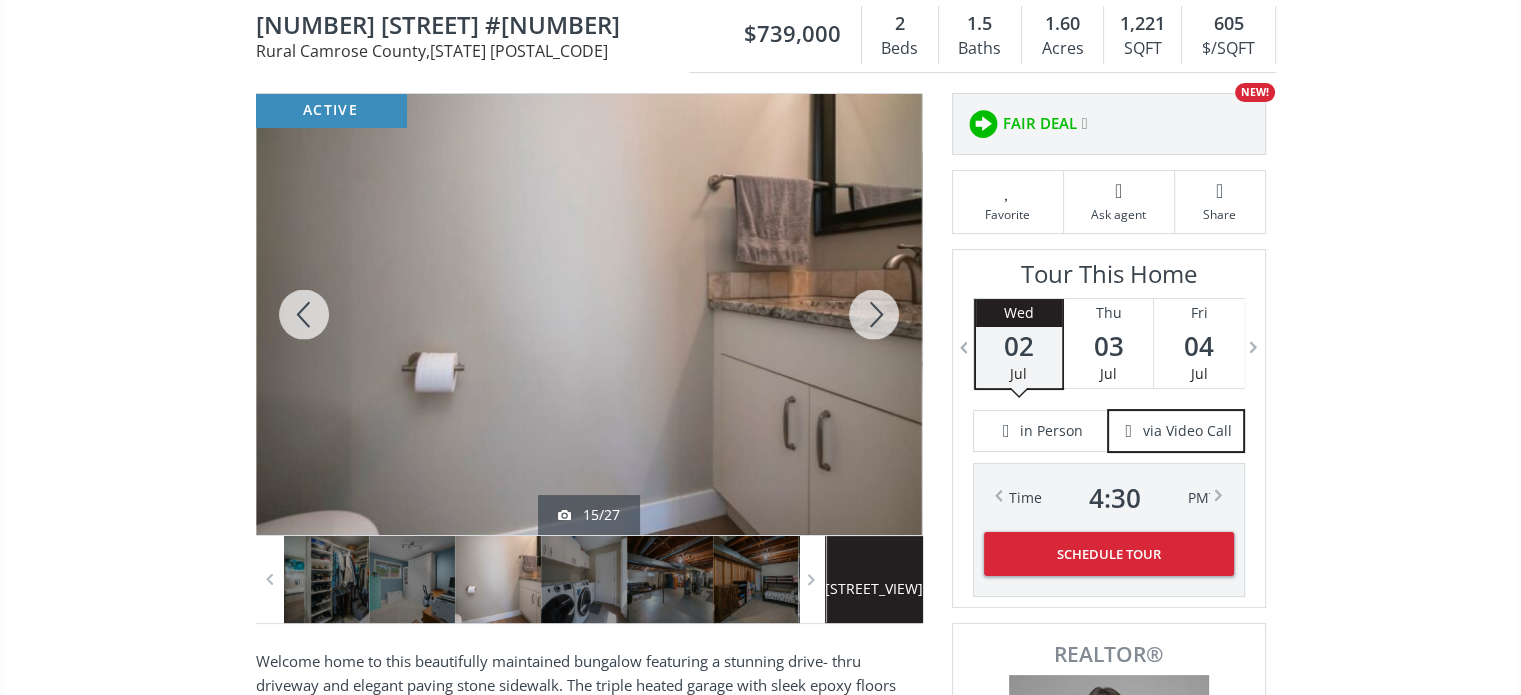 click at bounding box center [874, 314] 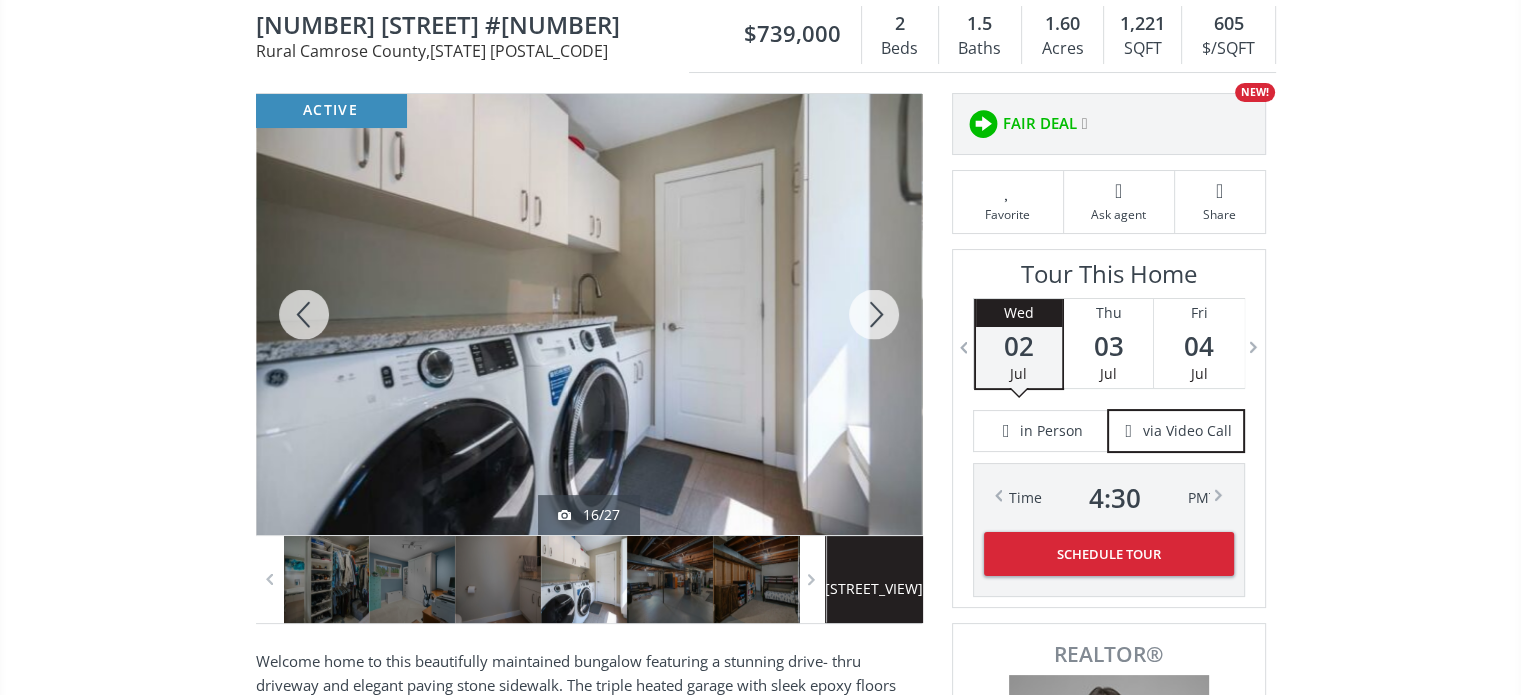 click at bounding box center [874, 314] 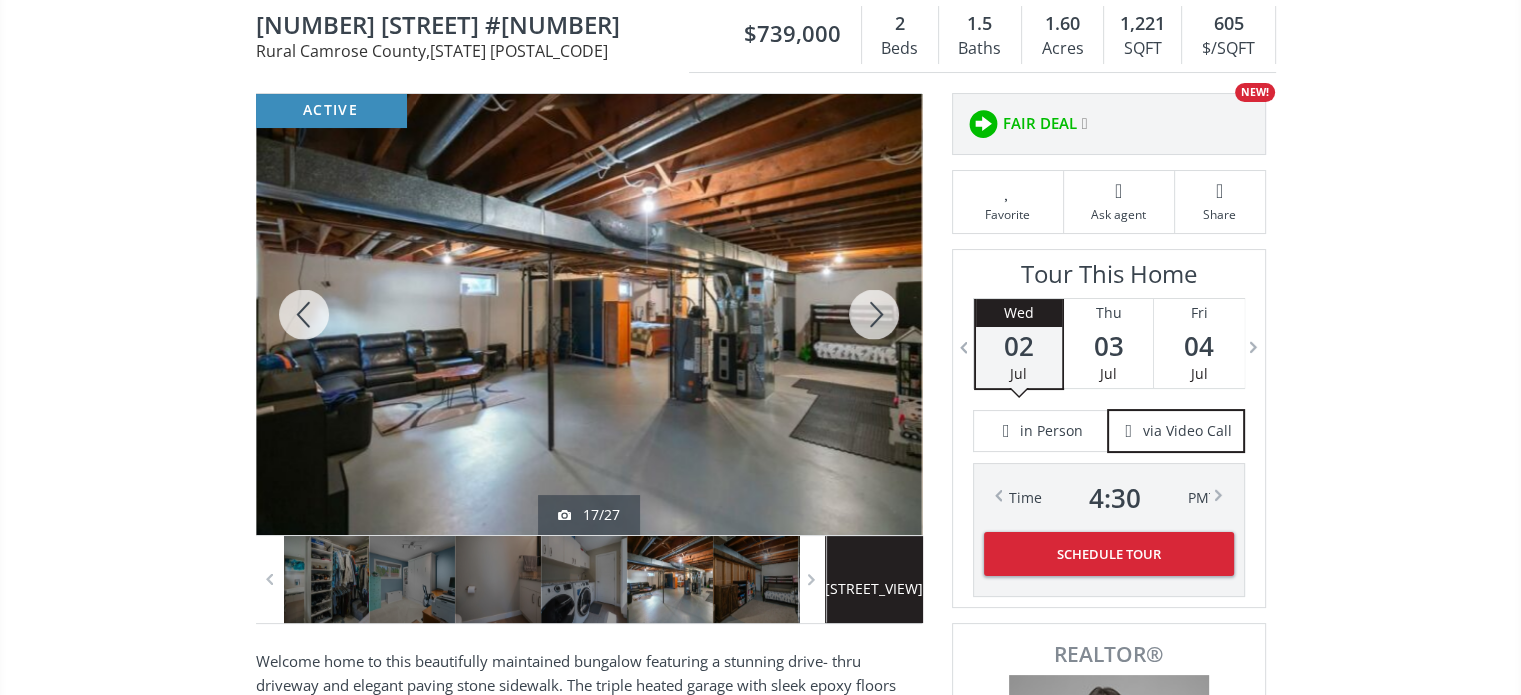 click at bounding box center [874, 314] 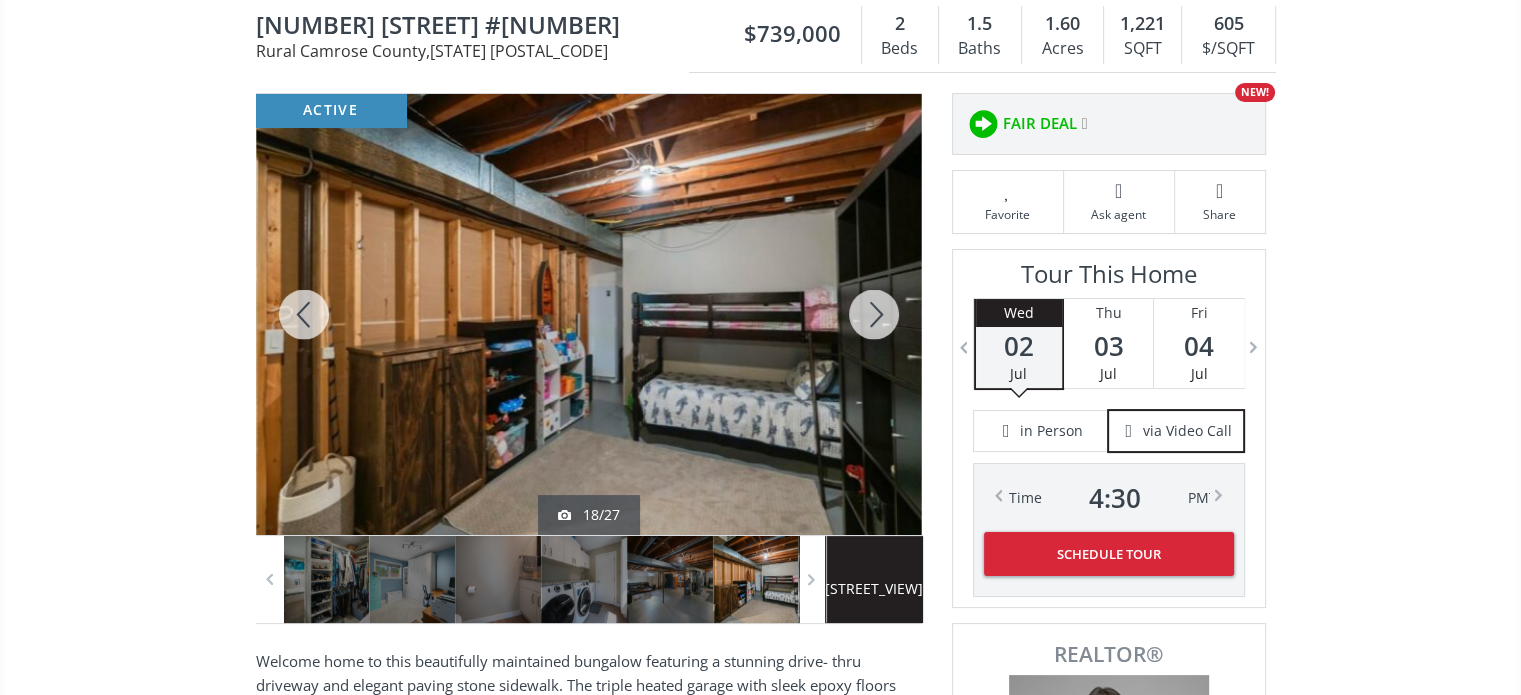 click at bounding box center [874, 314] 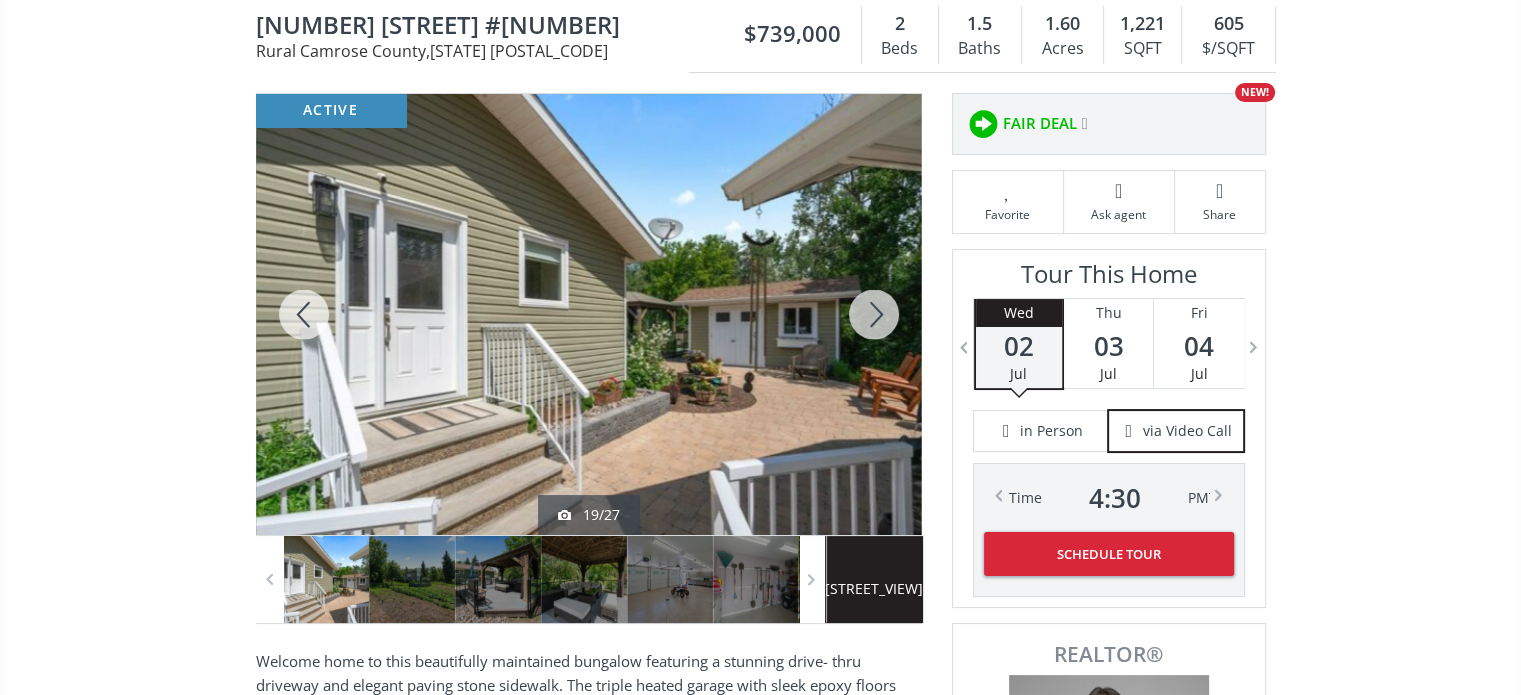click at bounding box center (874, 314) 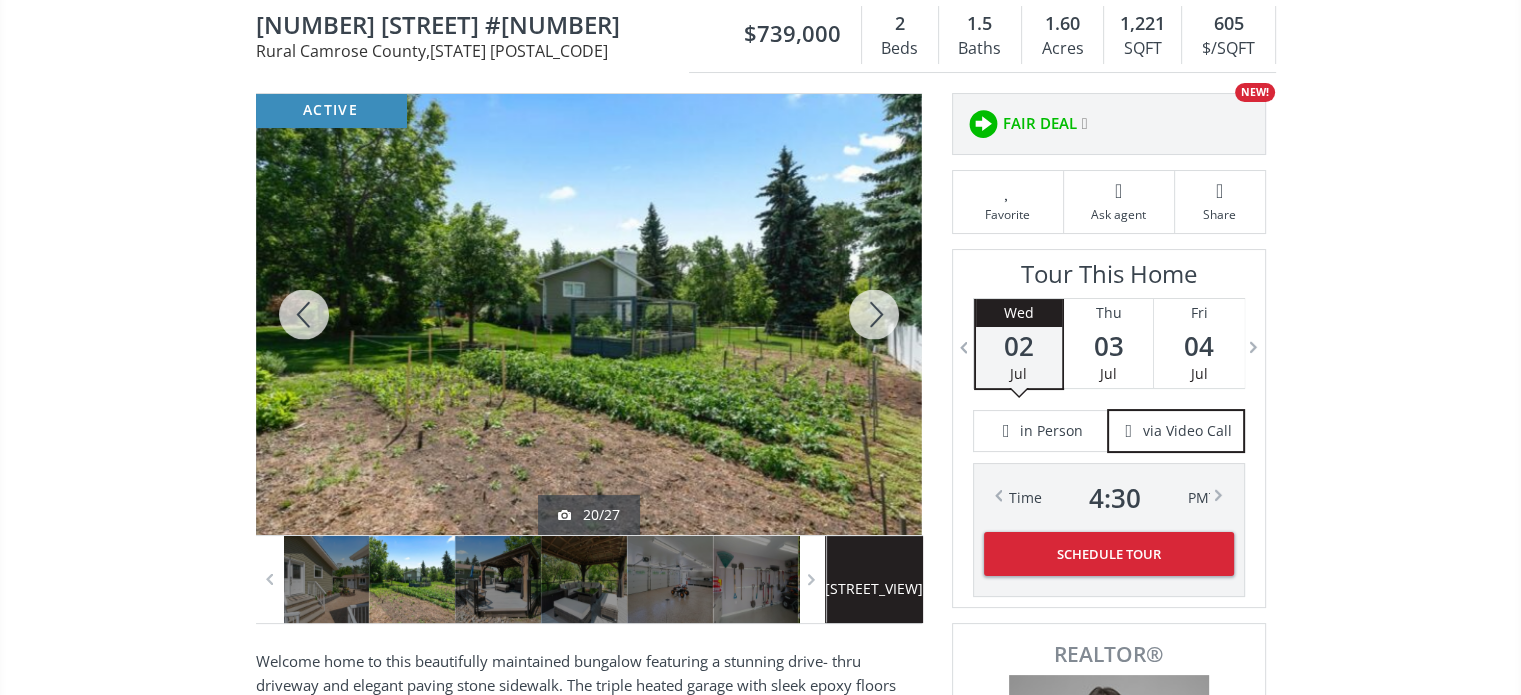 click at bounding box center [874, 314] 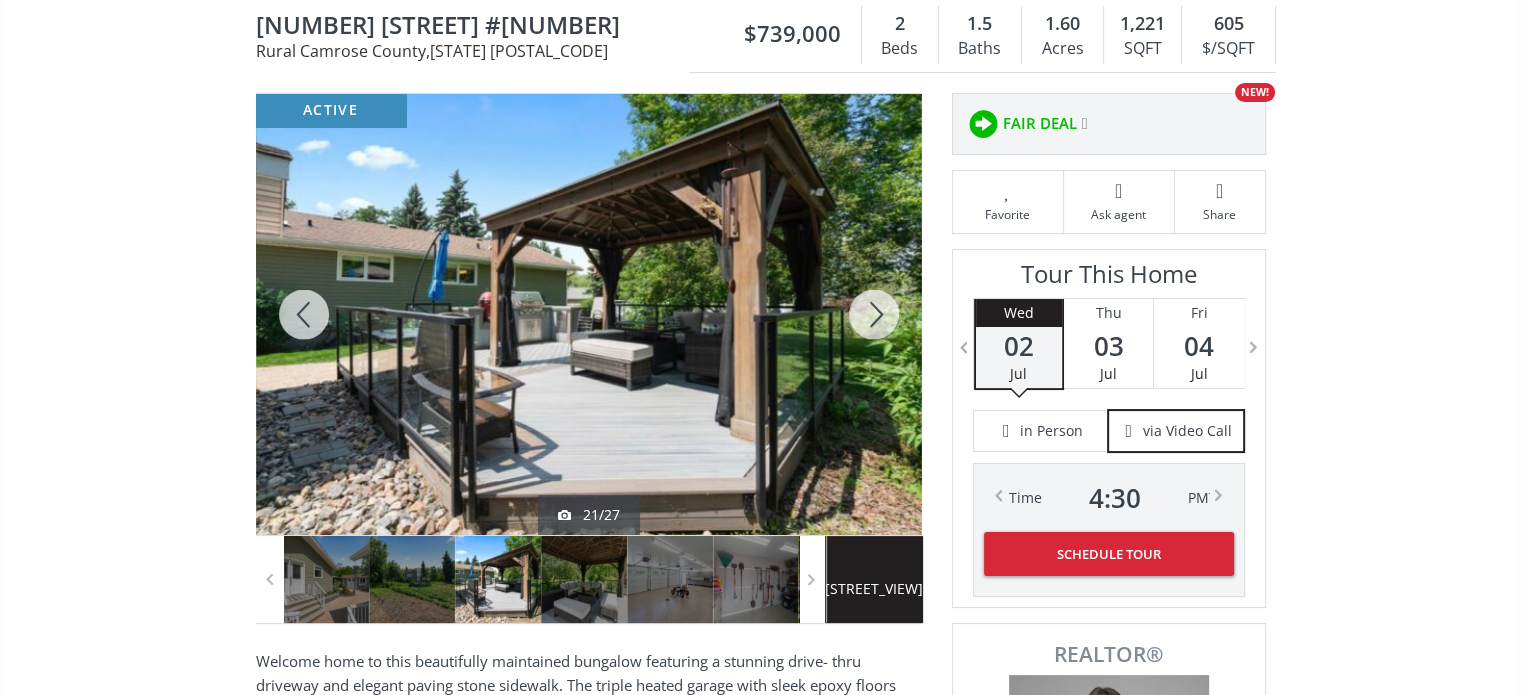 click at bounding box center (874, 314) 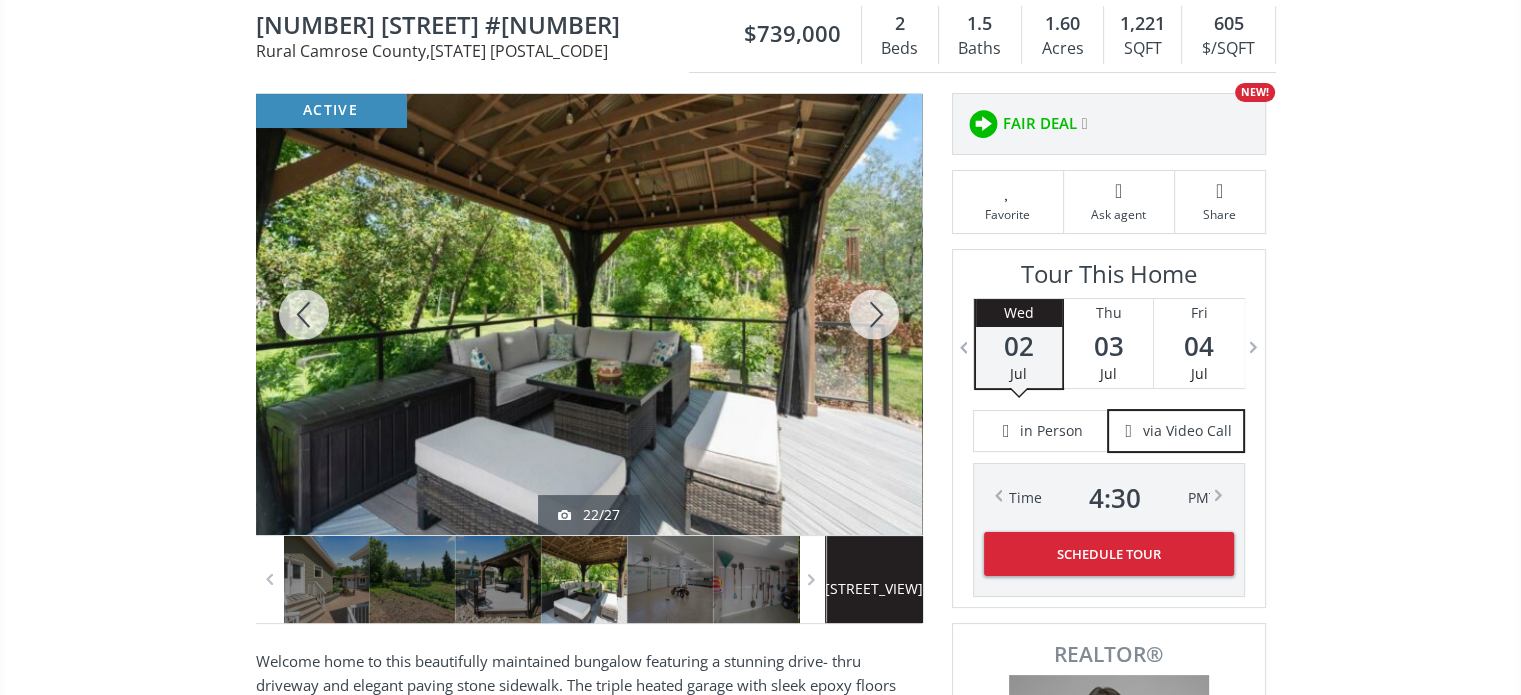 click at bounding box center (874, 314) 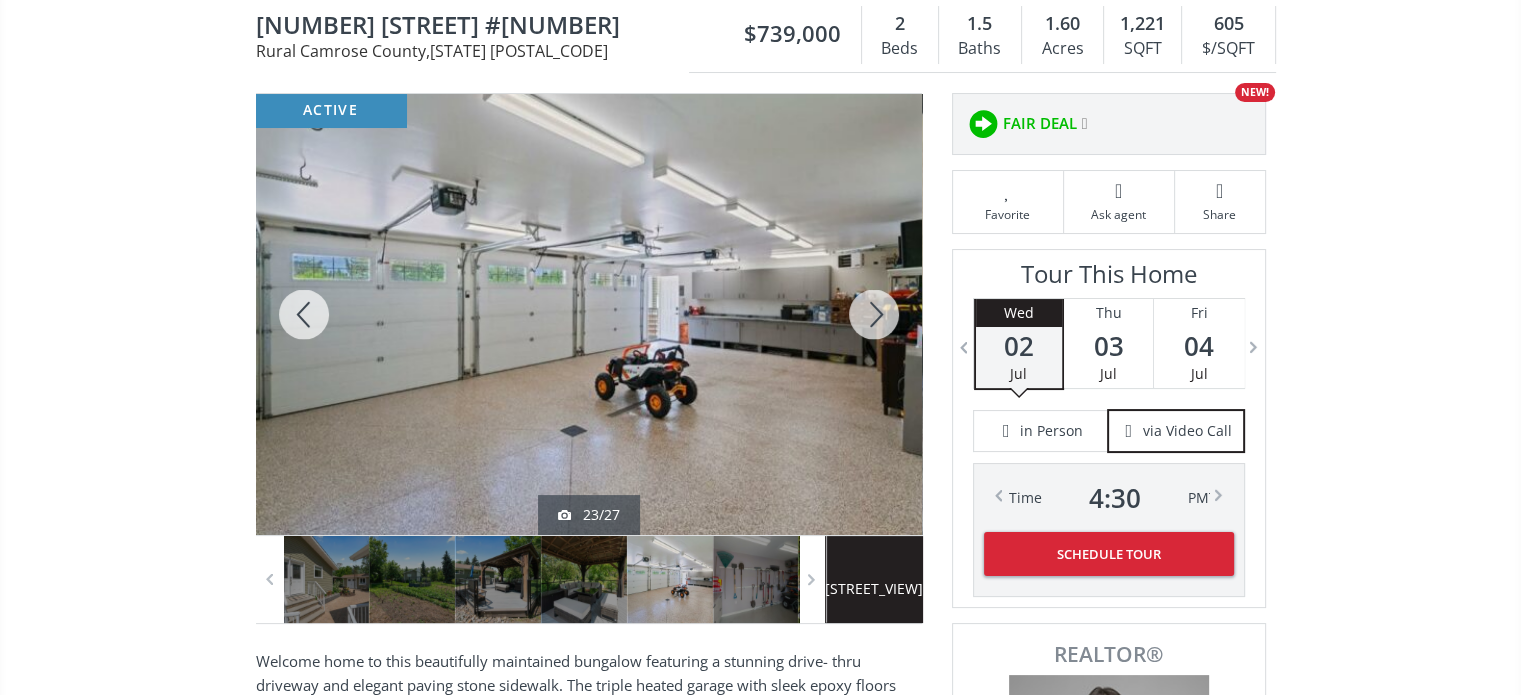 click at bounding box center (874, 314) 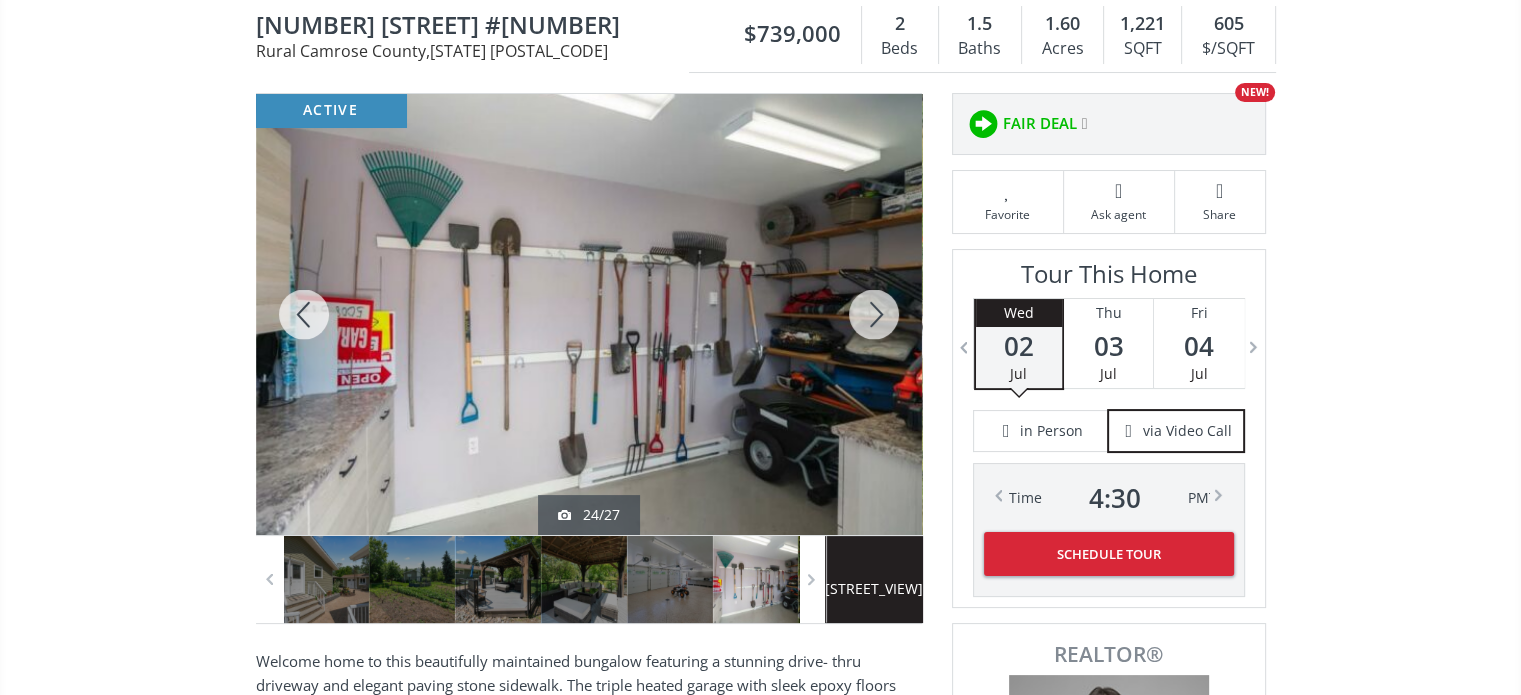 click at bounding box center [874, 314] 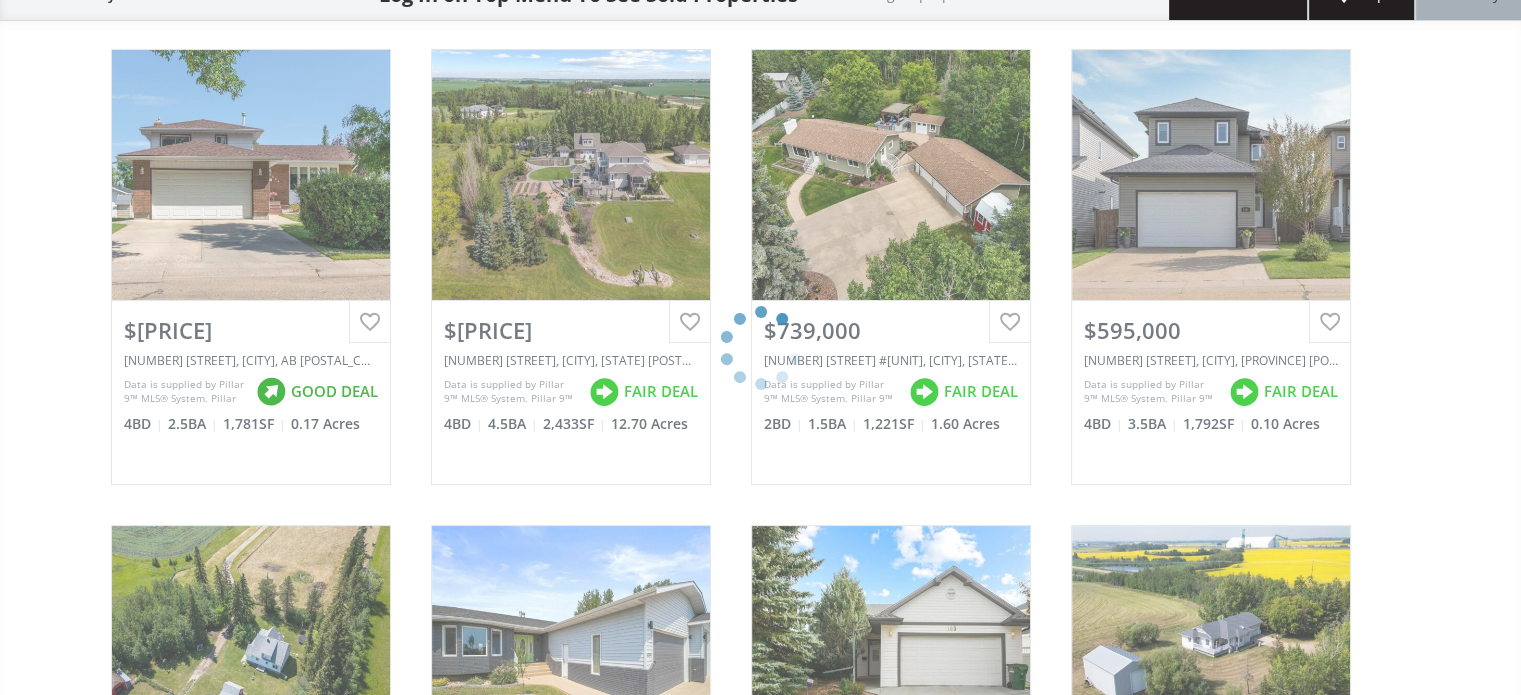 scroll, scrollTop: 0, scrollLeft: 0, axis: both 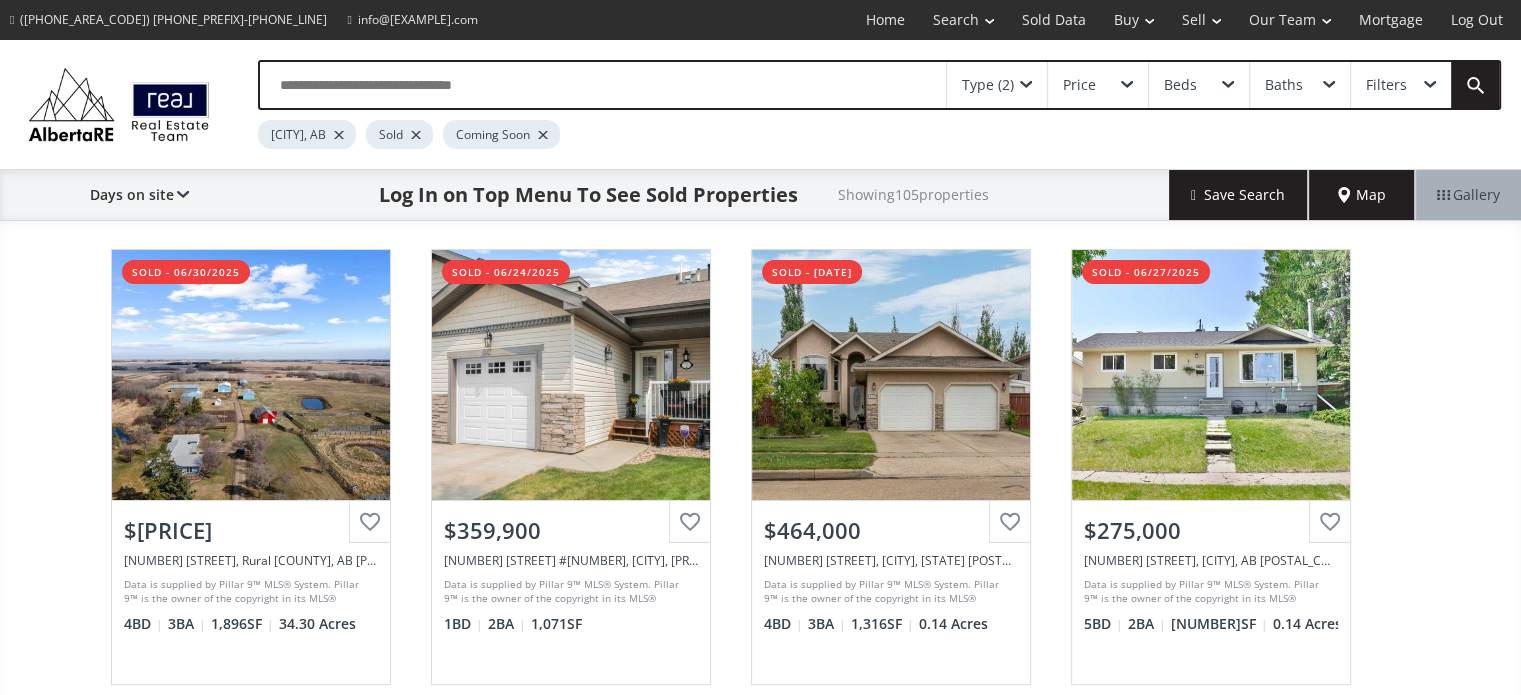 click on "Type   (2)" at bounding box center [997, 85] 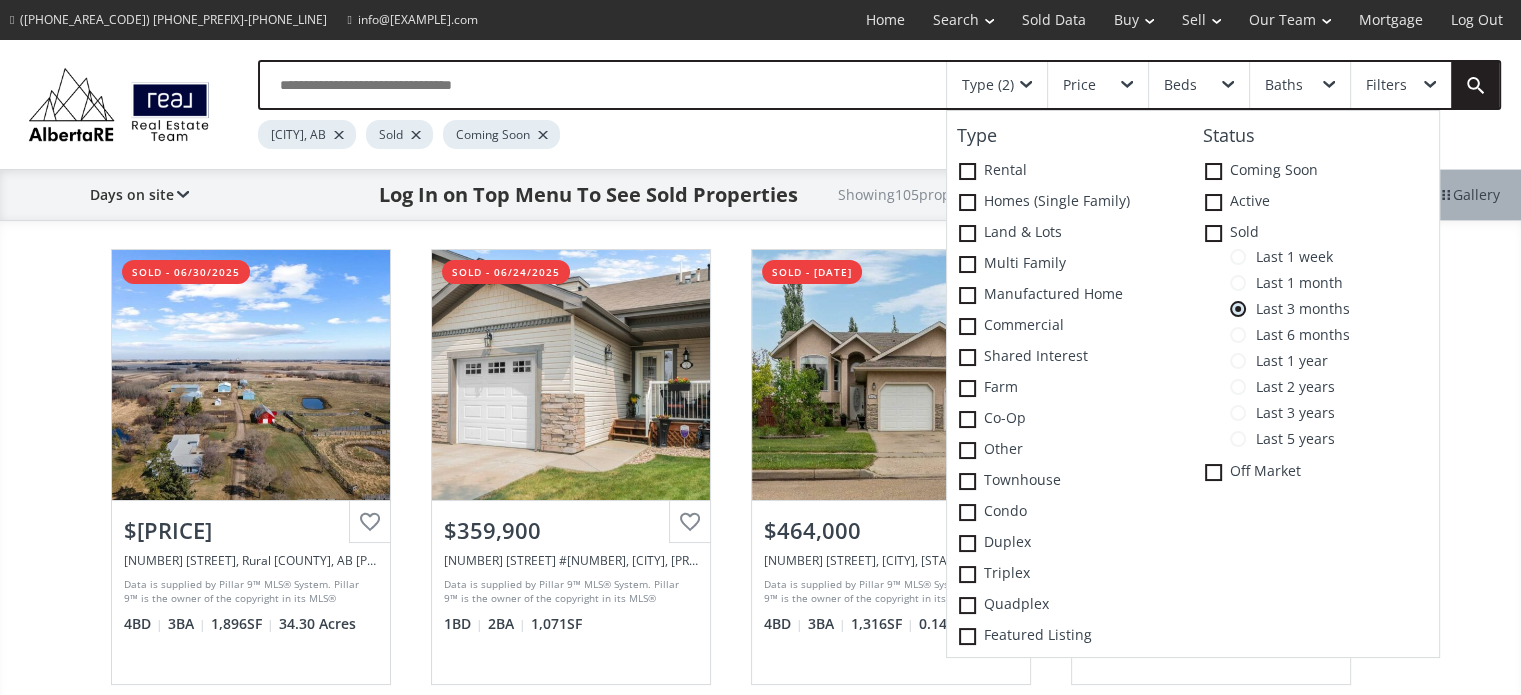 click at bounding box center (967, 171) 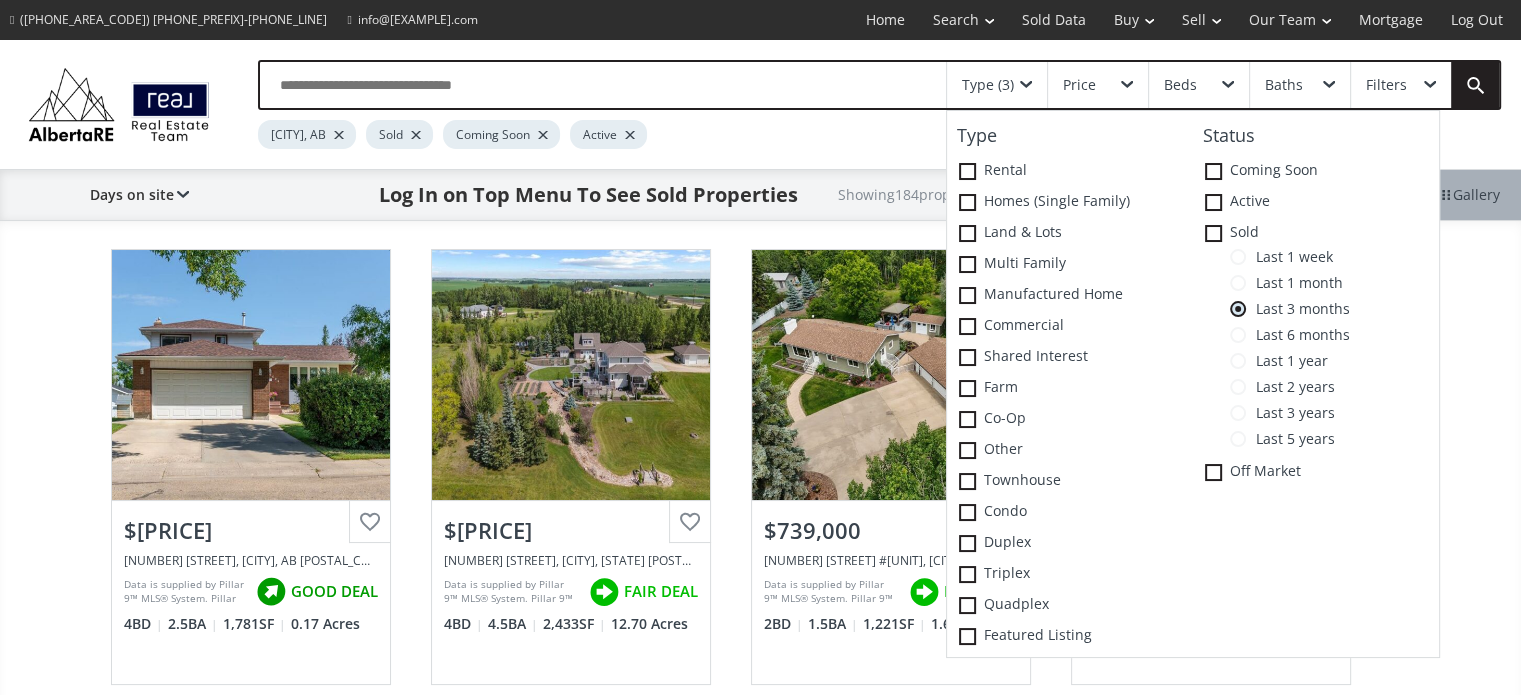 click on "[CITY], AB Sold Coming Soon Active" at bounding box center (804, 129) 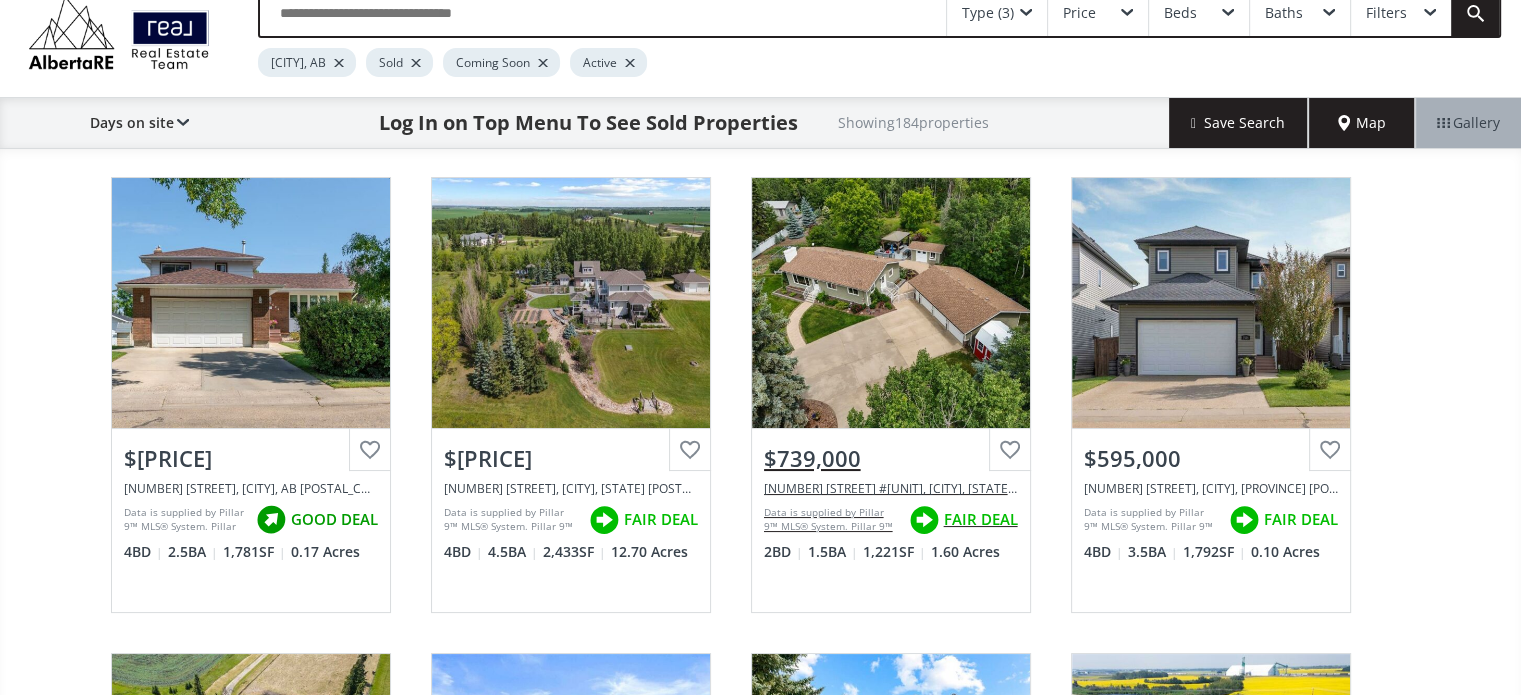 scroll, scrollTop: 100, scrollLeft: 0, axis: vertical 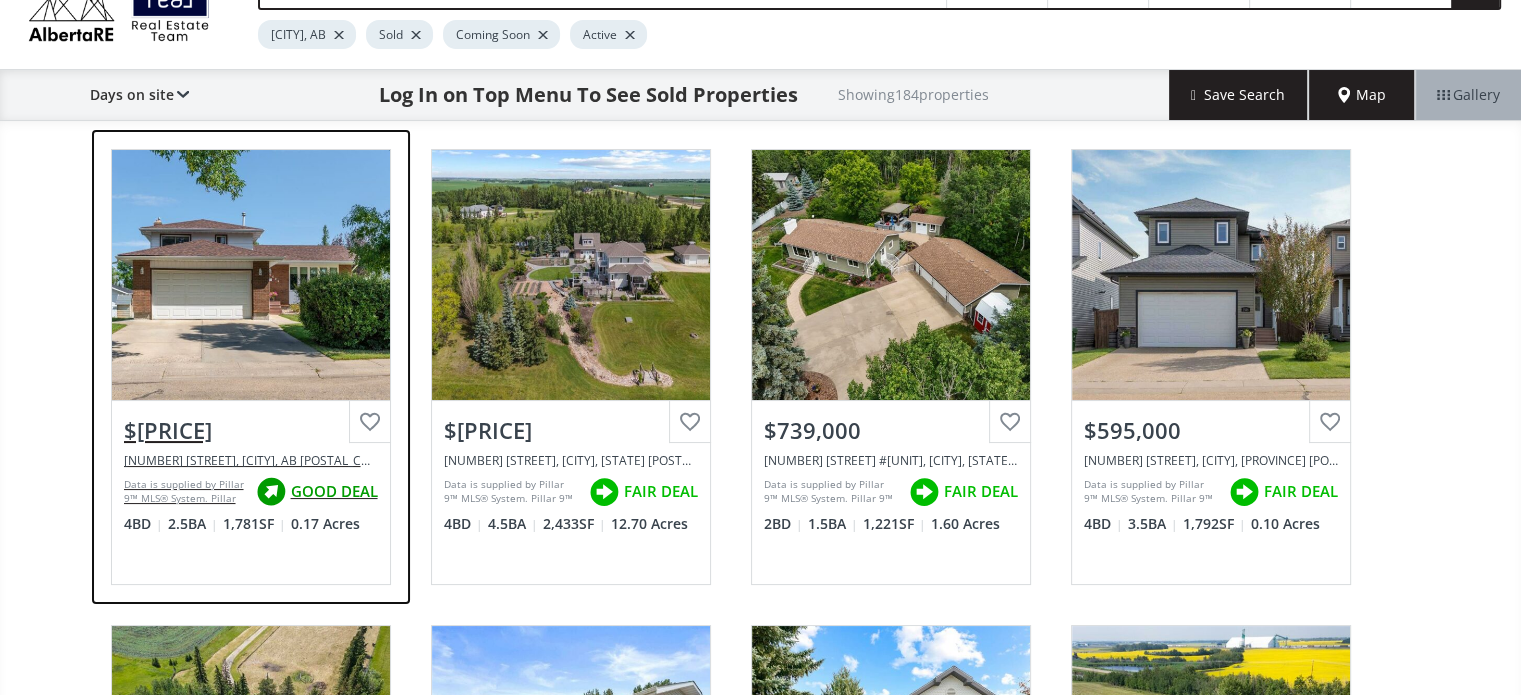click on "View Photos & Details" at bounding box center (251, 275) 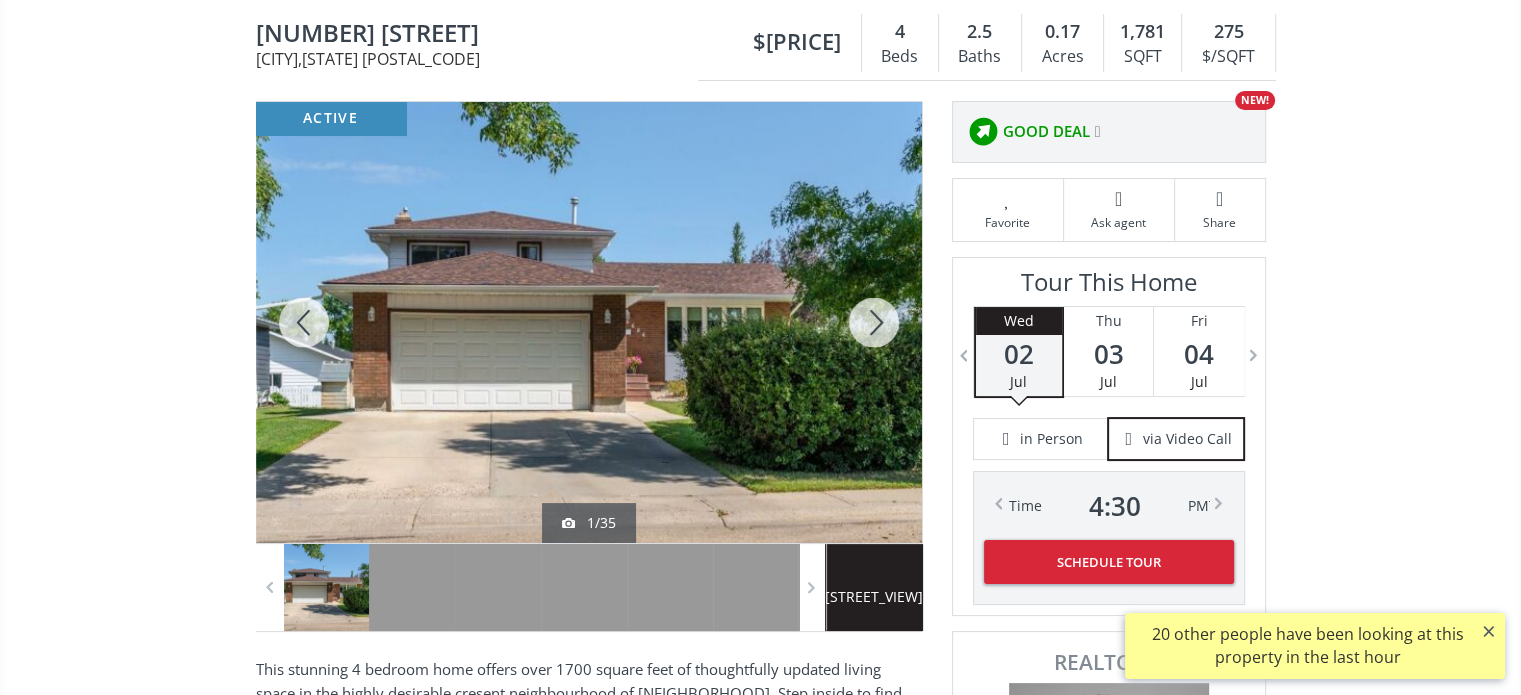scroll, scrollTop: 300, scrollLeft: 0, axis: vertical 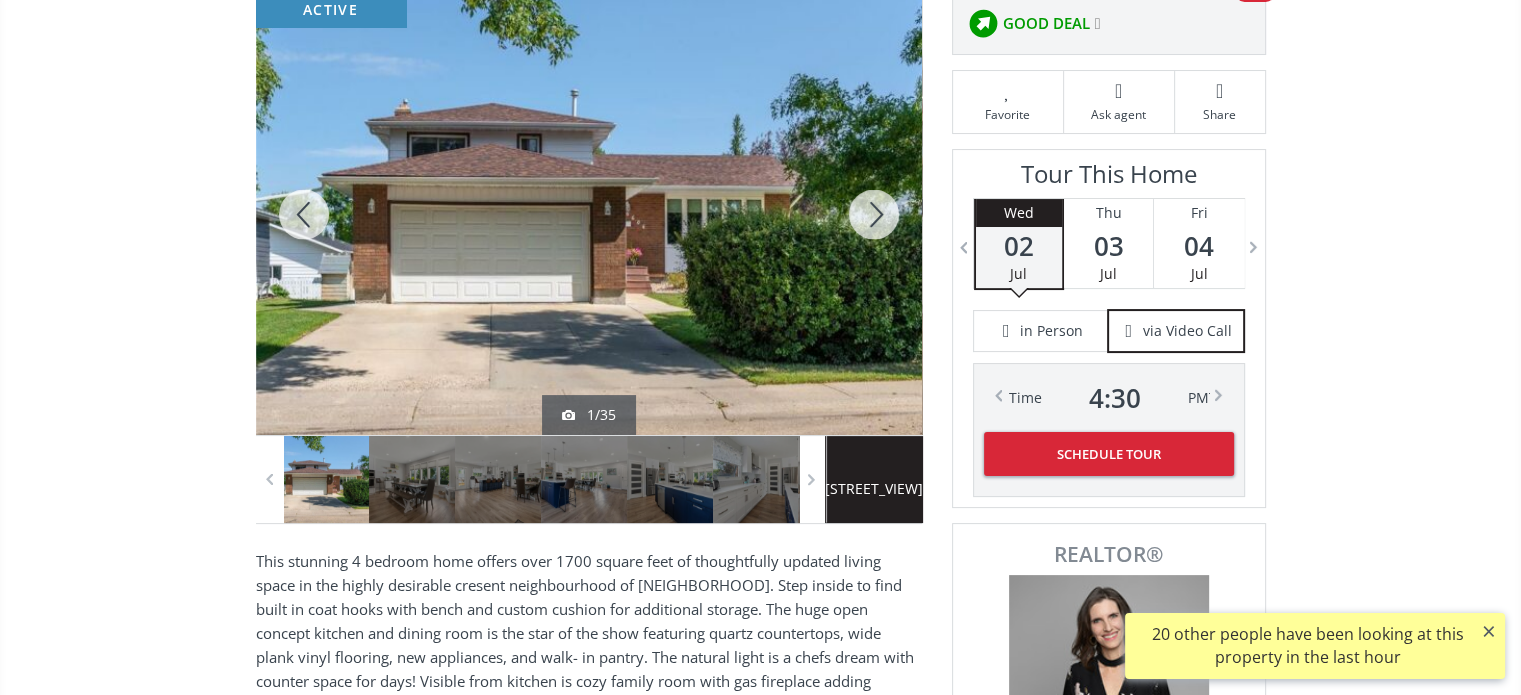 click at bounding box center (874, 214) 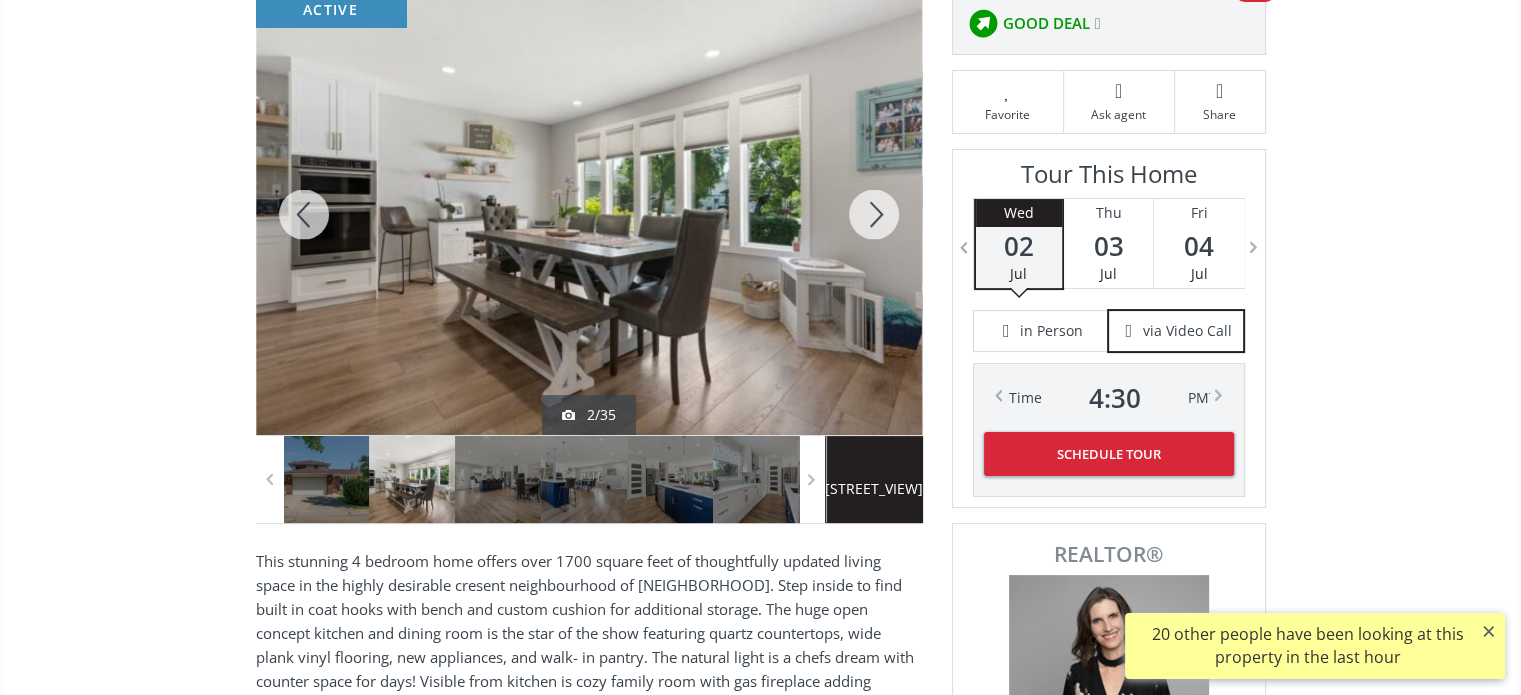 click at bounding box center [874, 214] 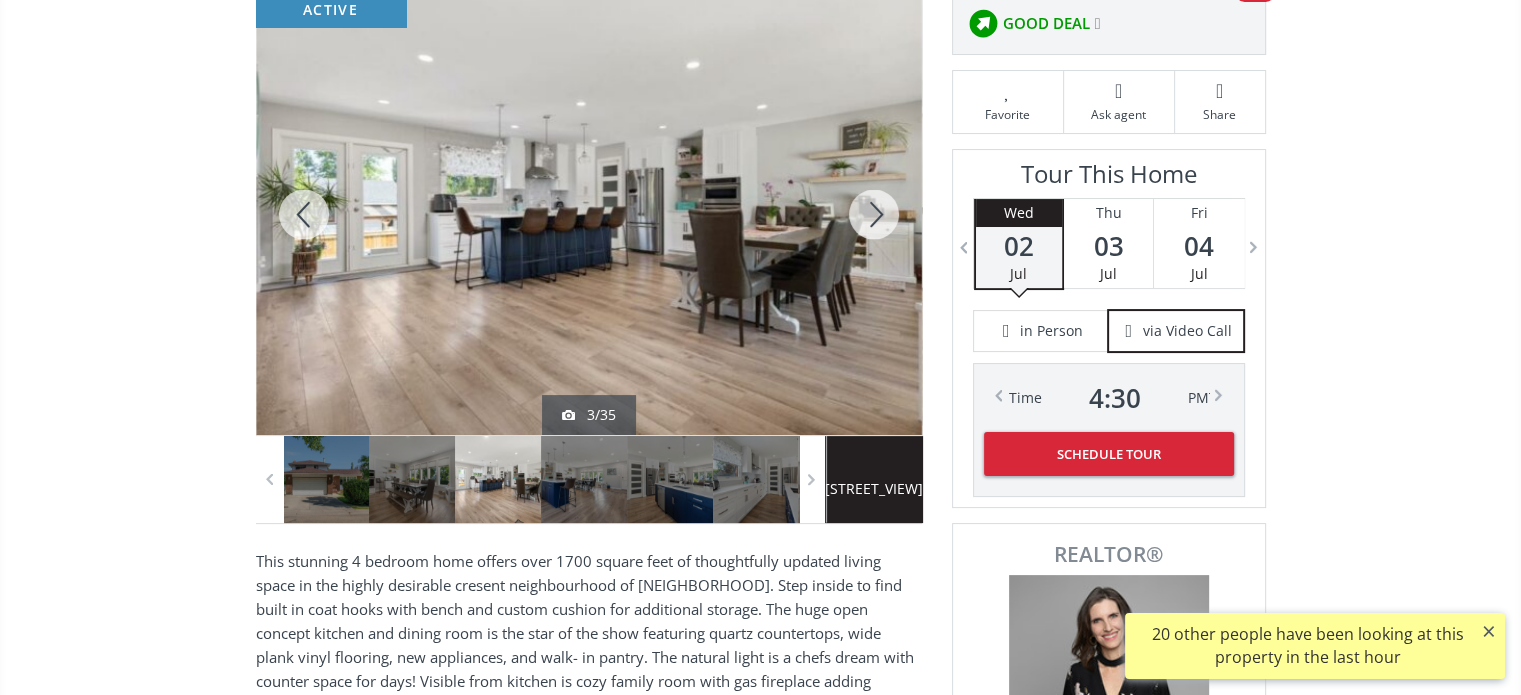 click at bounding box center [874, 214] 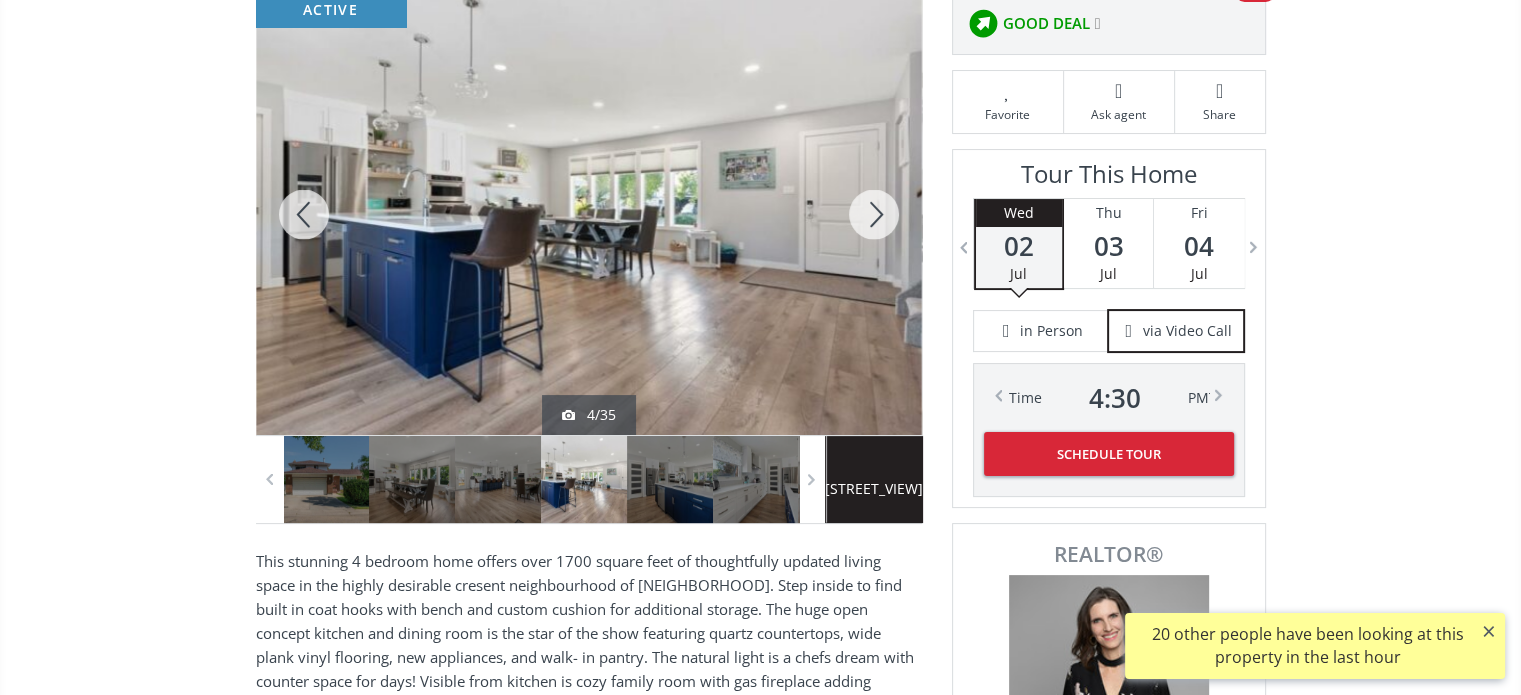 click at bounding box center (874, 214) 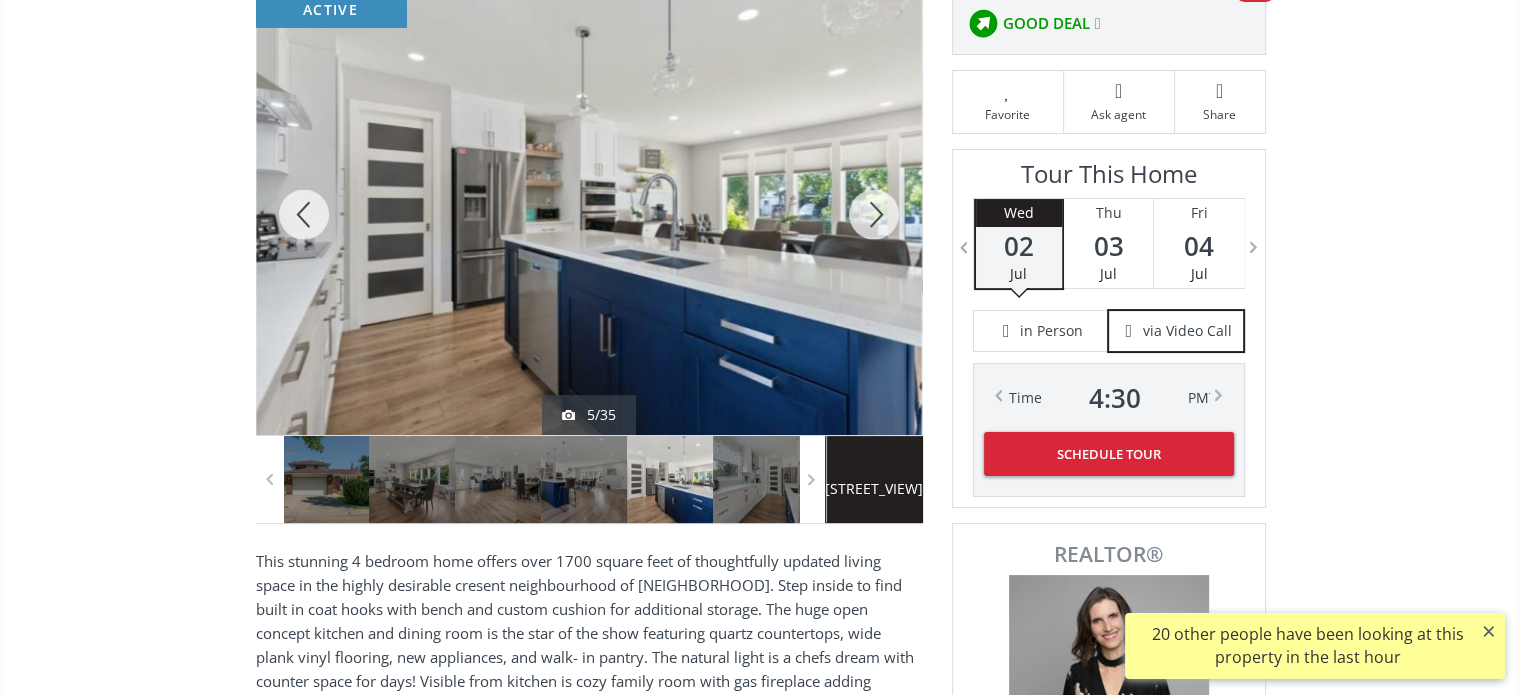 click at bounding box center [874, 214] 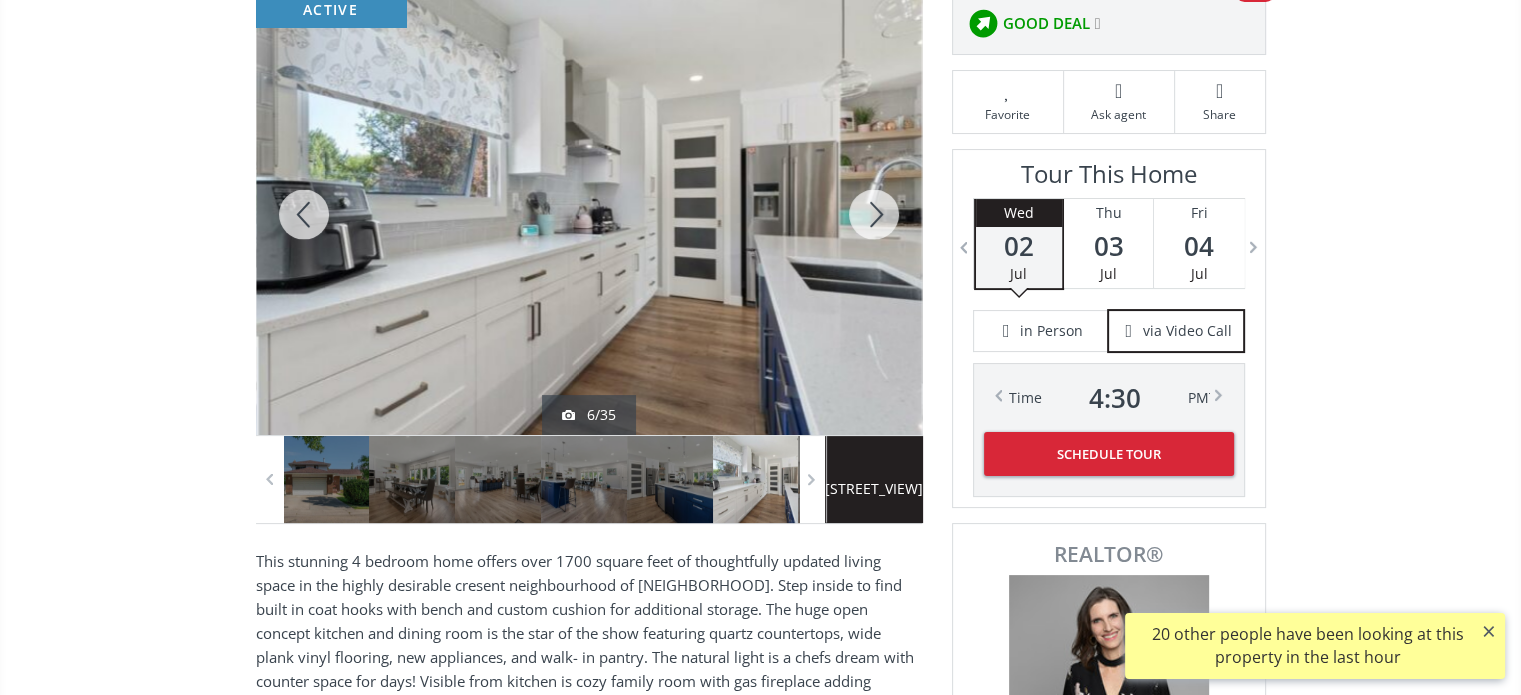 click at bounding box center (874, 214) 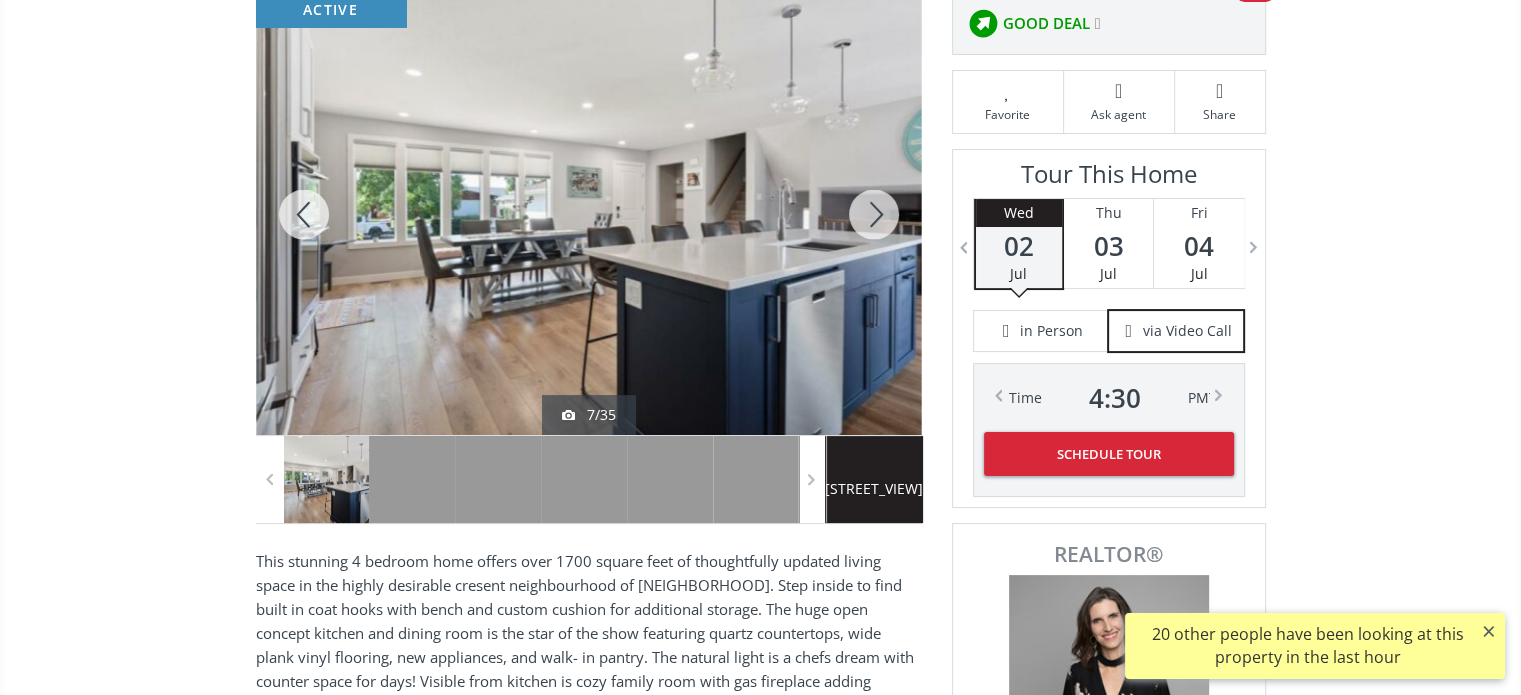 click at bounding box center (874, 214) 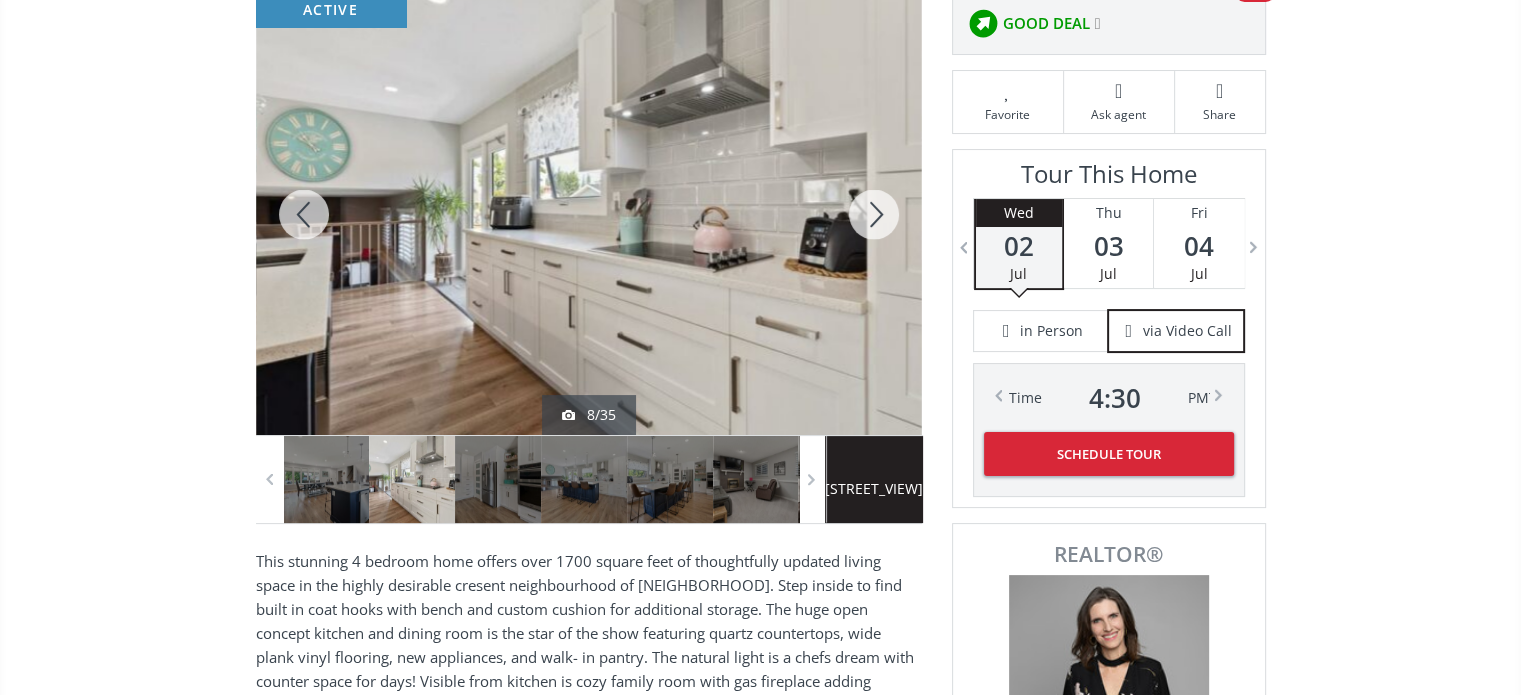 click at bounding box center (874, 214) 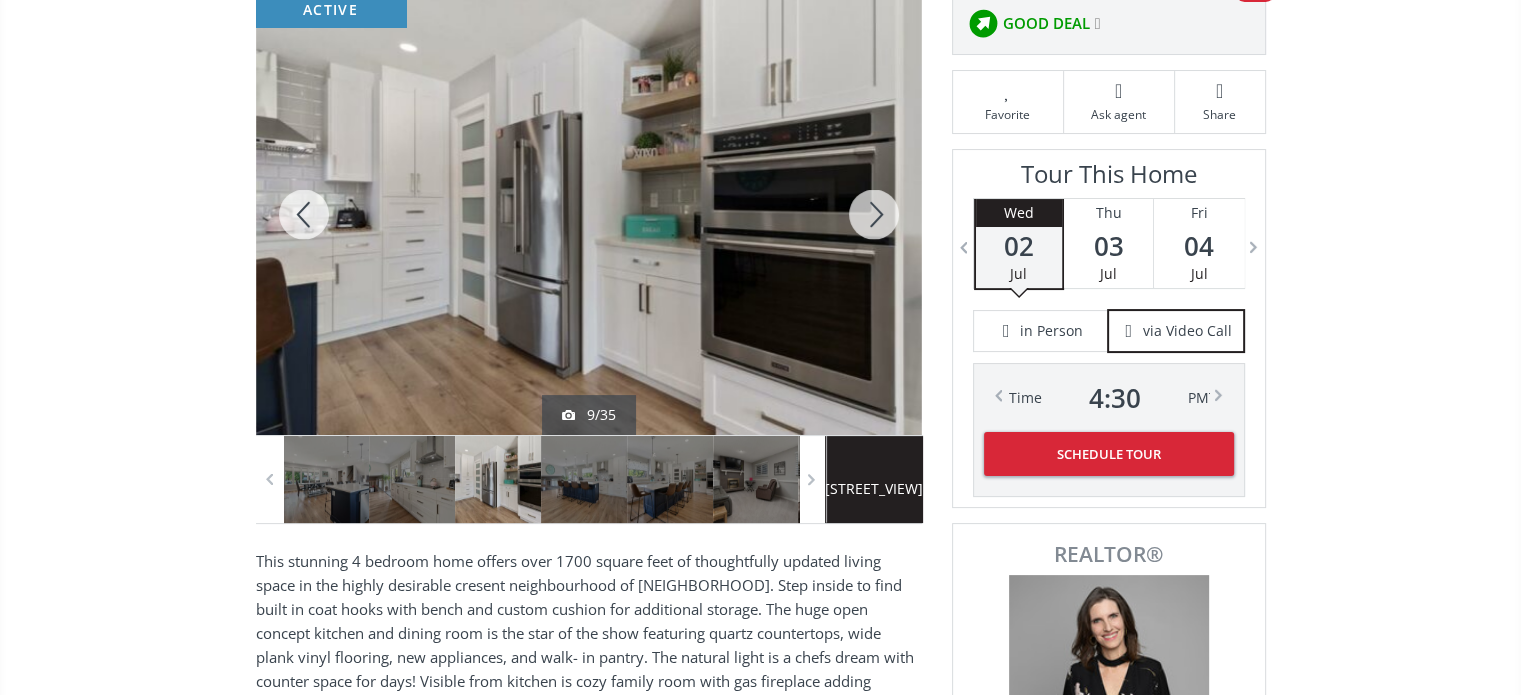 click at bounding box center (874, 214) 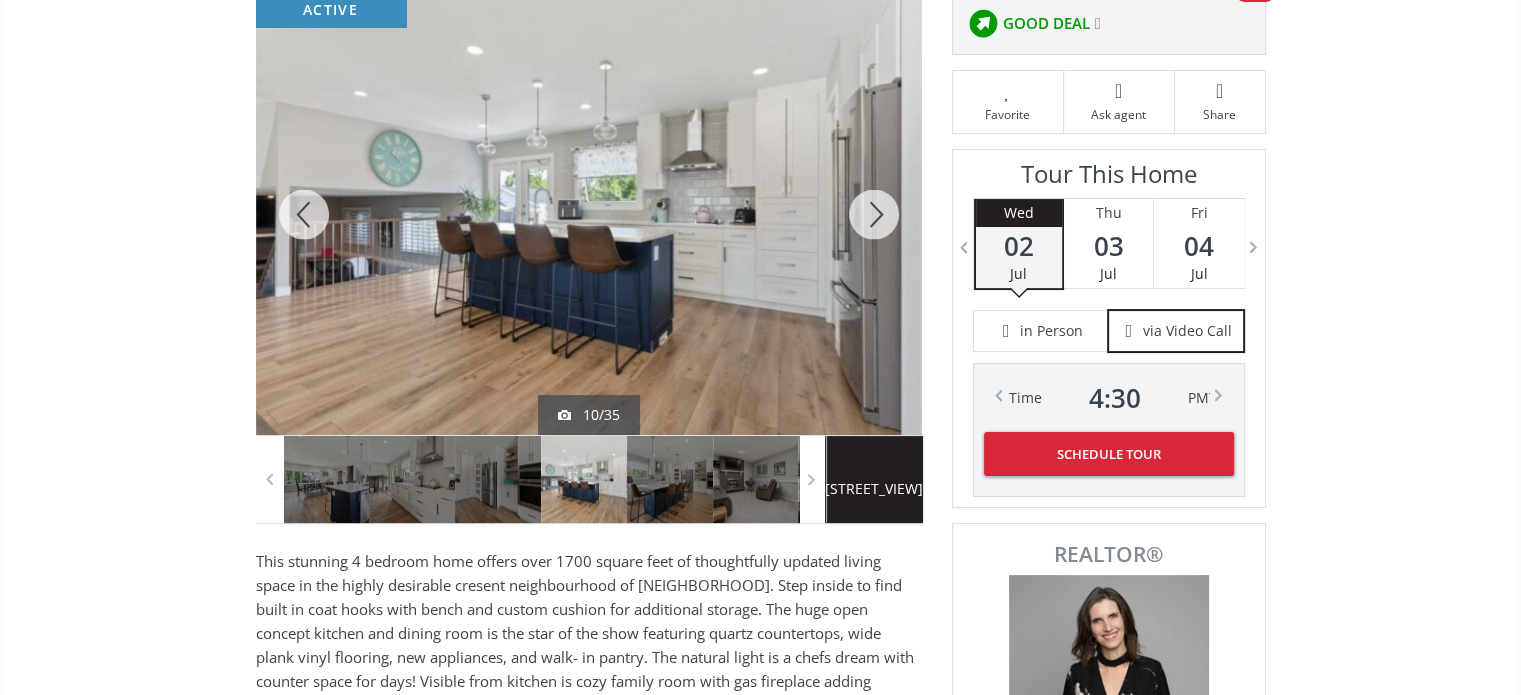 click at bounding box center [874, 214] 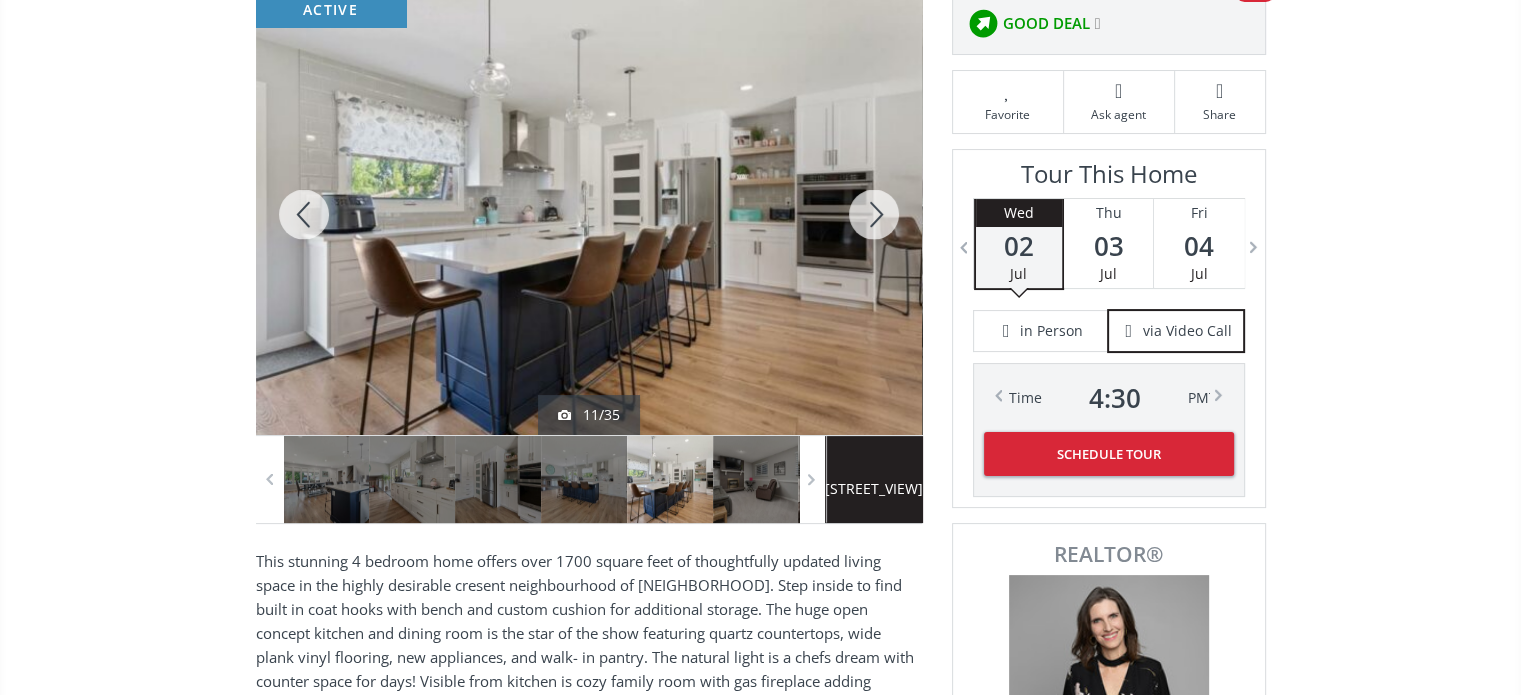 click at bounding box center [874, 214] 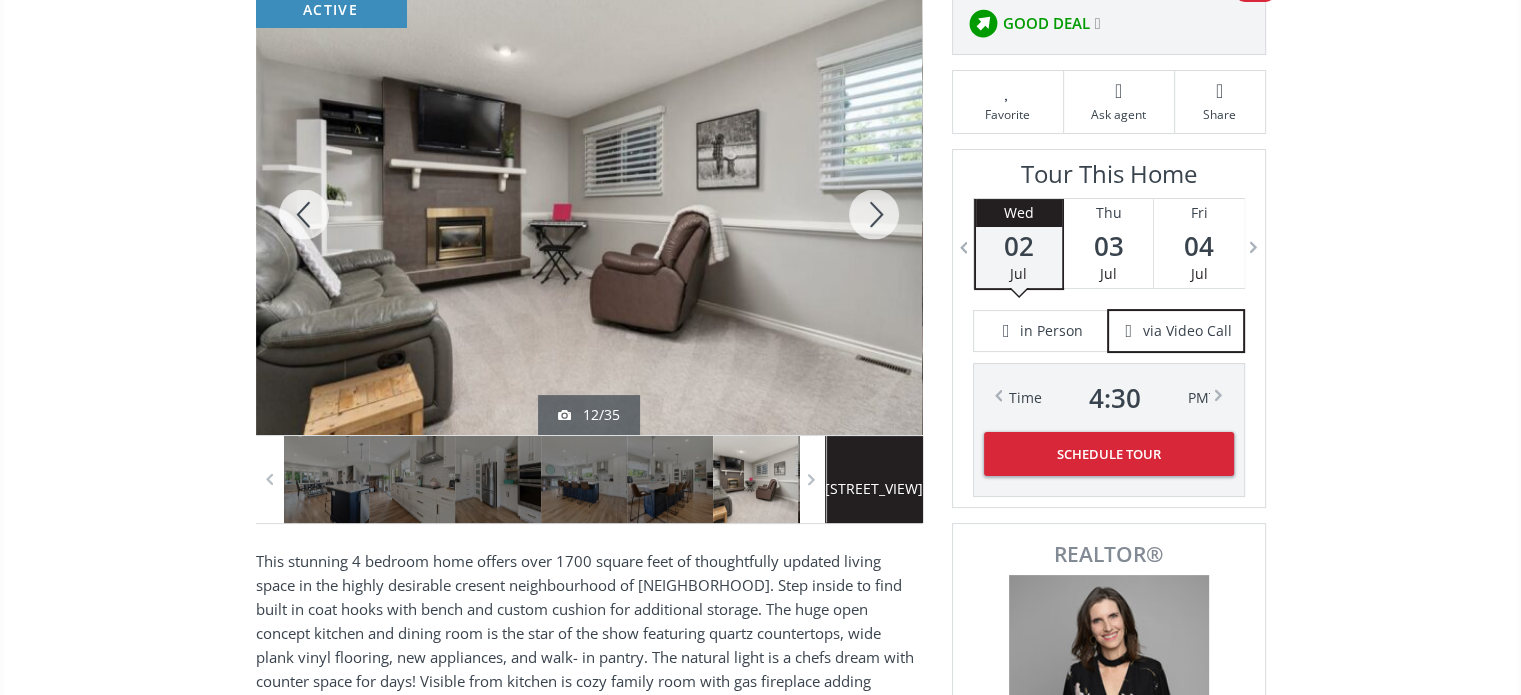 click at bounding box center (874, 214) 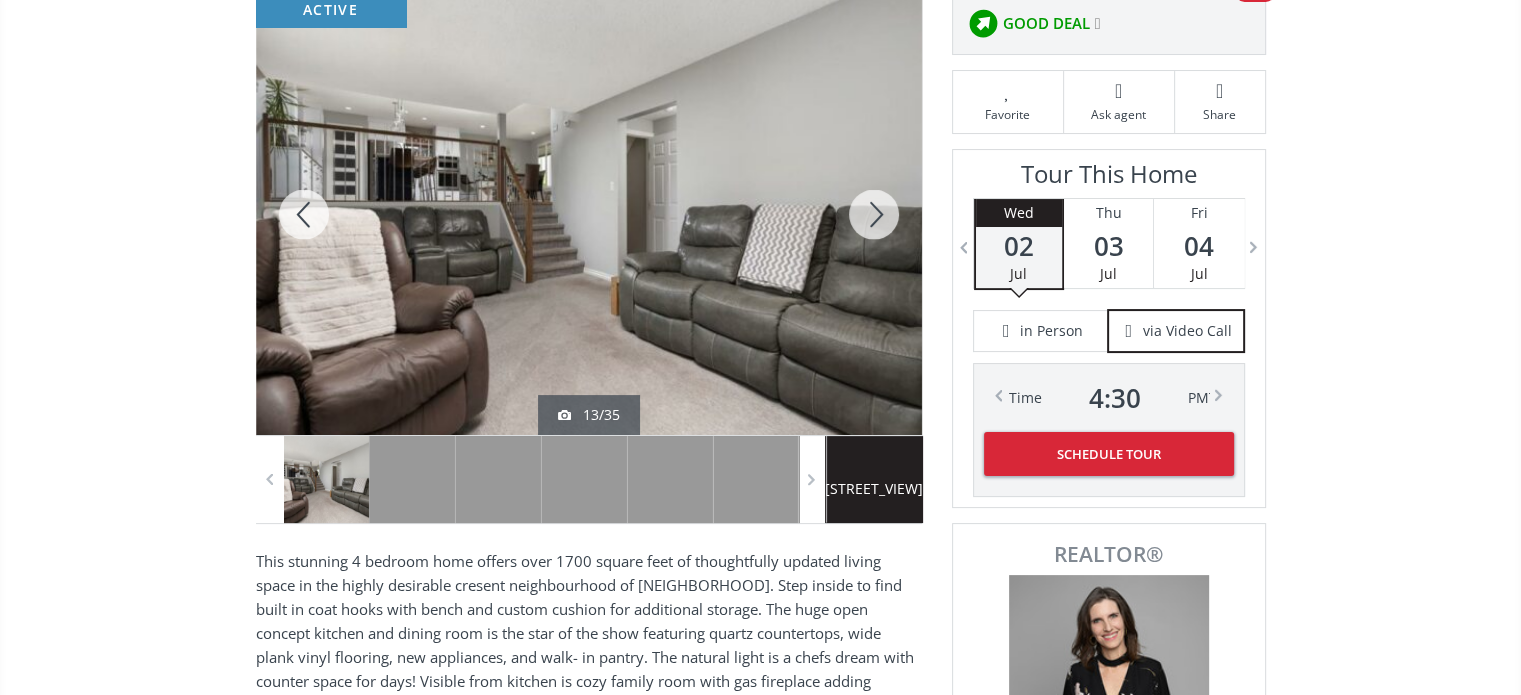click at bounding box center (874, 214) 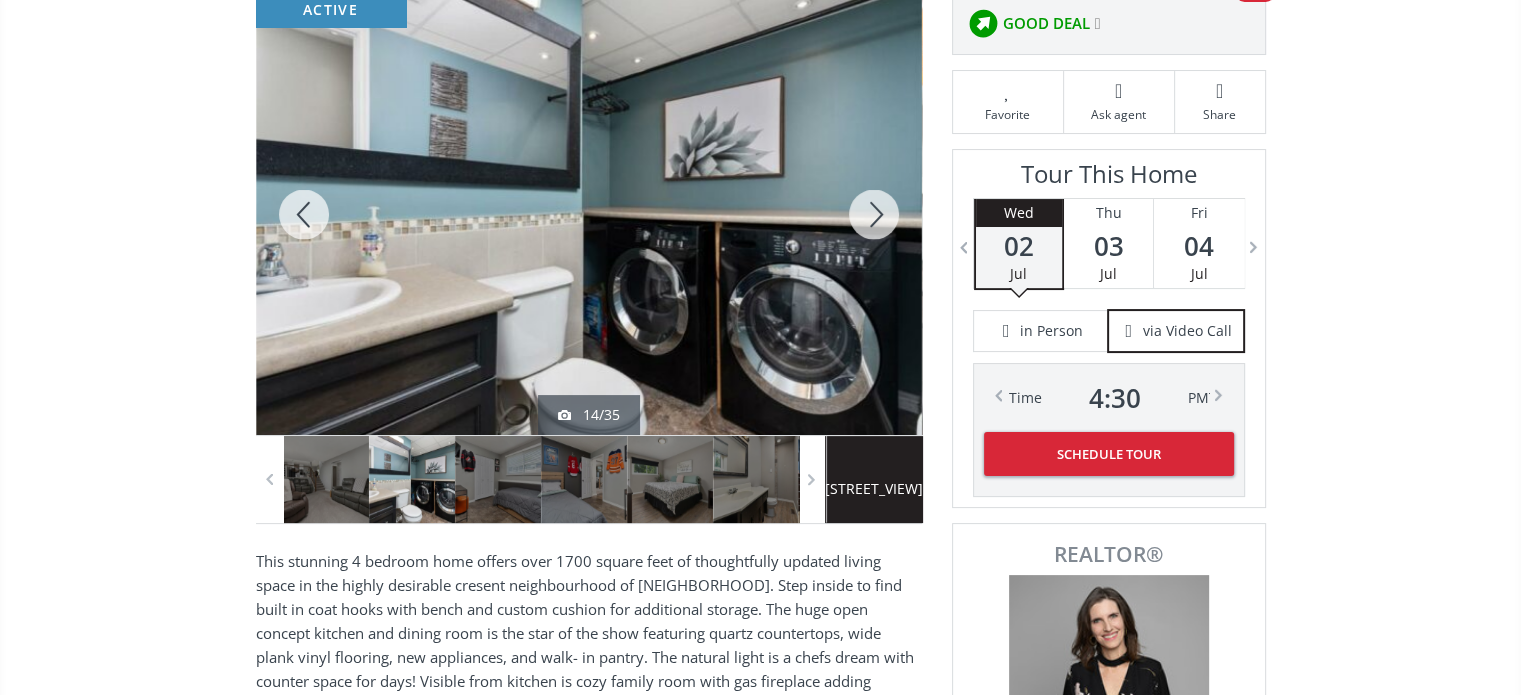 click at bounding box center (874, 214) 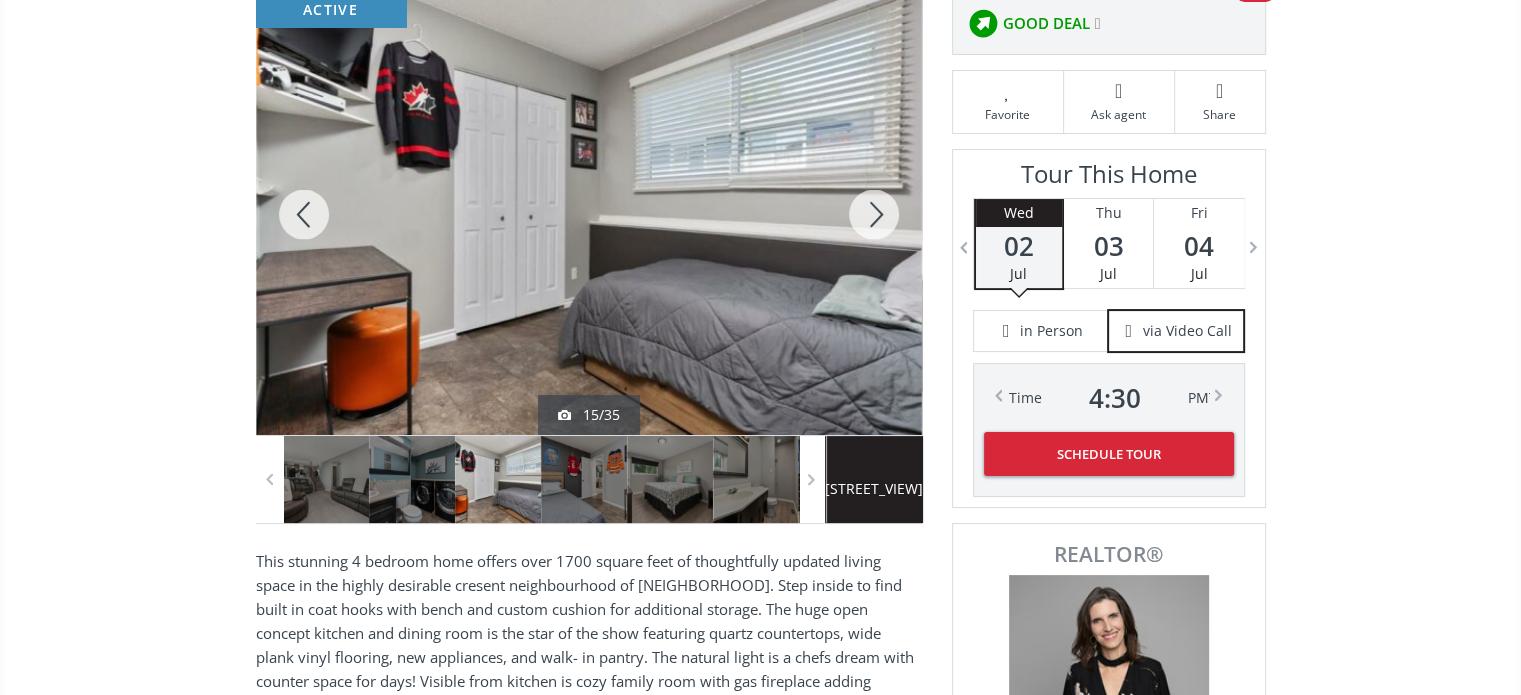 click at bounding box center (874, 214) 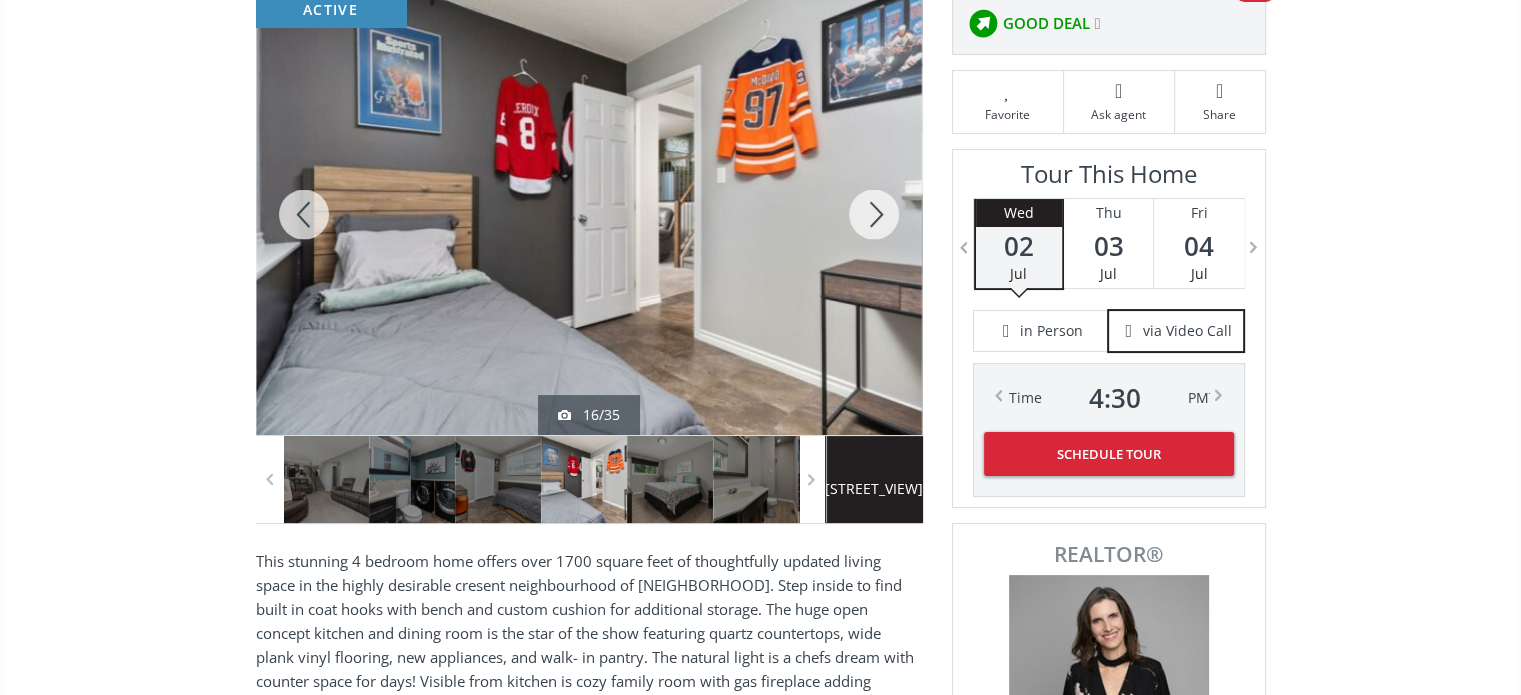 click at bounding box center [874, 214] 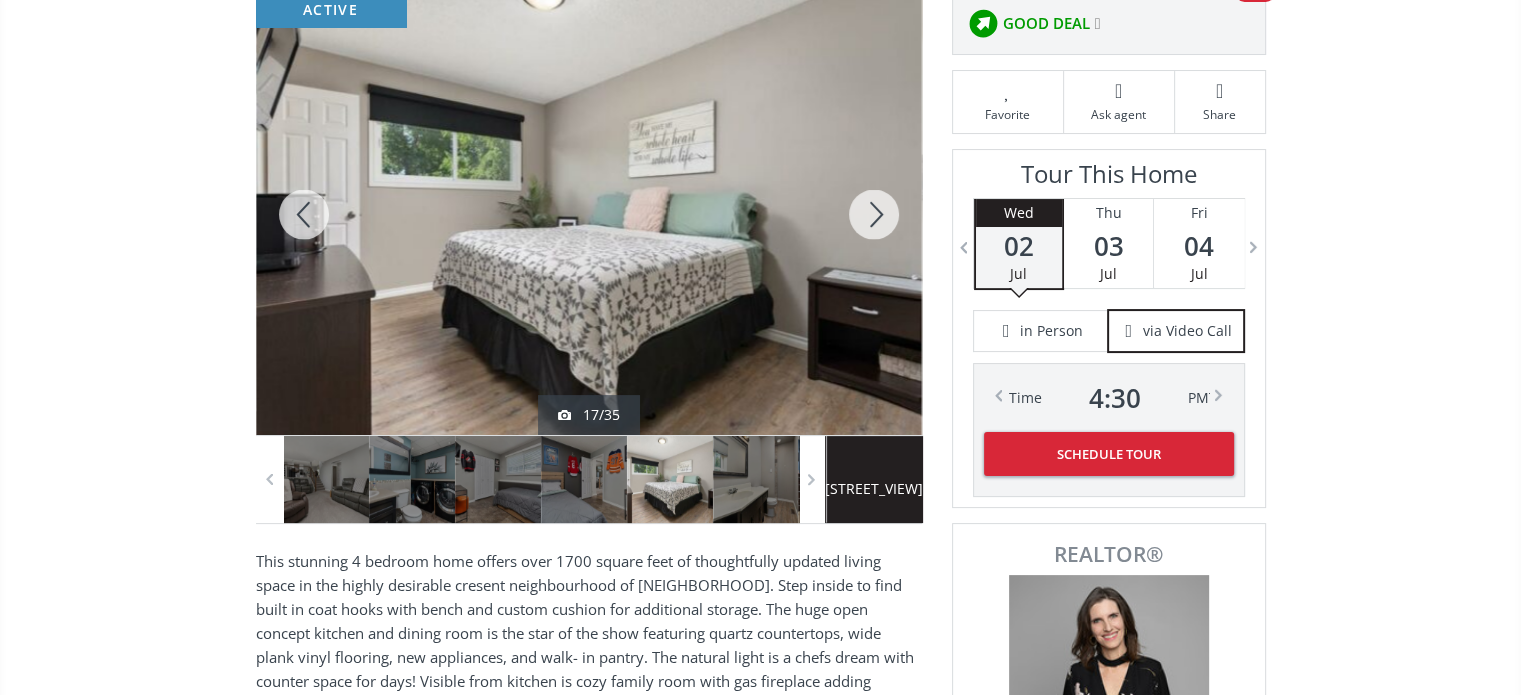 click at bounding box center (874, 214) 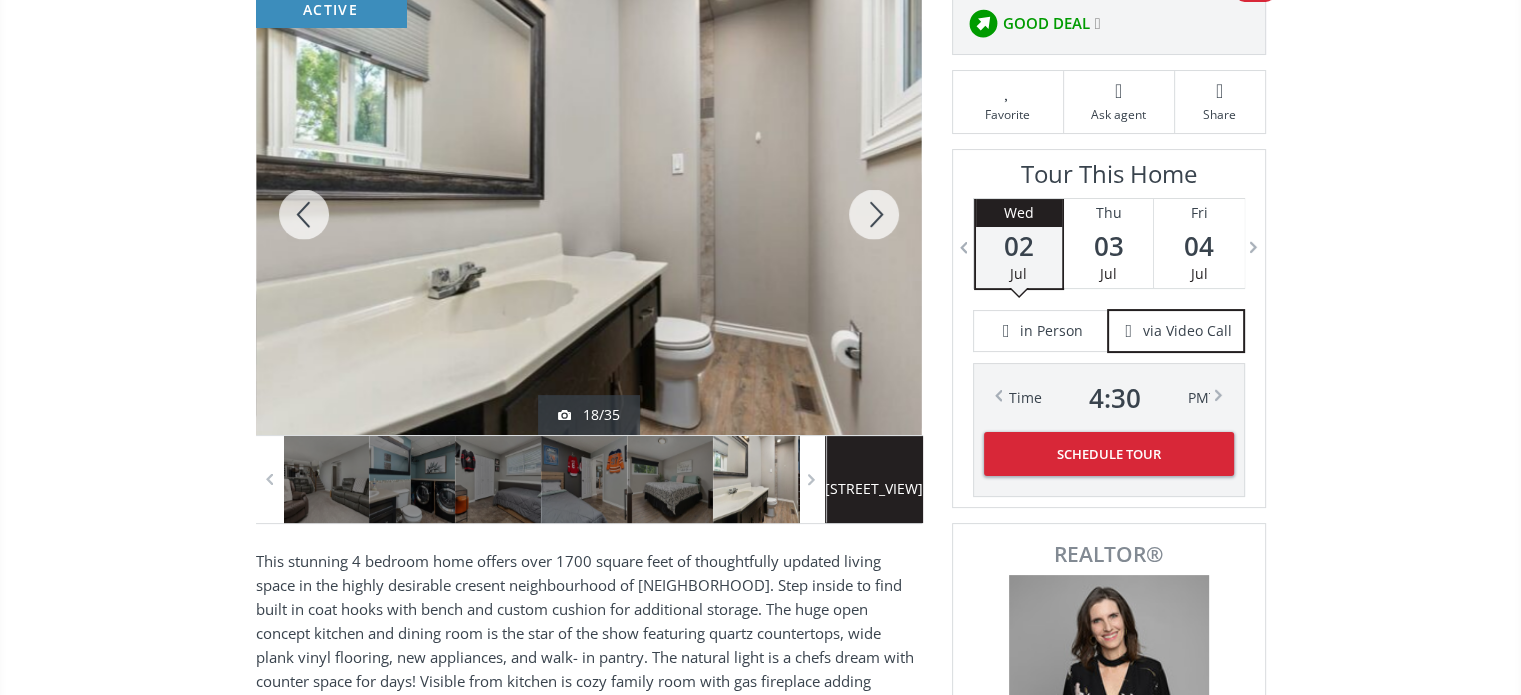 click at bounding box center (874, 214) 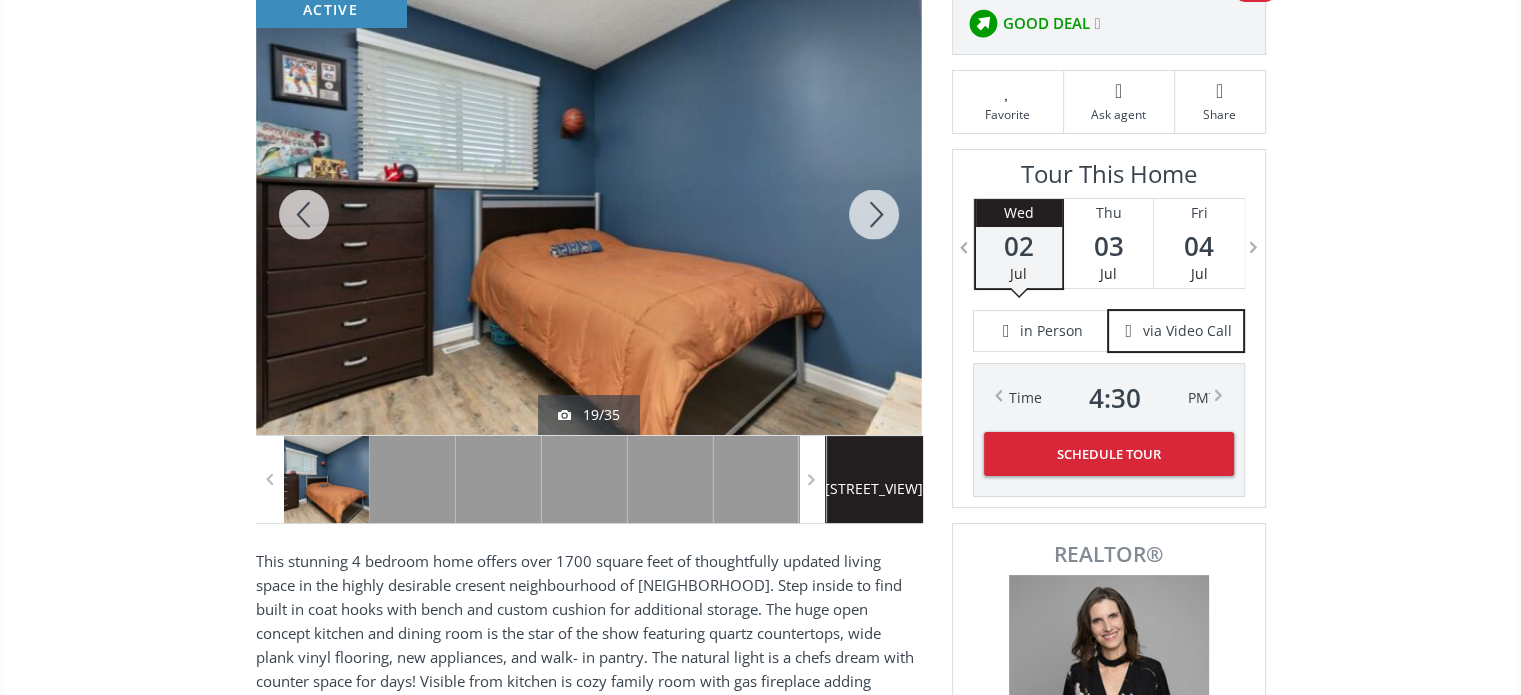 click at bounding box center (874, 214) 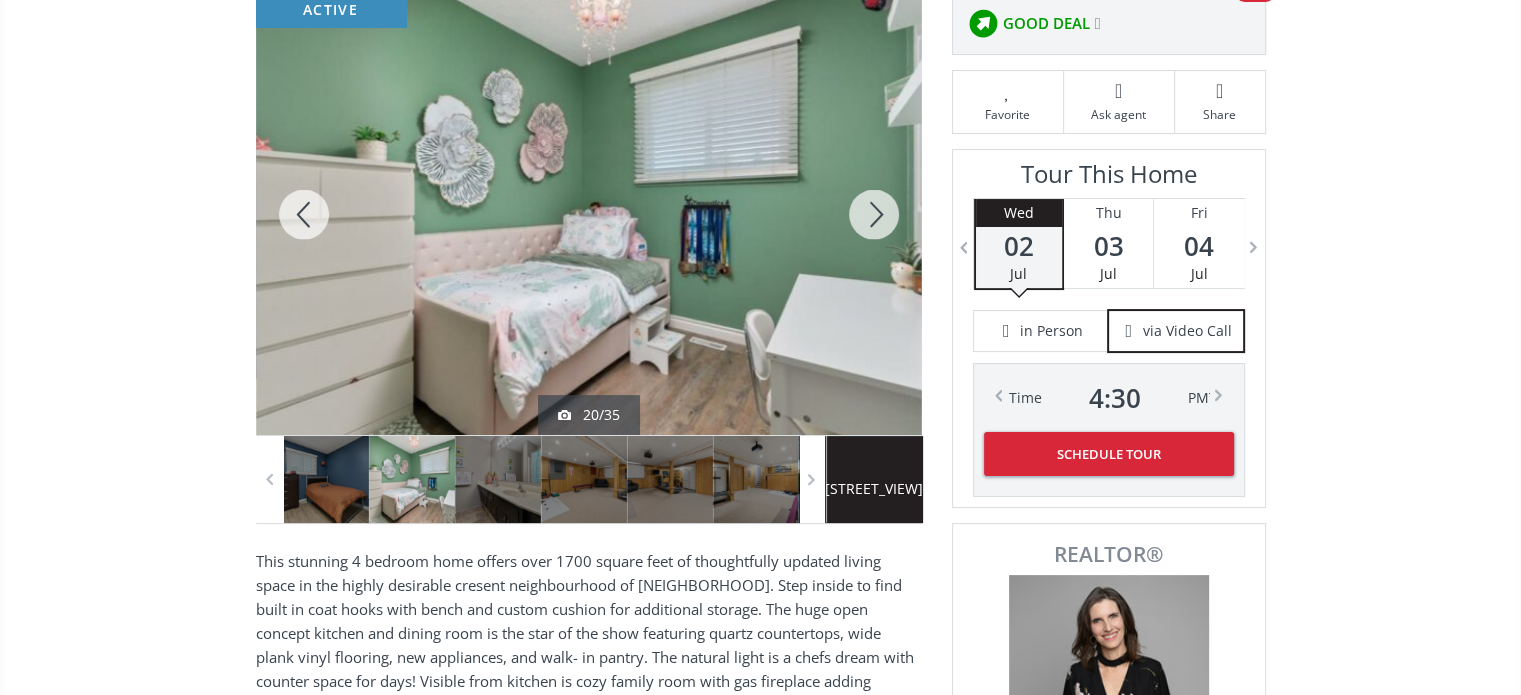 click at bounding box center [874, 214] 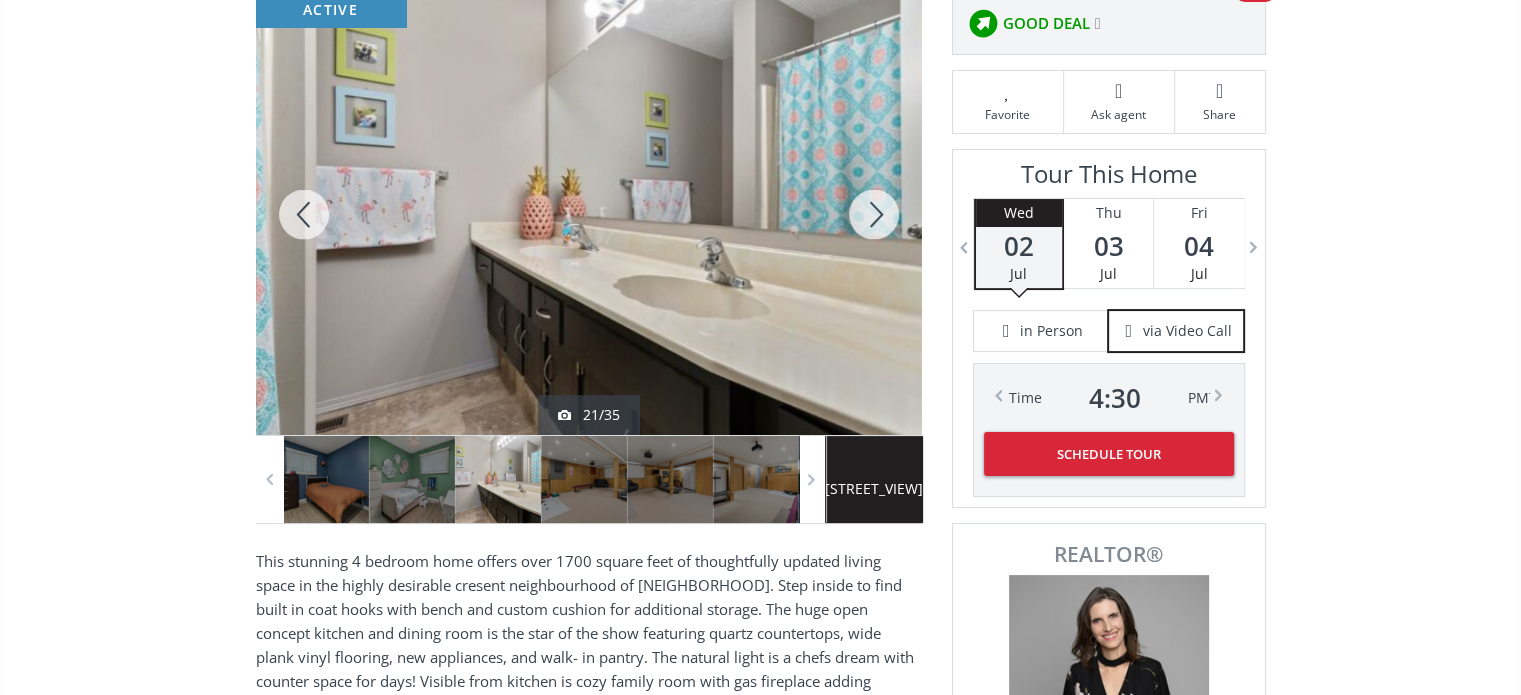 click at bounding box center [874, 214] 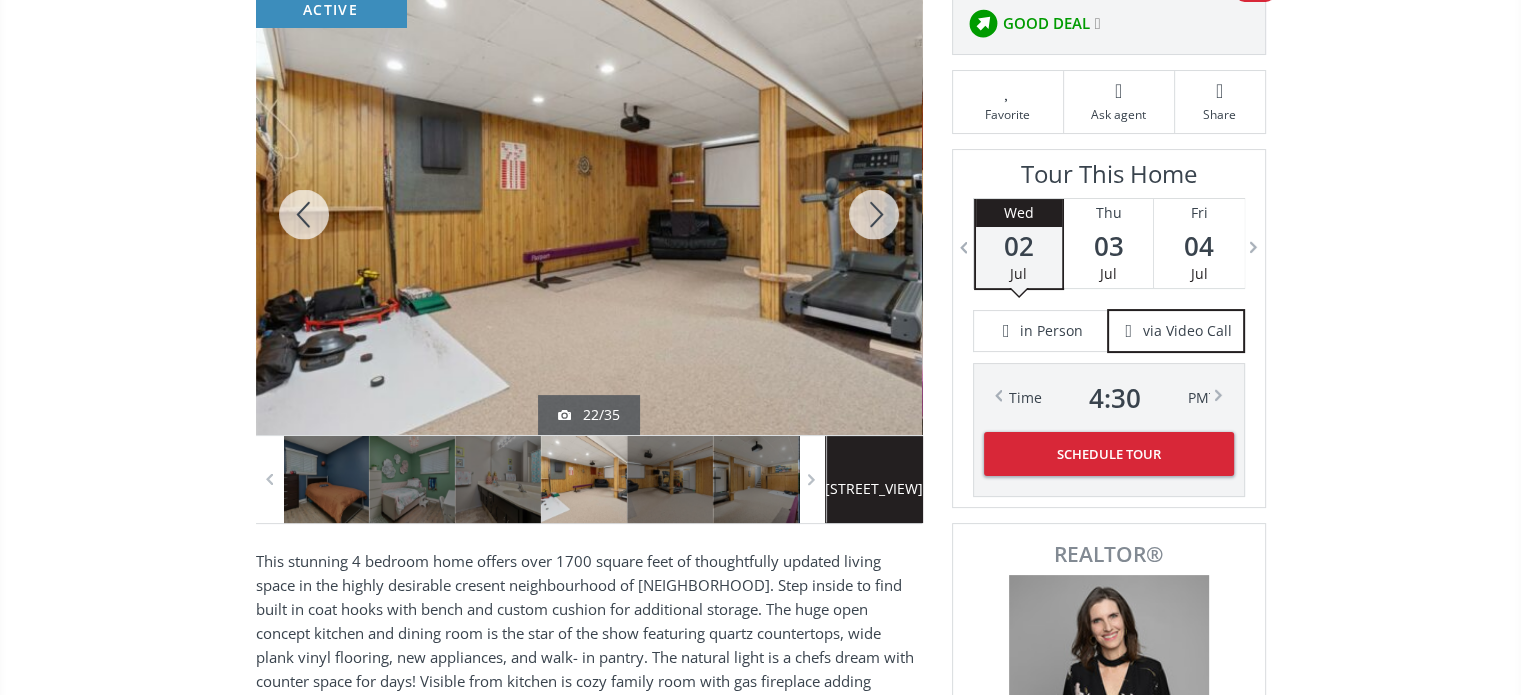 click at bounding box center (874, 214) 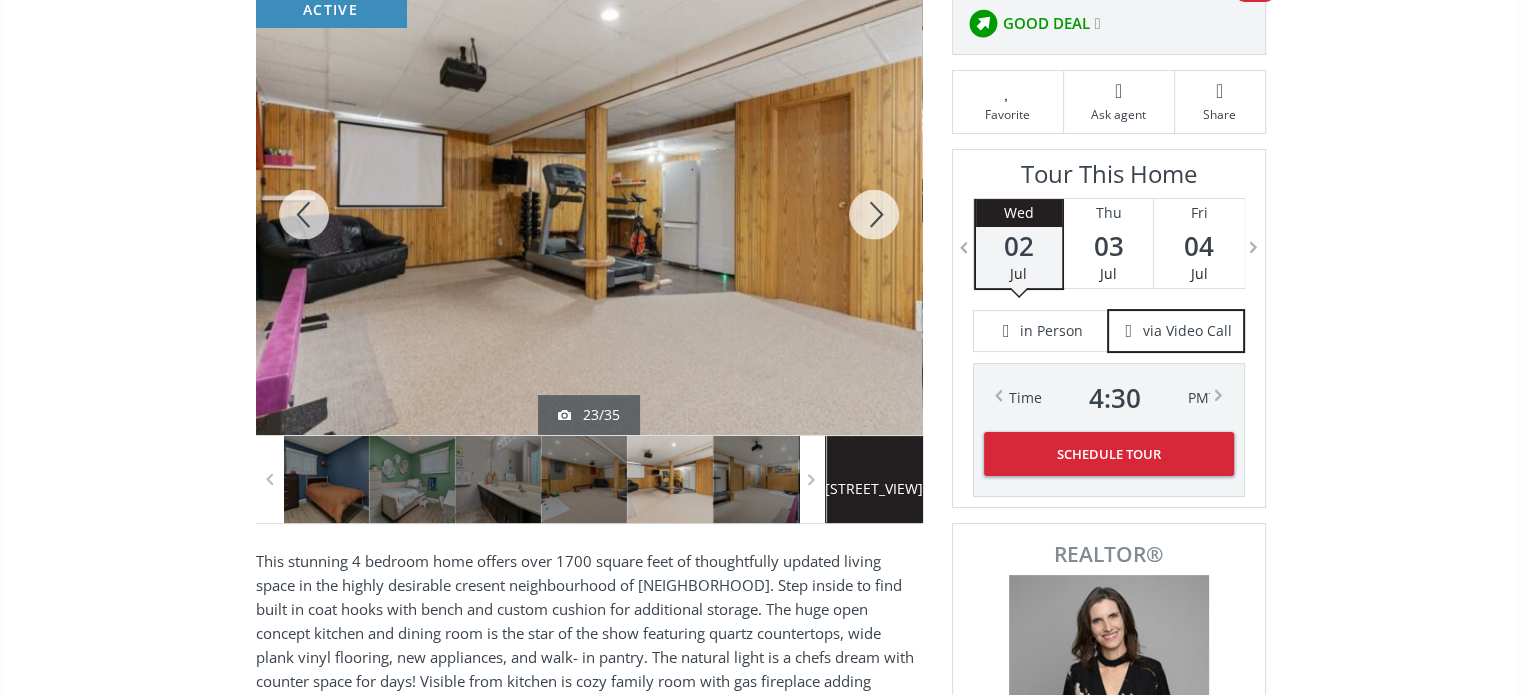 click at bounding box center [874, 214] 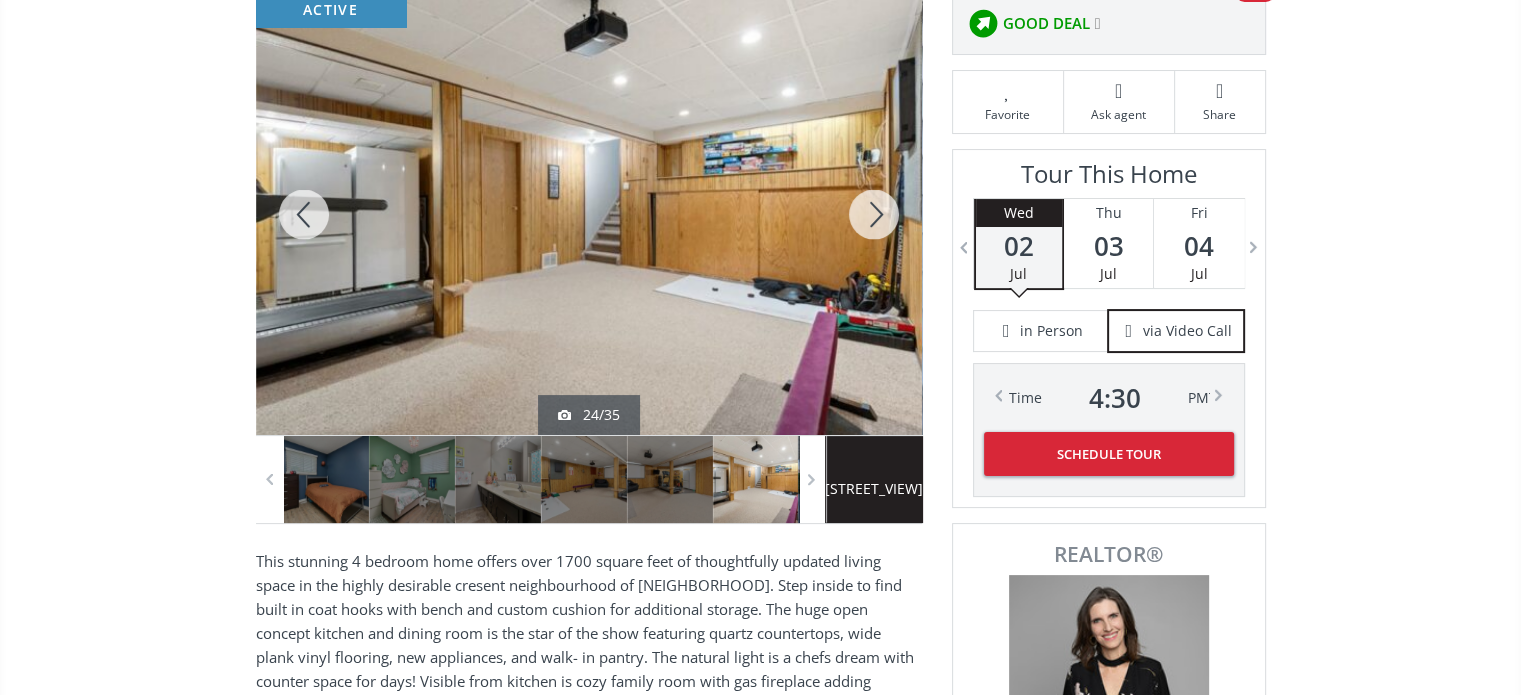 click at bounding box center (874, 214) 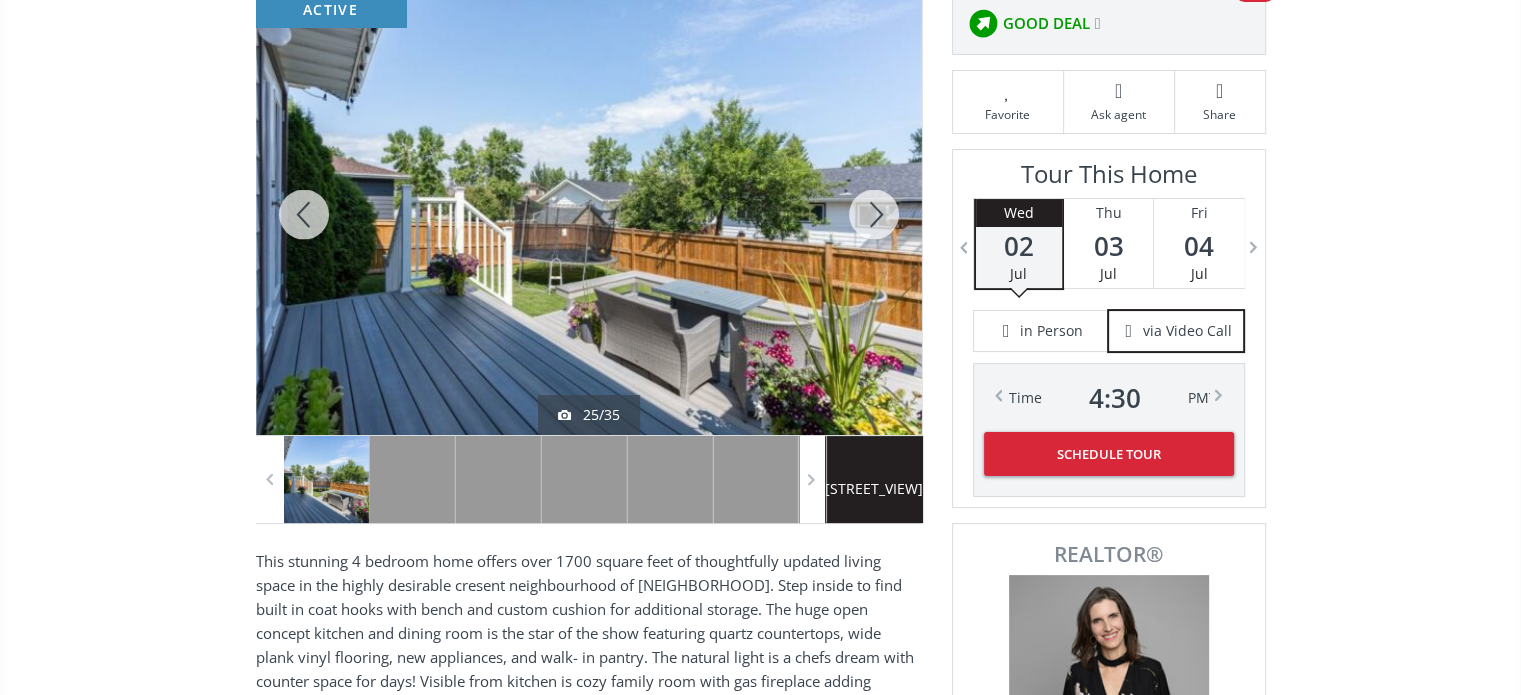 click at bounding box center [874, 214] 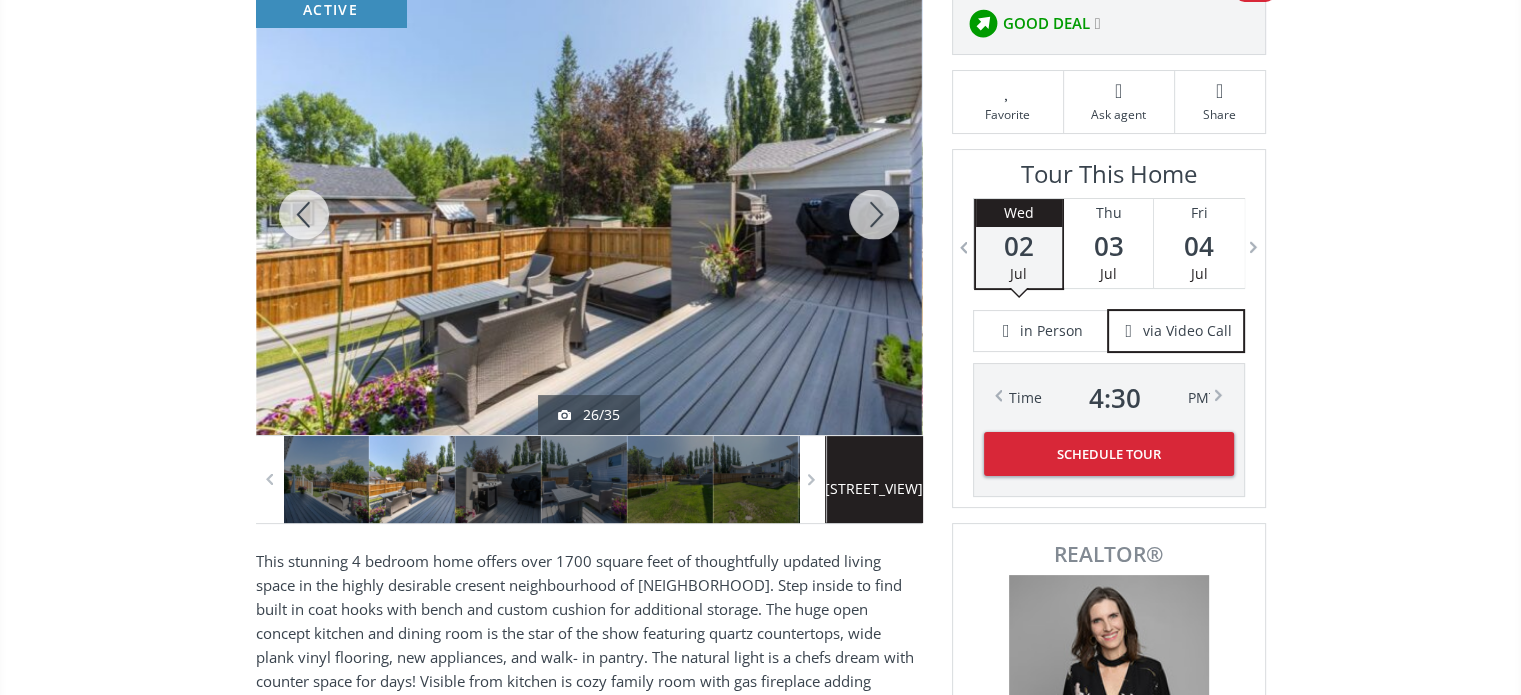 click at bounding box center [874, 214] 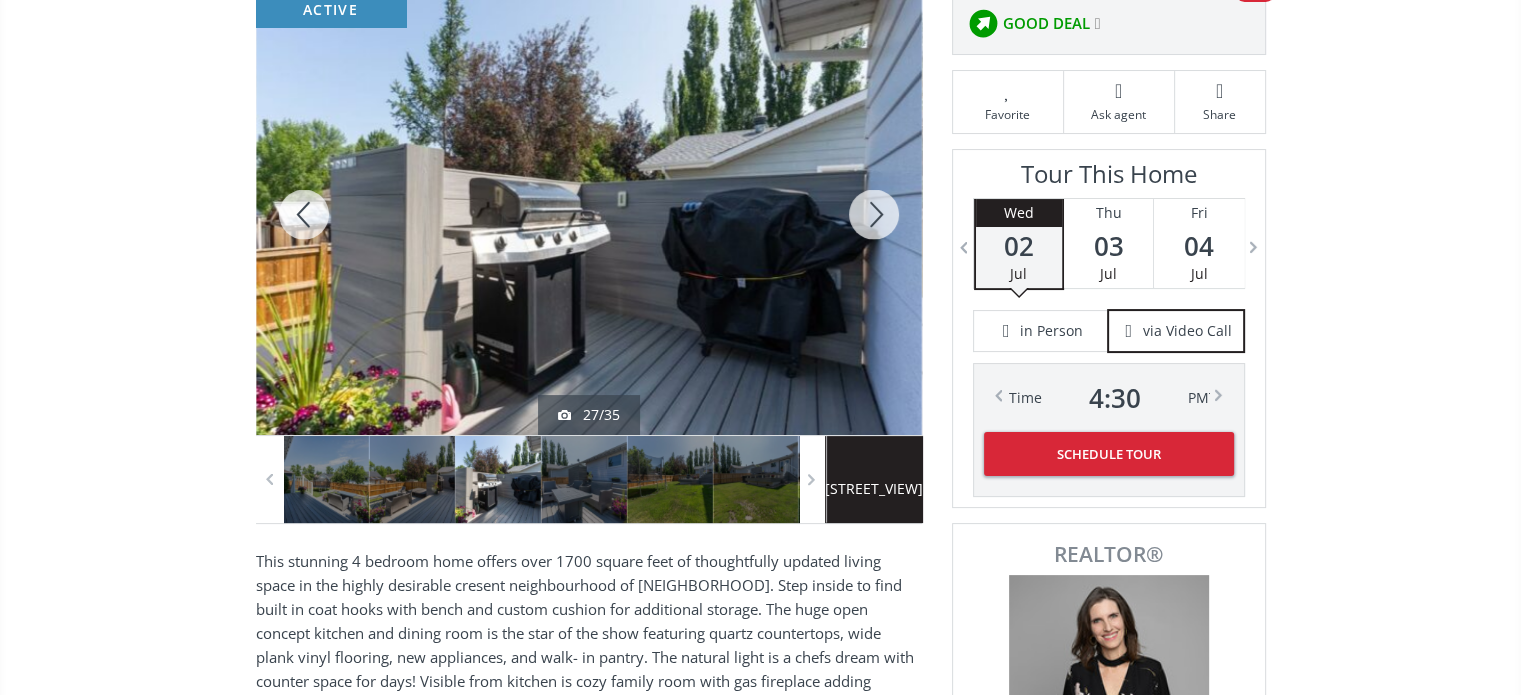 click at bounding box center [874, 214] 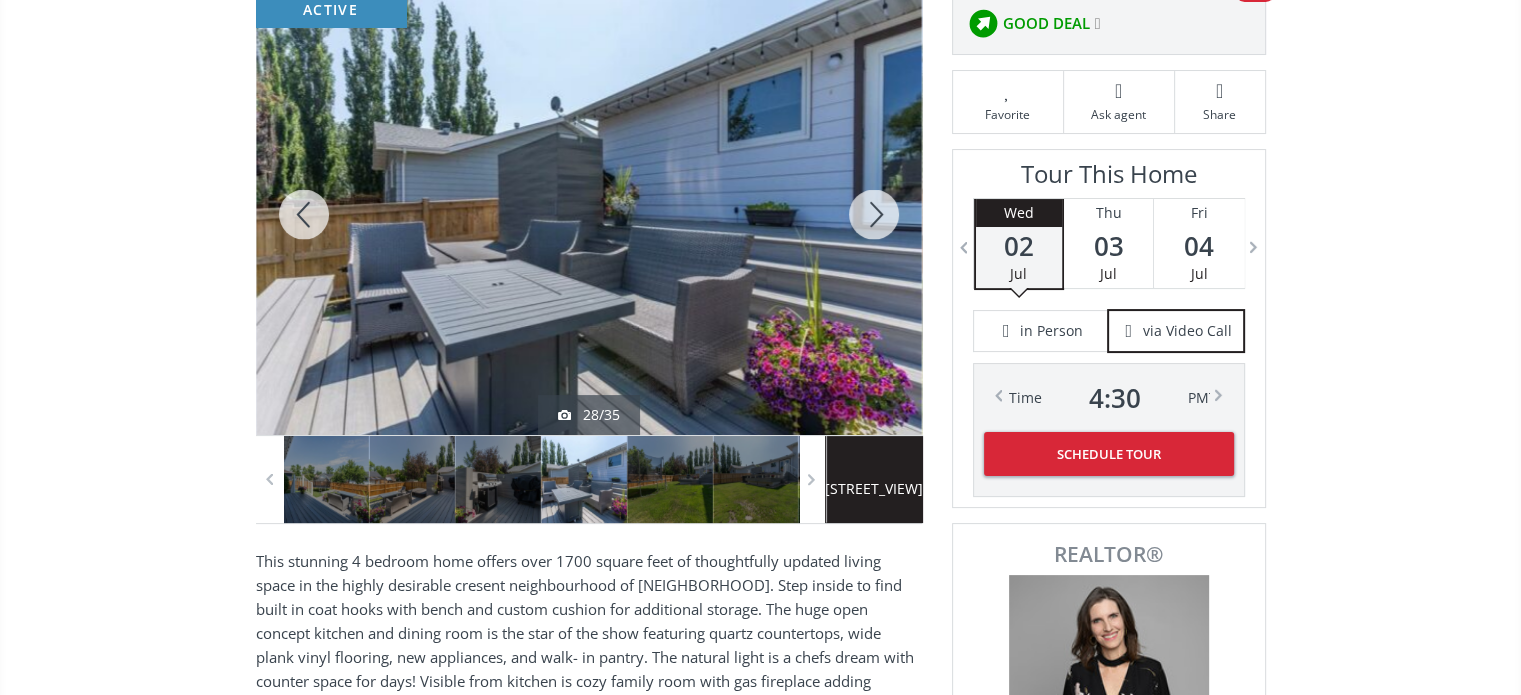 click at bounding box center (874, 214) 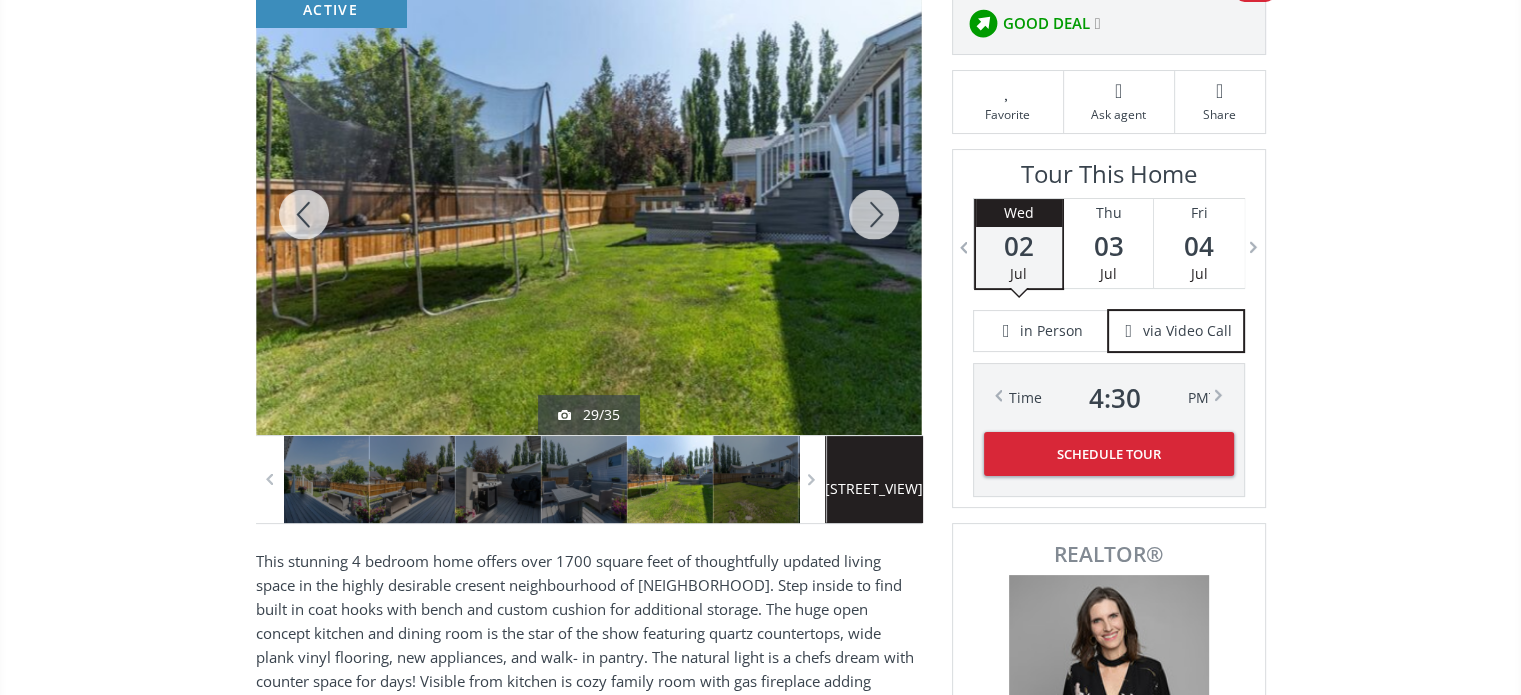 click at bounding box center [874, 214] 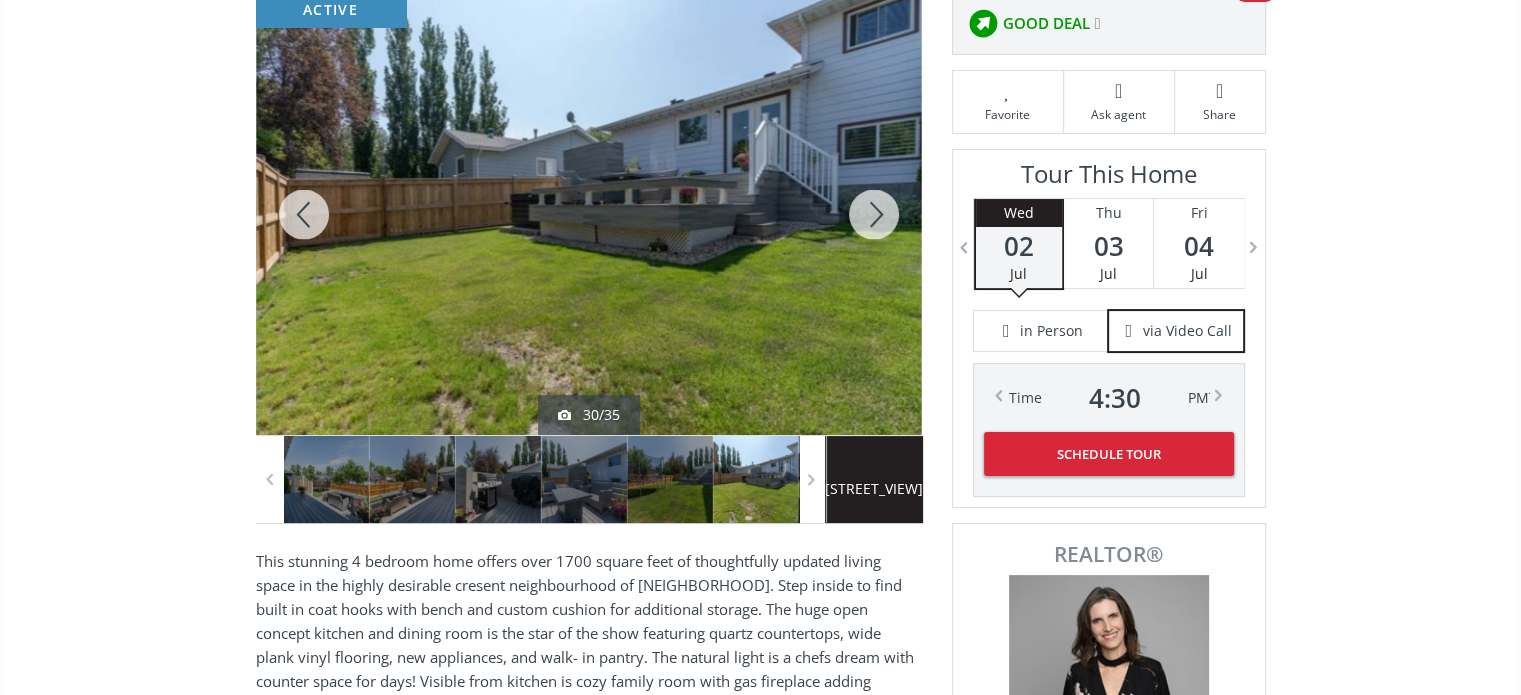 click at bounding box center (874, 214) 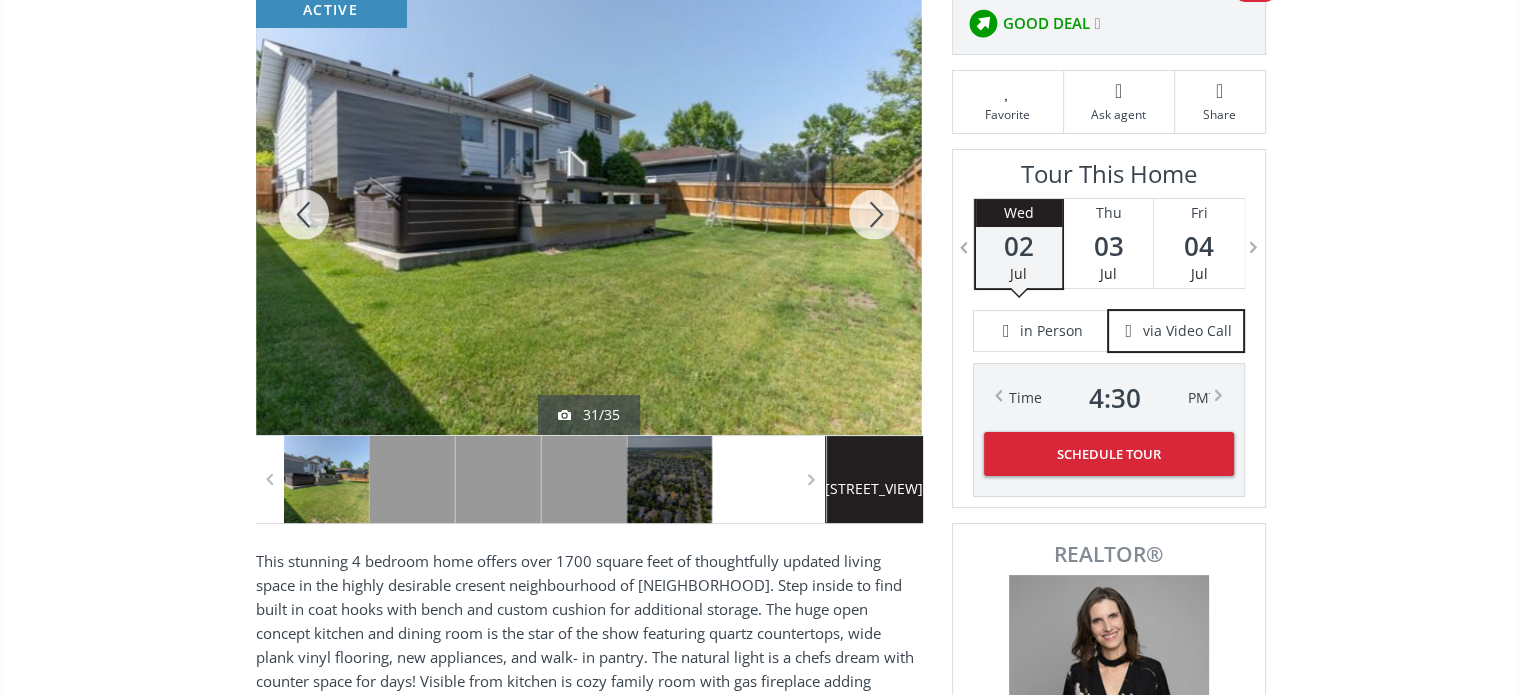 click at bounding box center [874, 214] 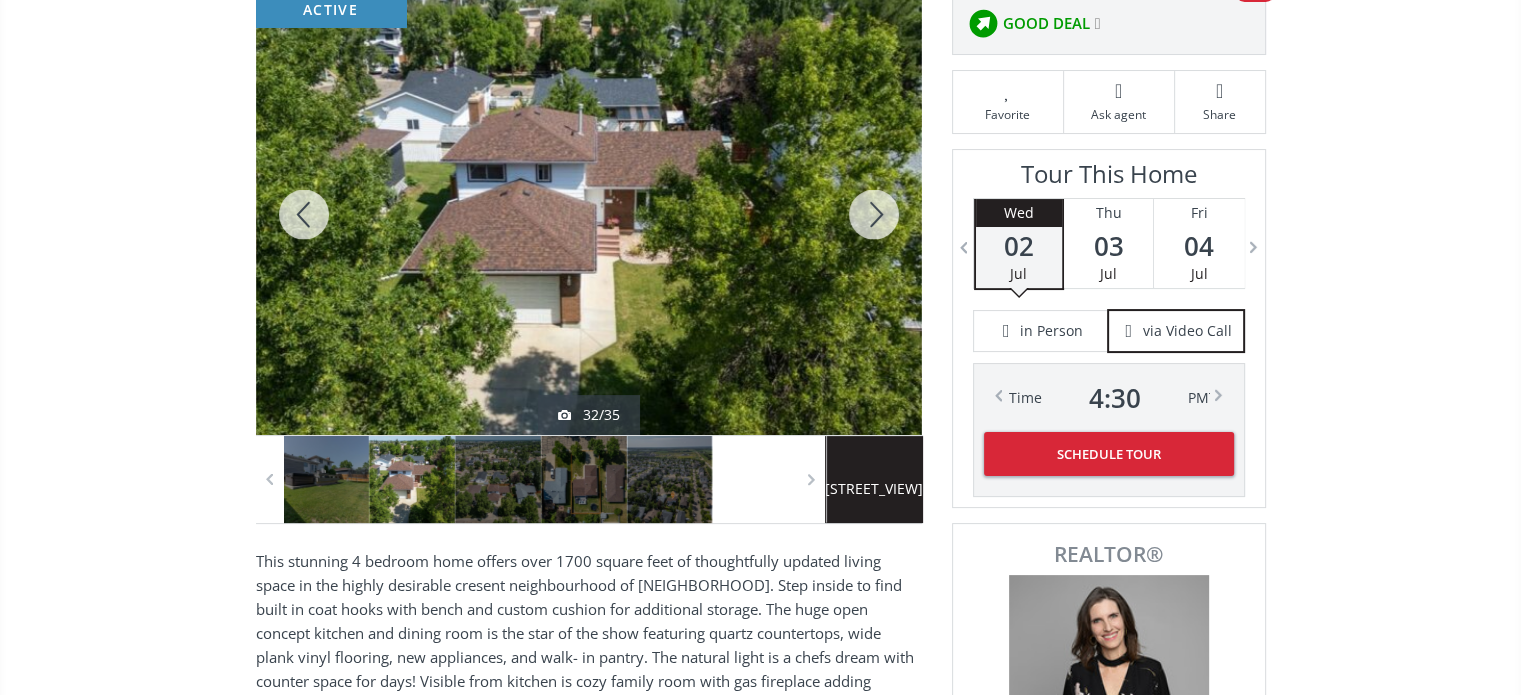 click at bounding box center [874, 214] 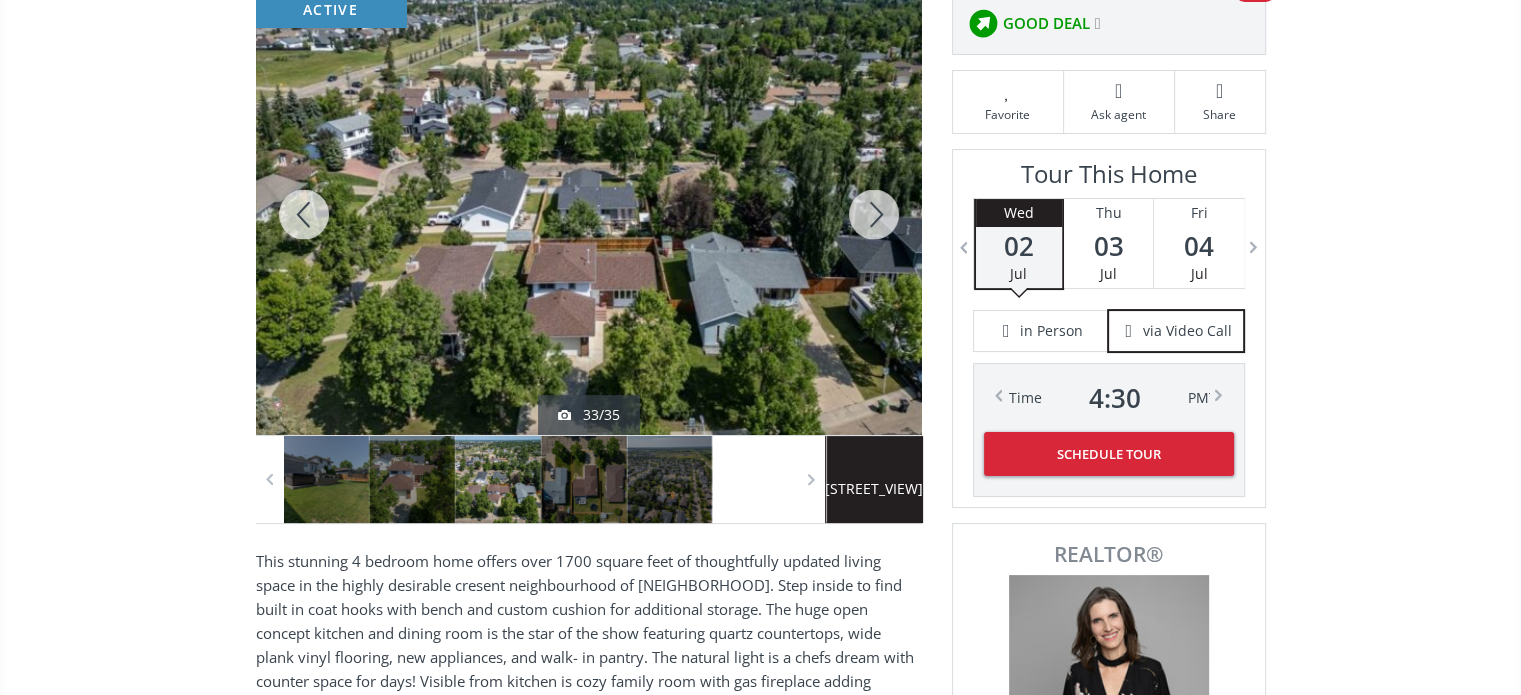click at bounding box center (874, 214) 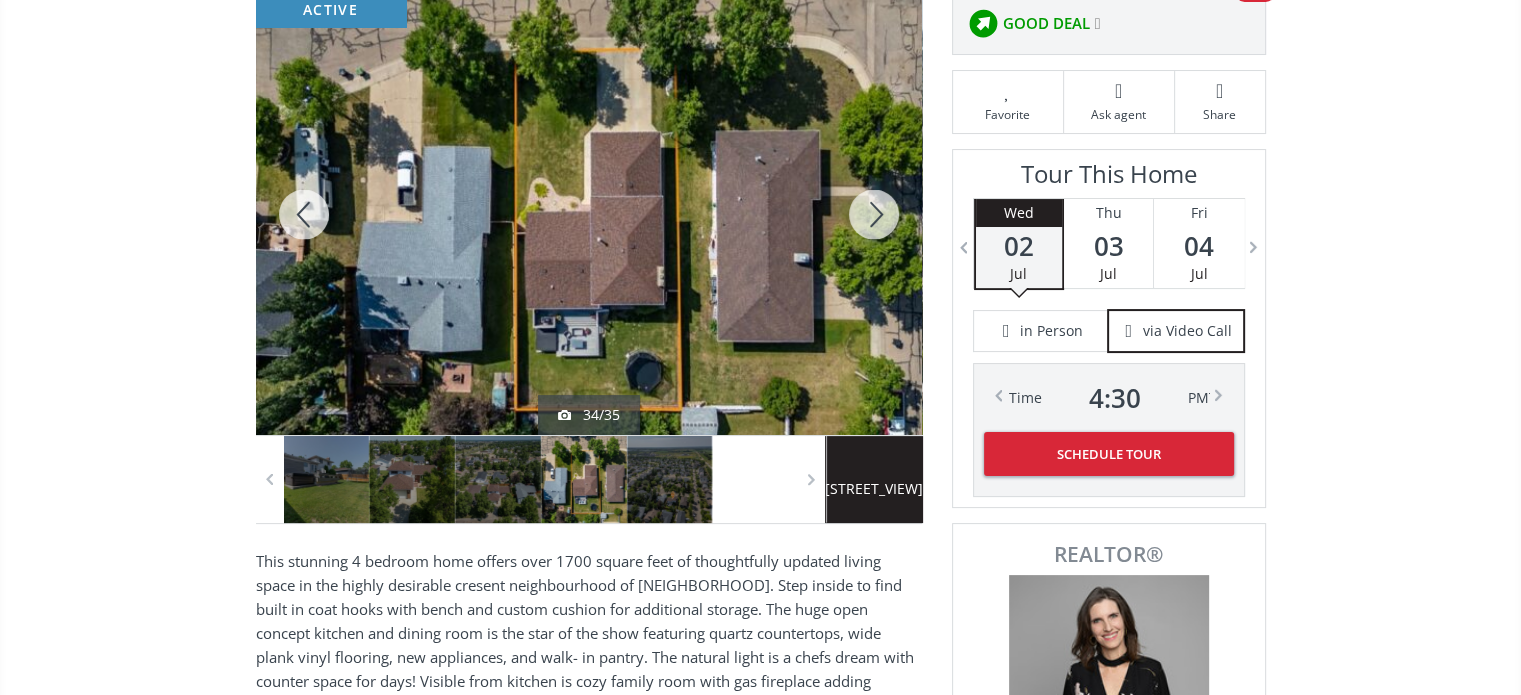 click at bounding box center [874, 214] 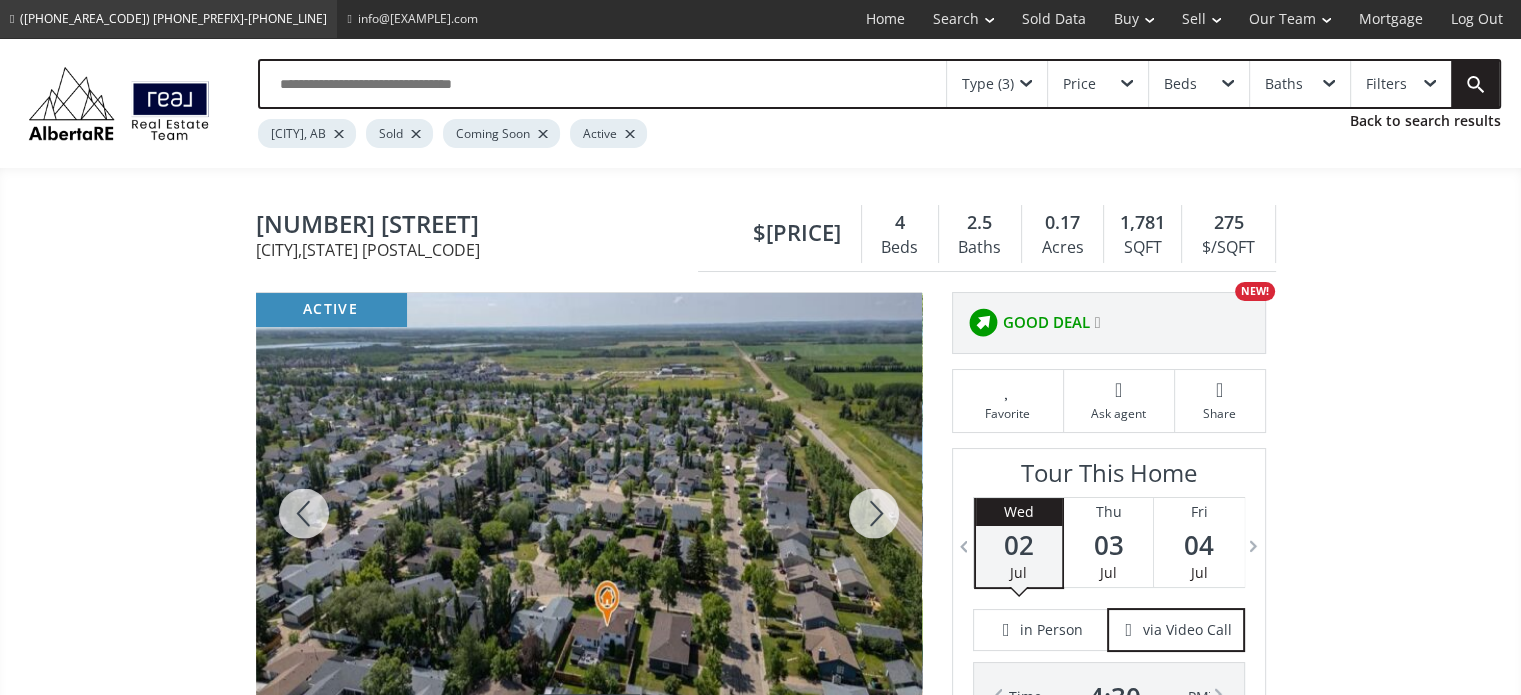 scroll, scrollTop: 0, scrollLeft: 0, axis: both 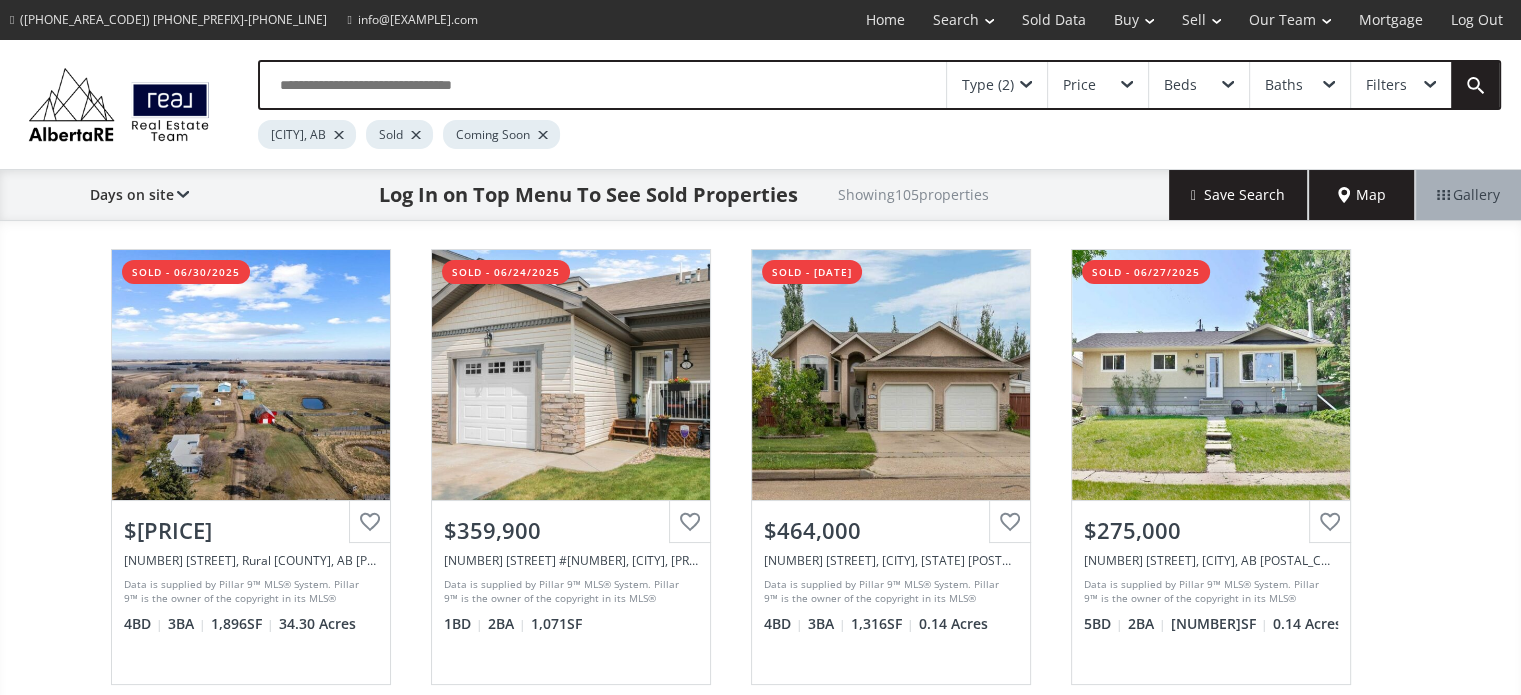 click on "Log Out" at bounding box center [1477, 20] 